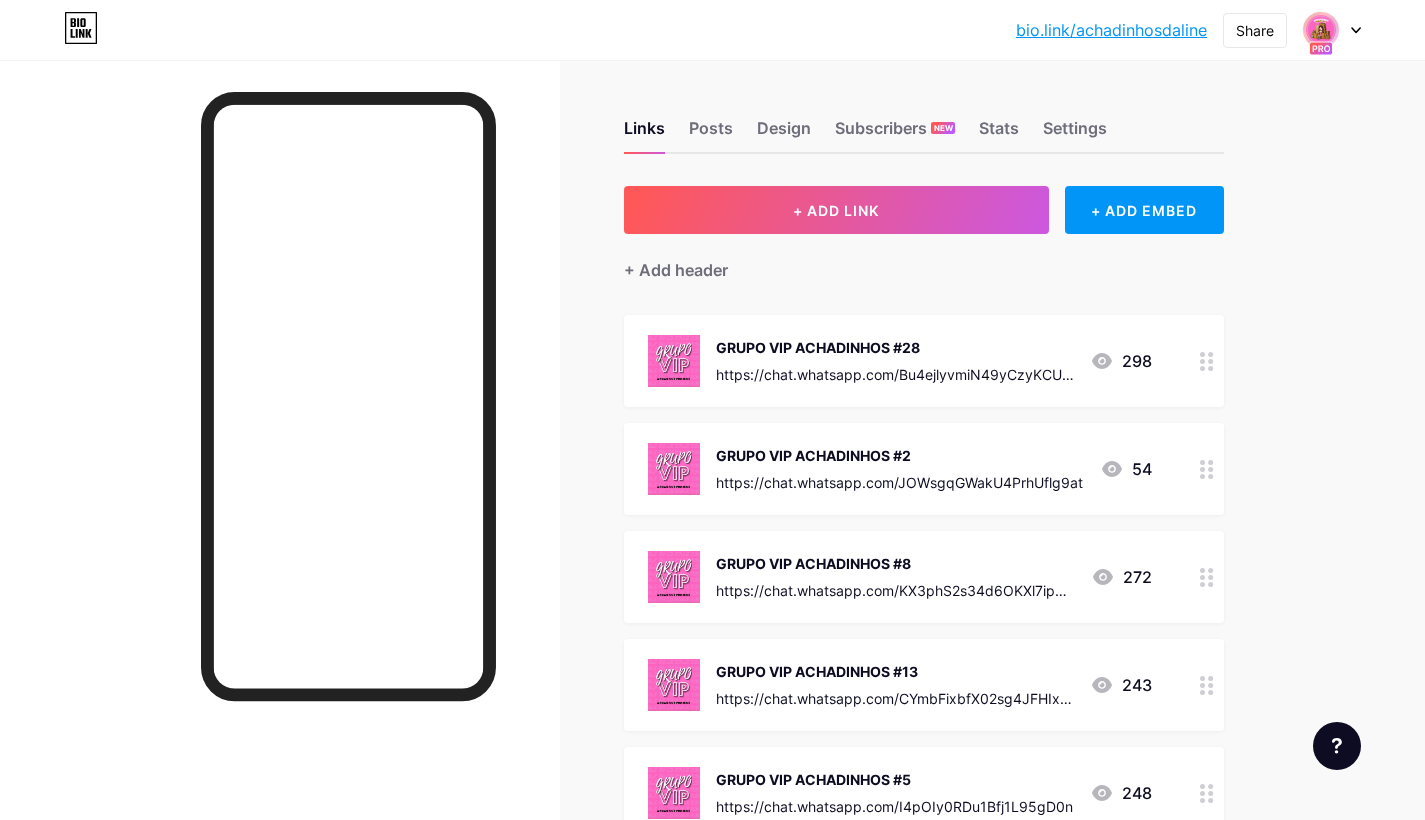 scroll, scrollTop: 0, scrollLeft: 0, axis: both 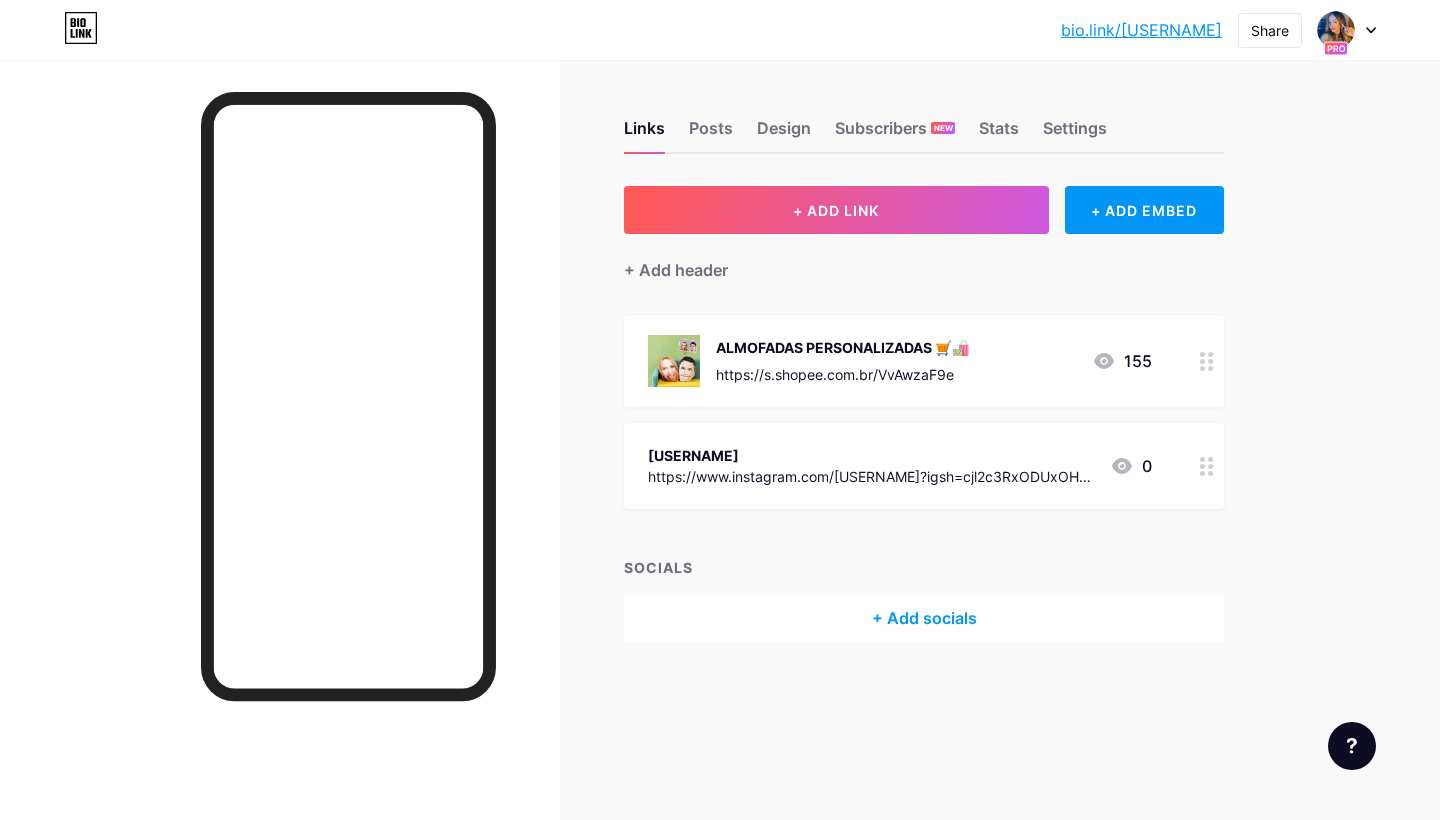 click at bounding box center (1347, 30) 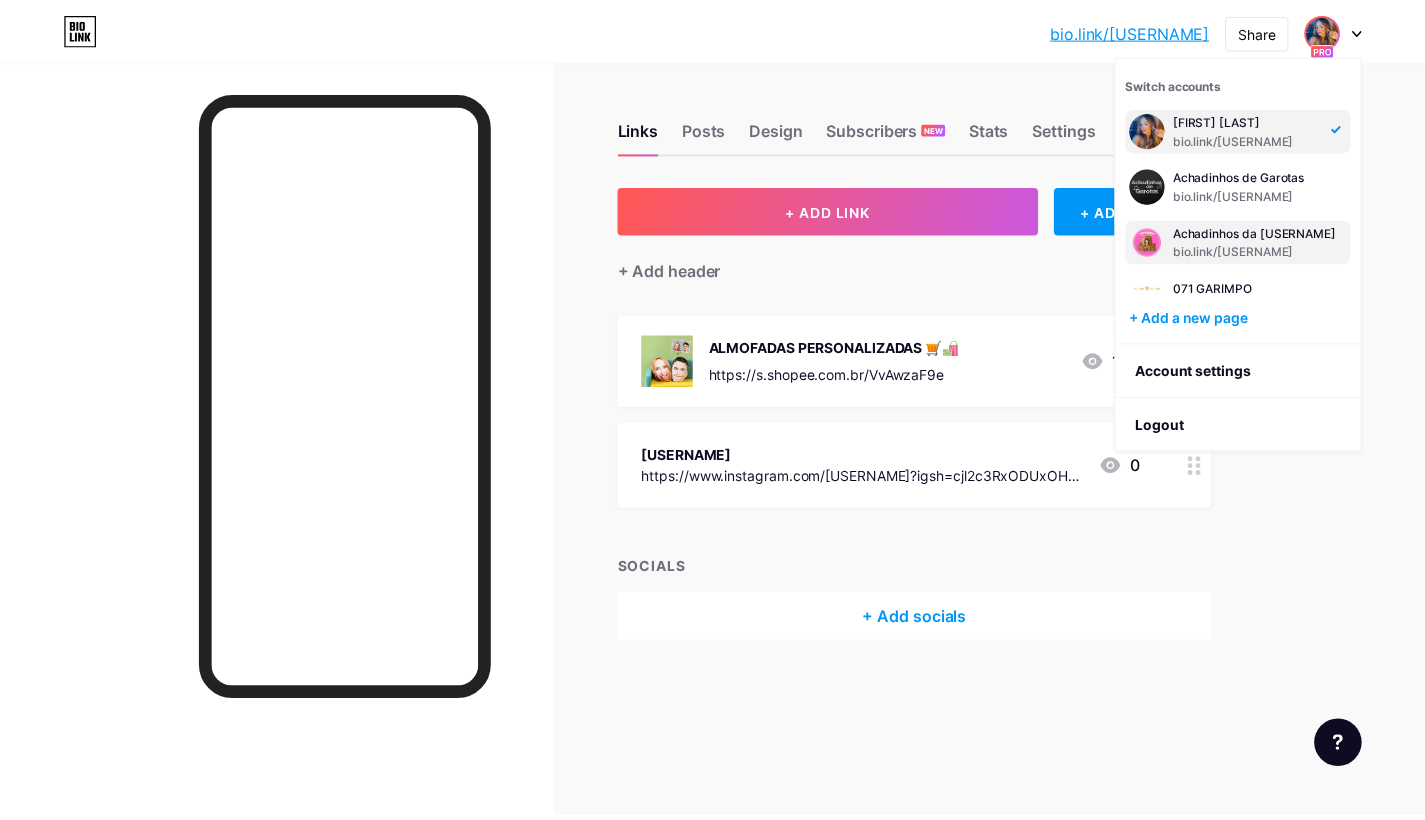scroll, scrollTop: 24, scrollLeft: 0, axis: vertical 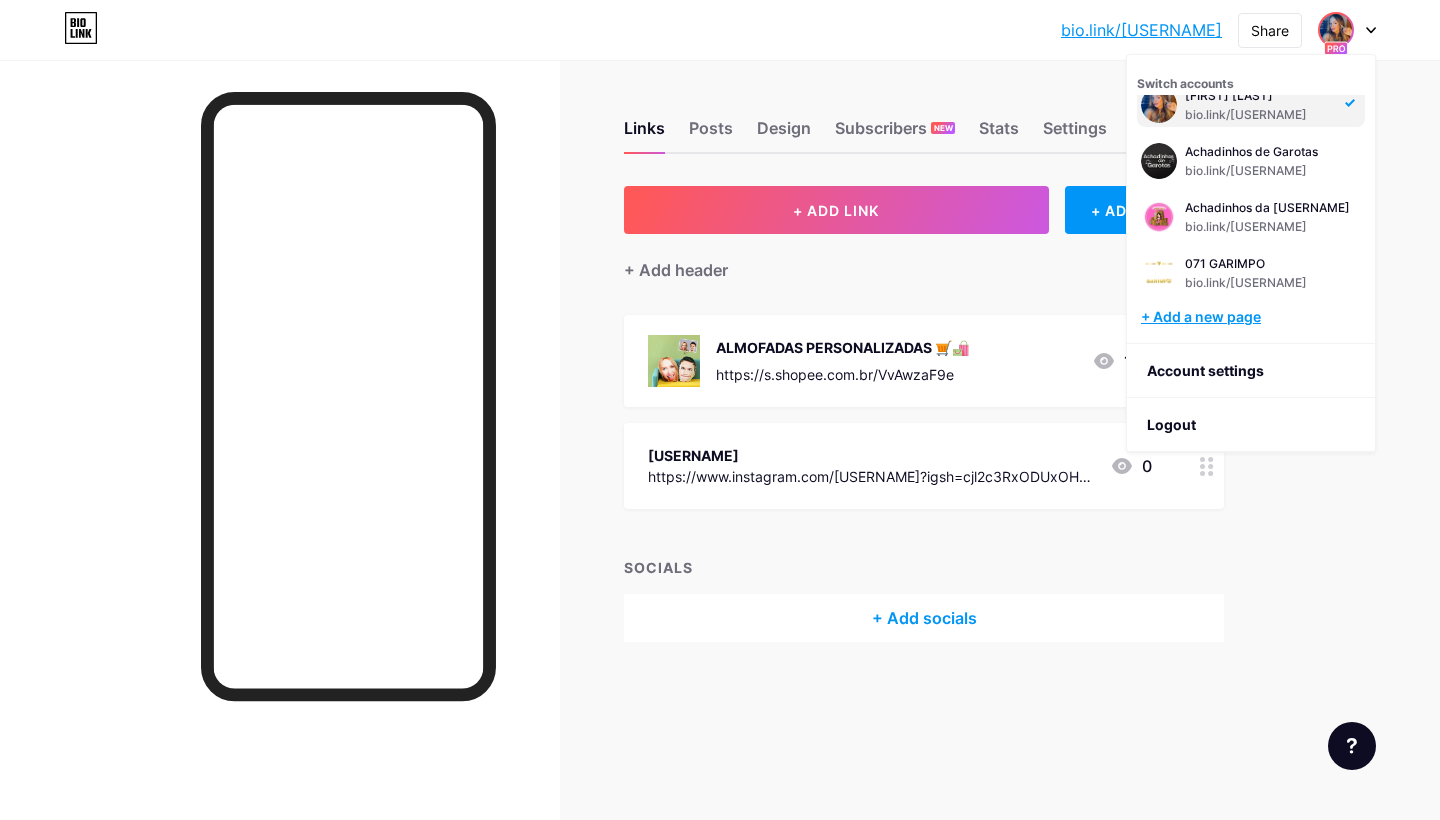 click on "+ Add a new page" at bounding box center (1253, 317) 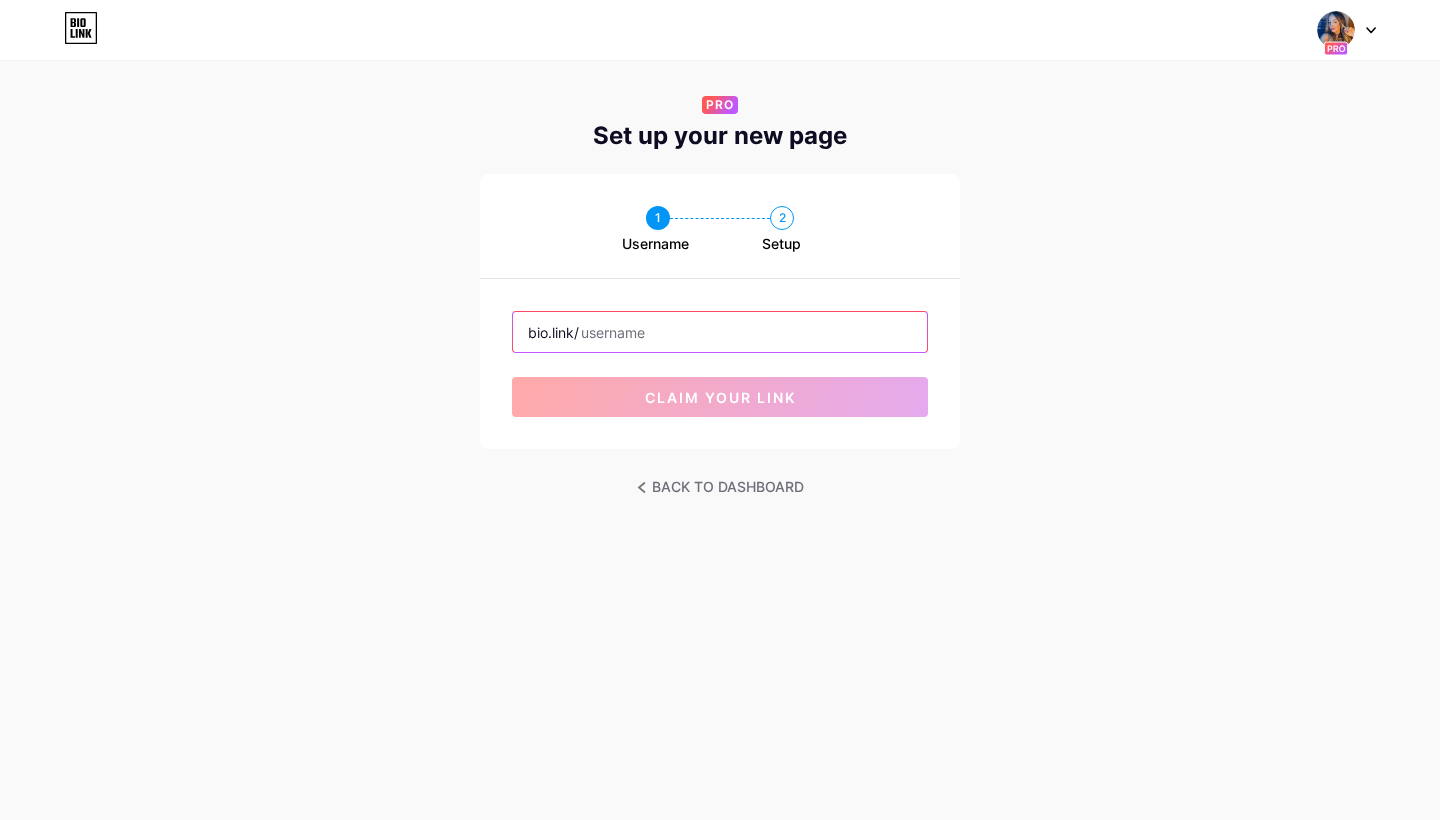 click at bounding box center [720, 332] 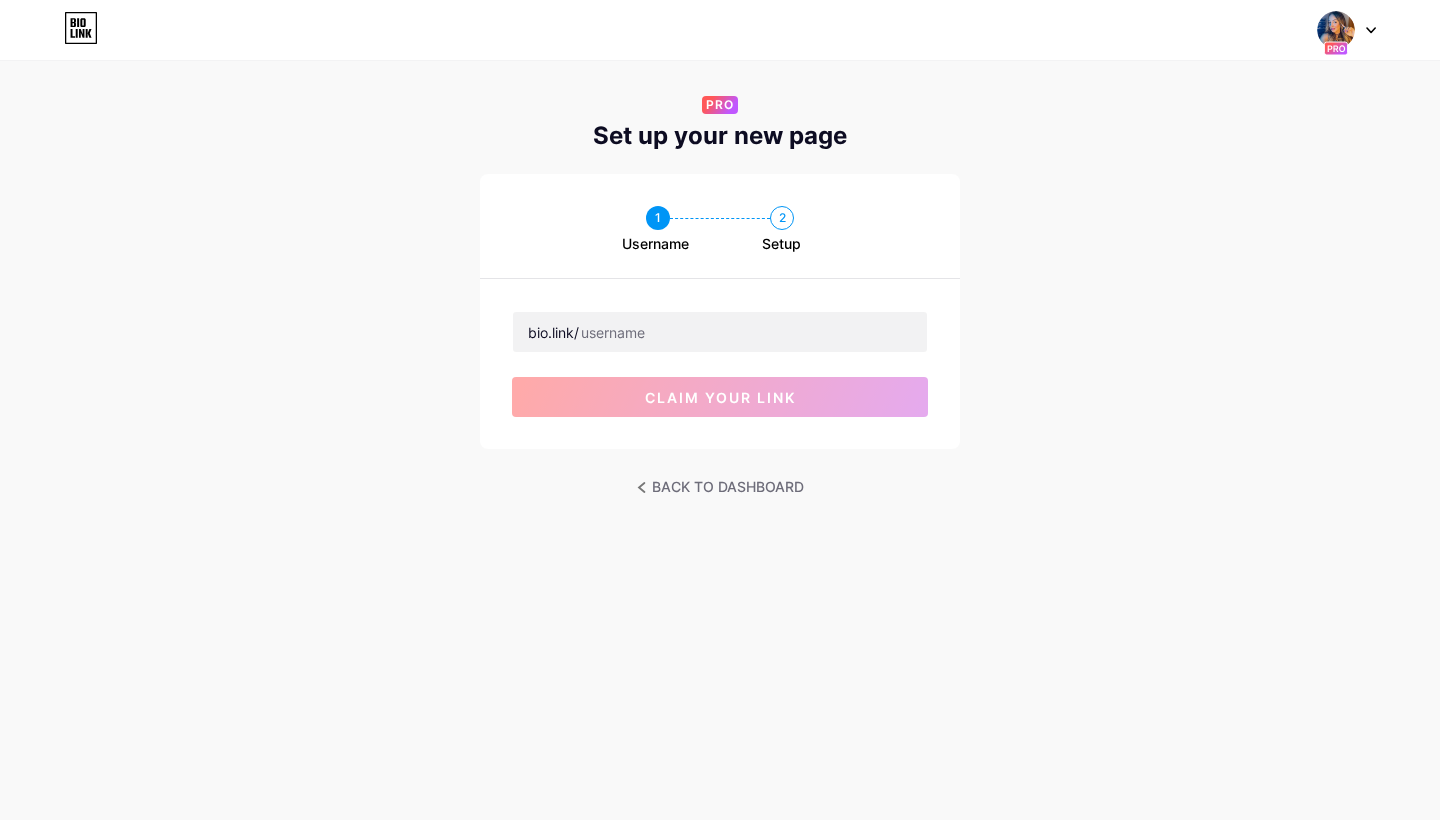 click at bounding box center [1347, 30] 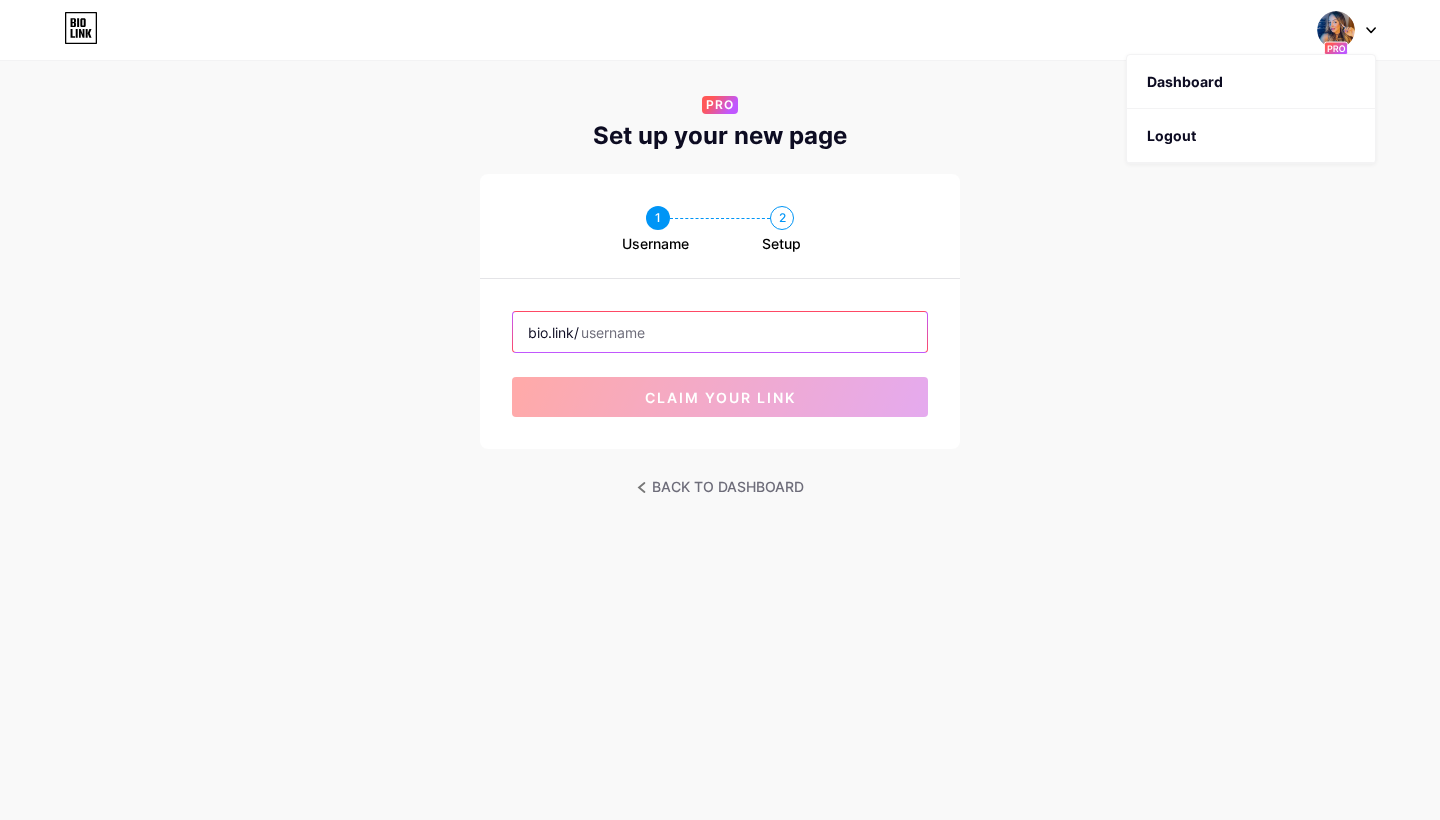 click at bounding box center (720, 332) 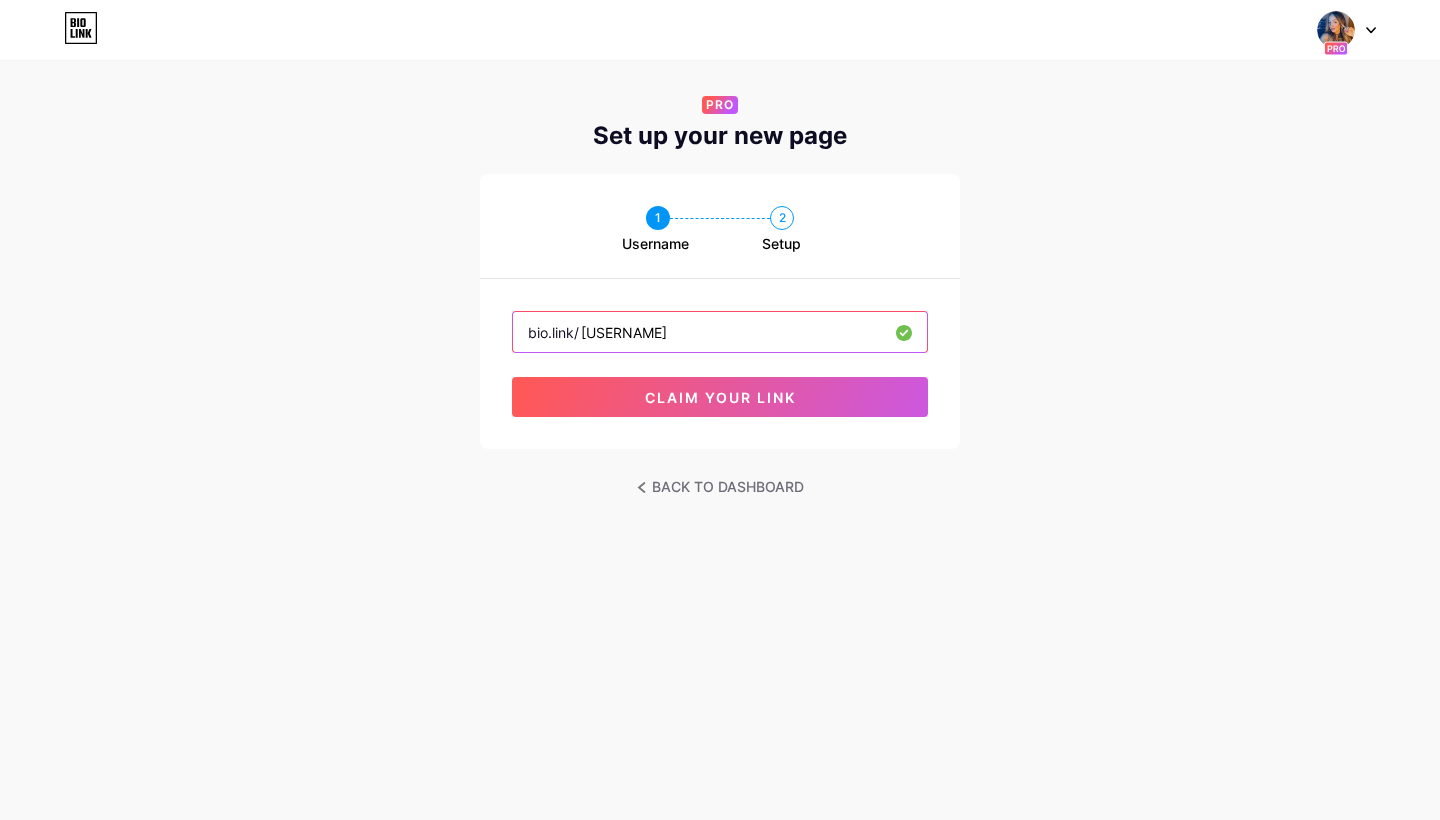 click on "[USERNAME]" at bounding box center [720, 332] 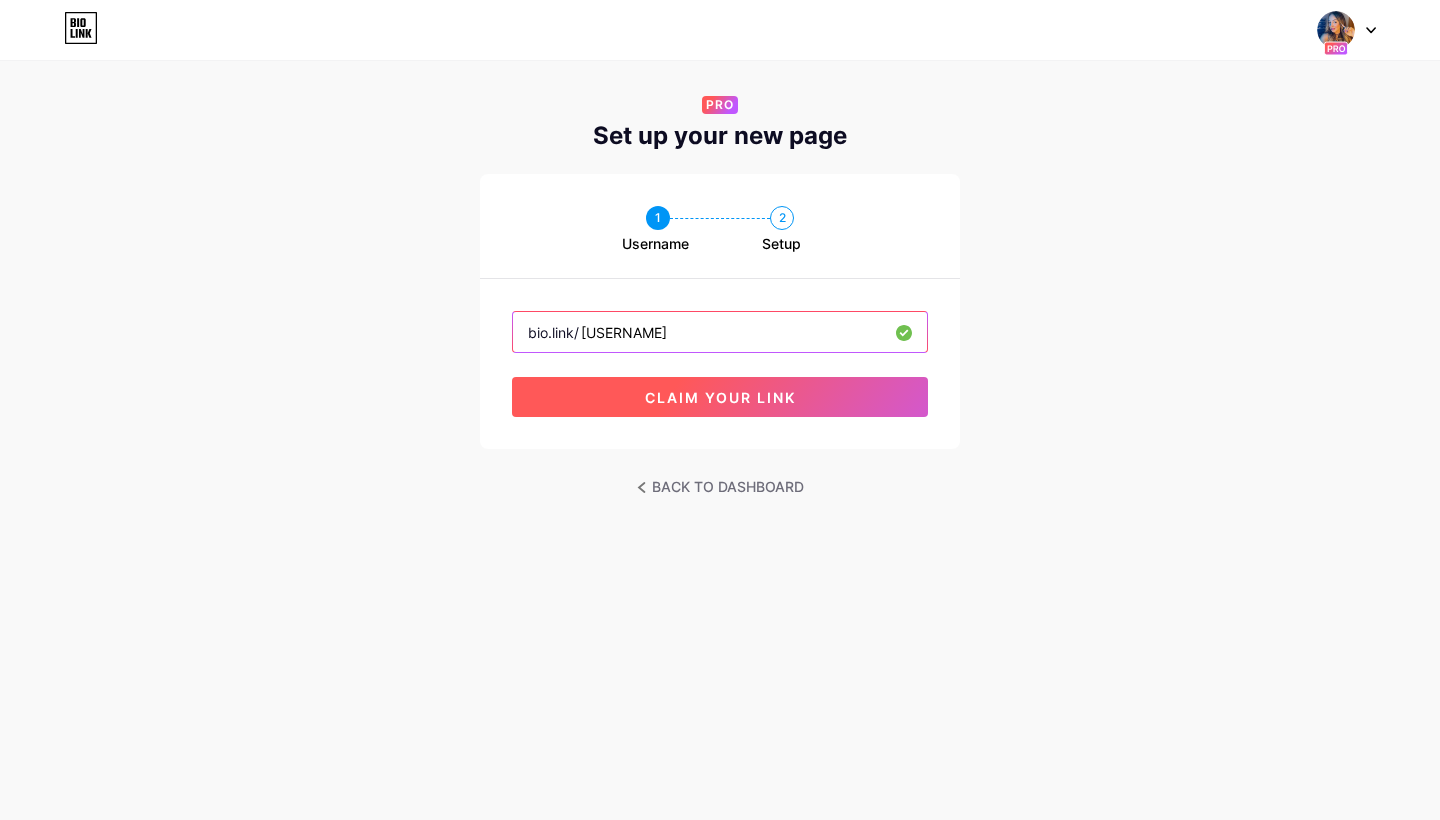 type on "[USERNAME]" 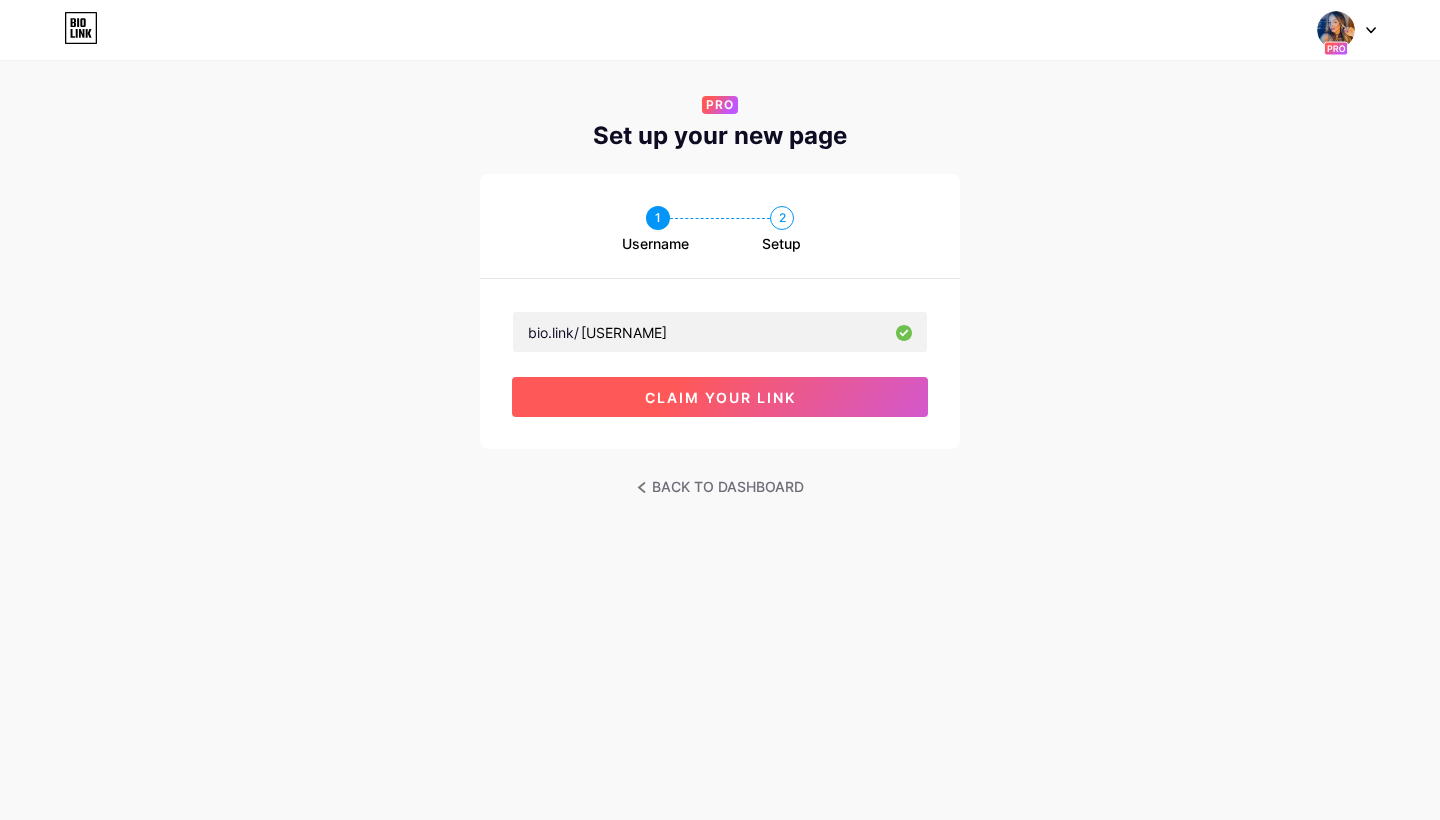 click on "claim your link" at bounding box center (720, 397) 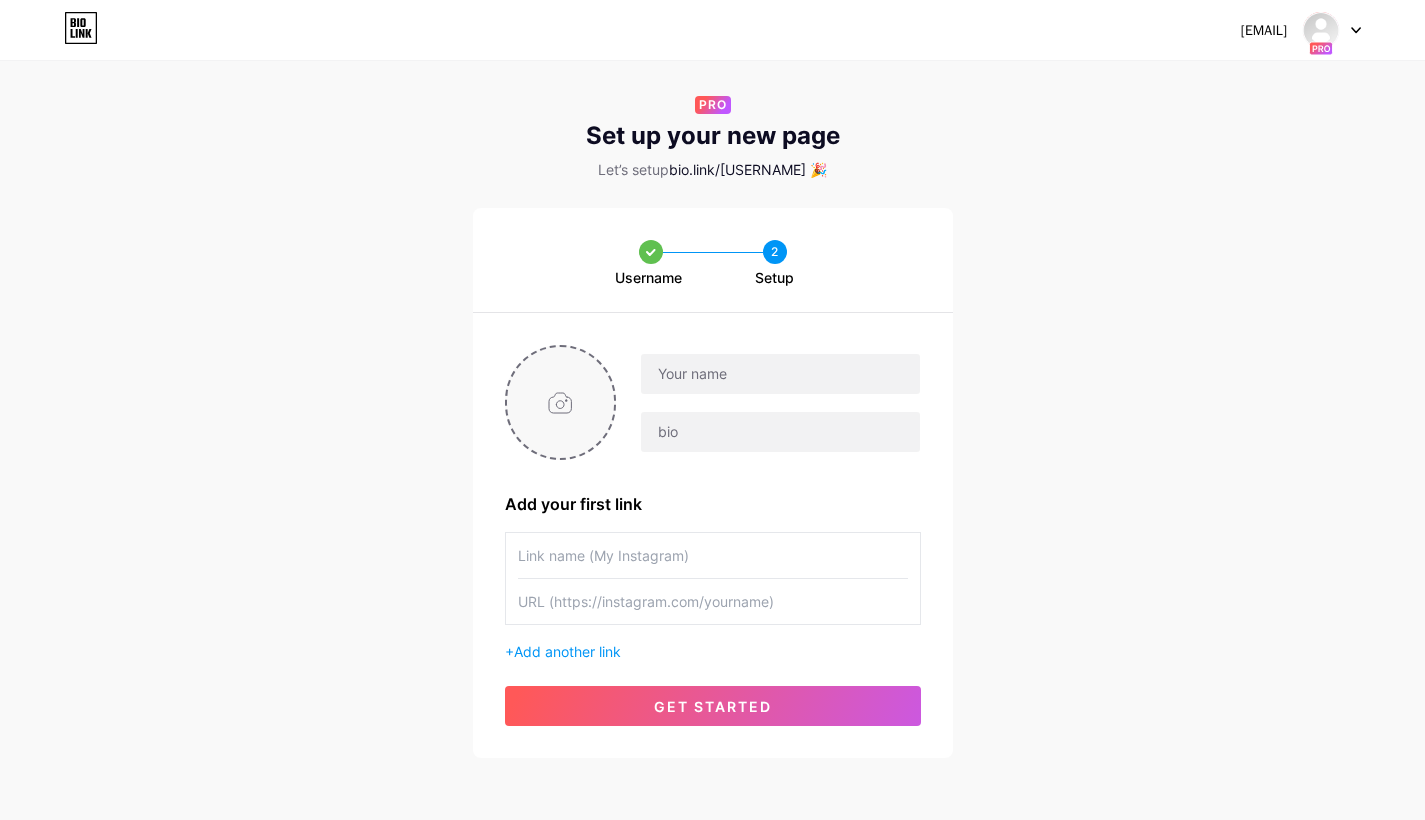click at bounding box center (561, 402) 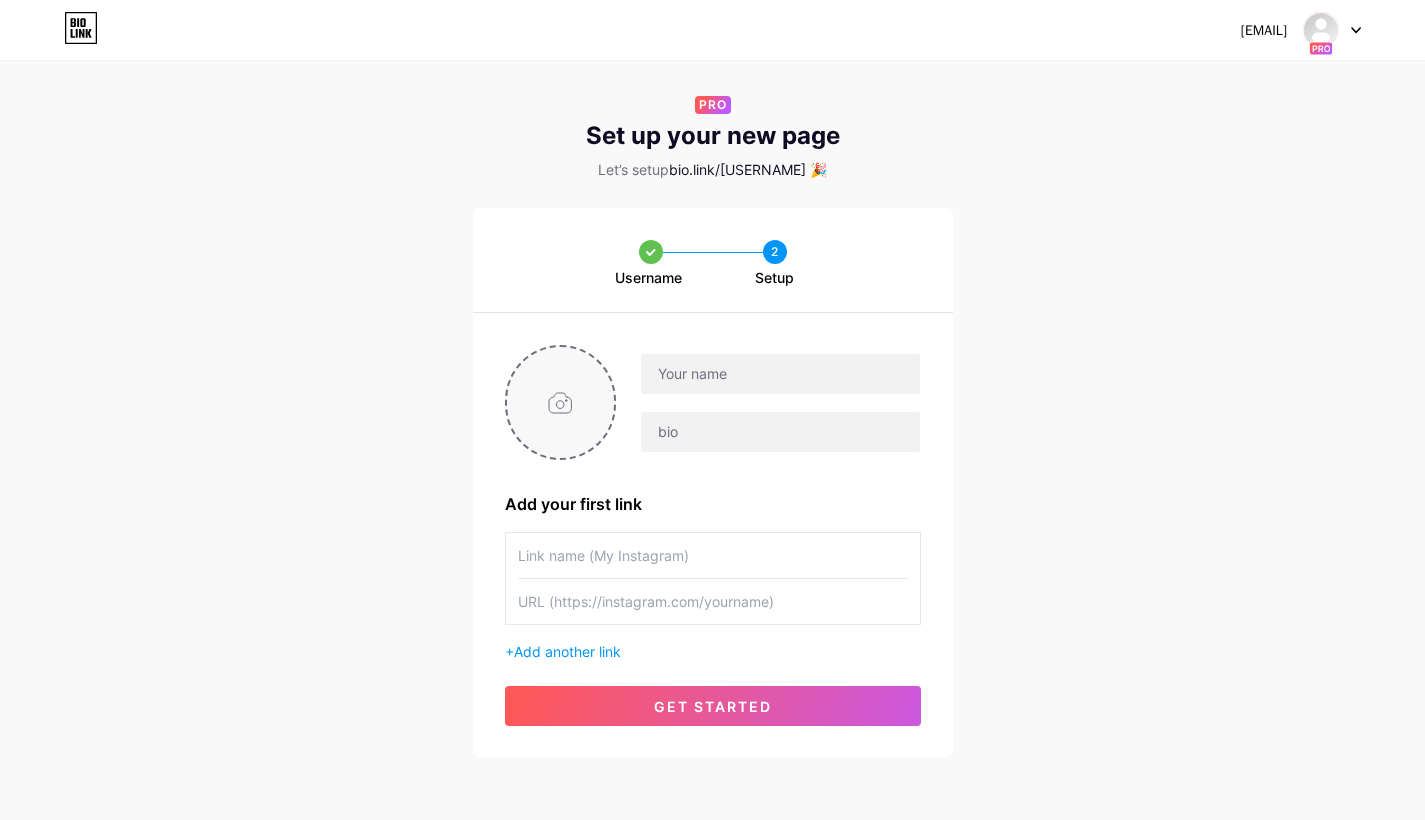type on "C:\fakepath\Design sem nome-87.png" 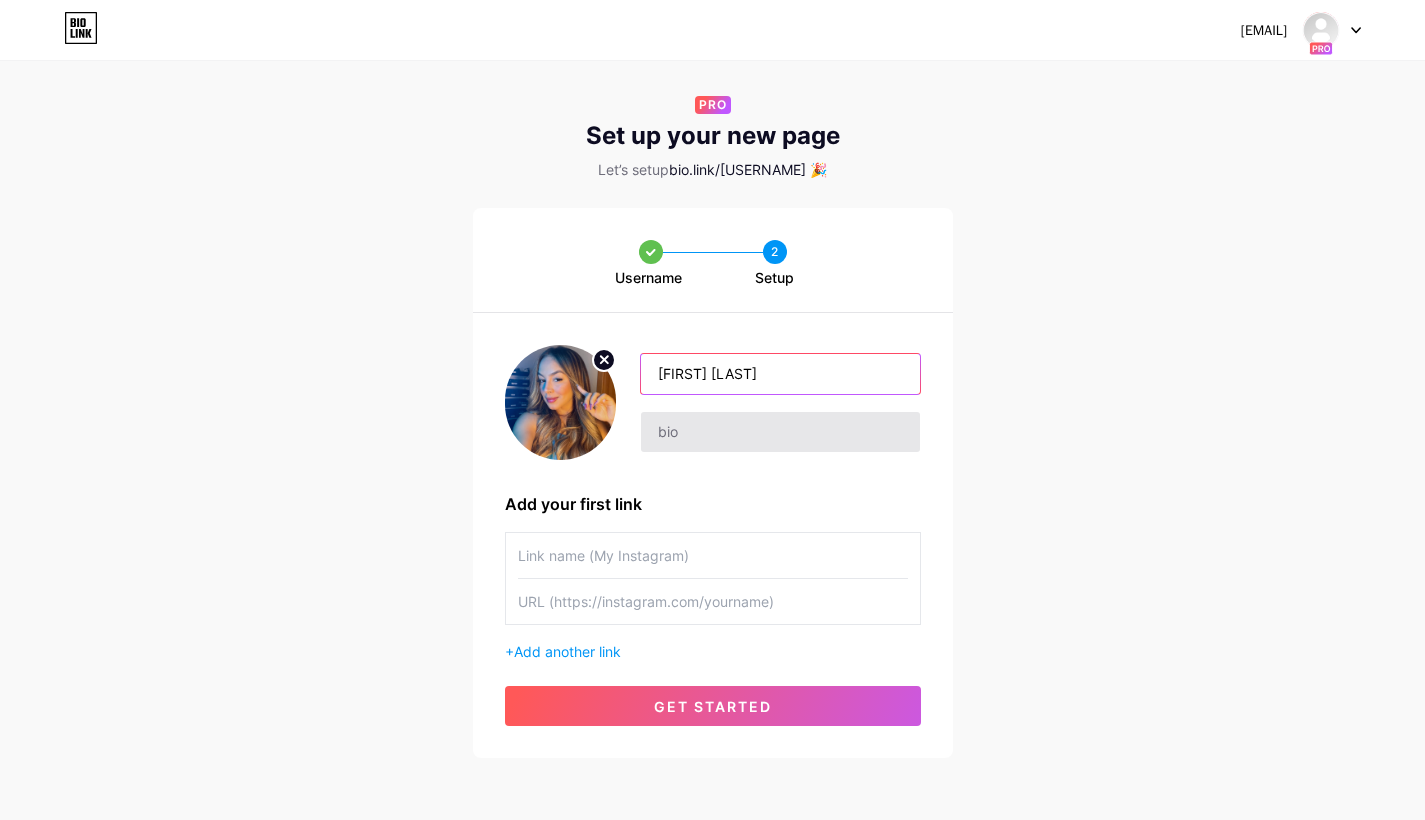 type on "[FIRST] [LAST]" 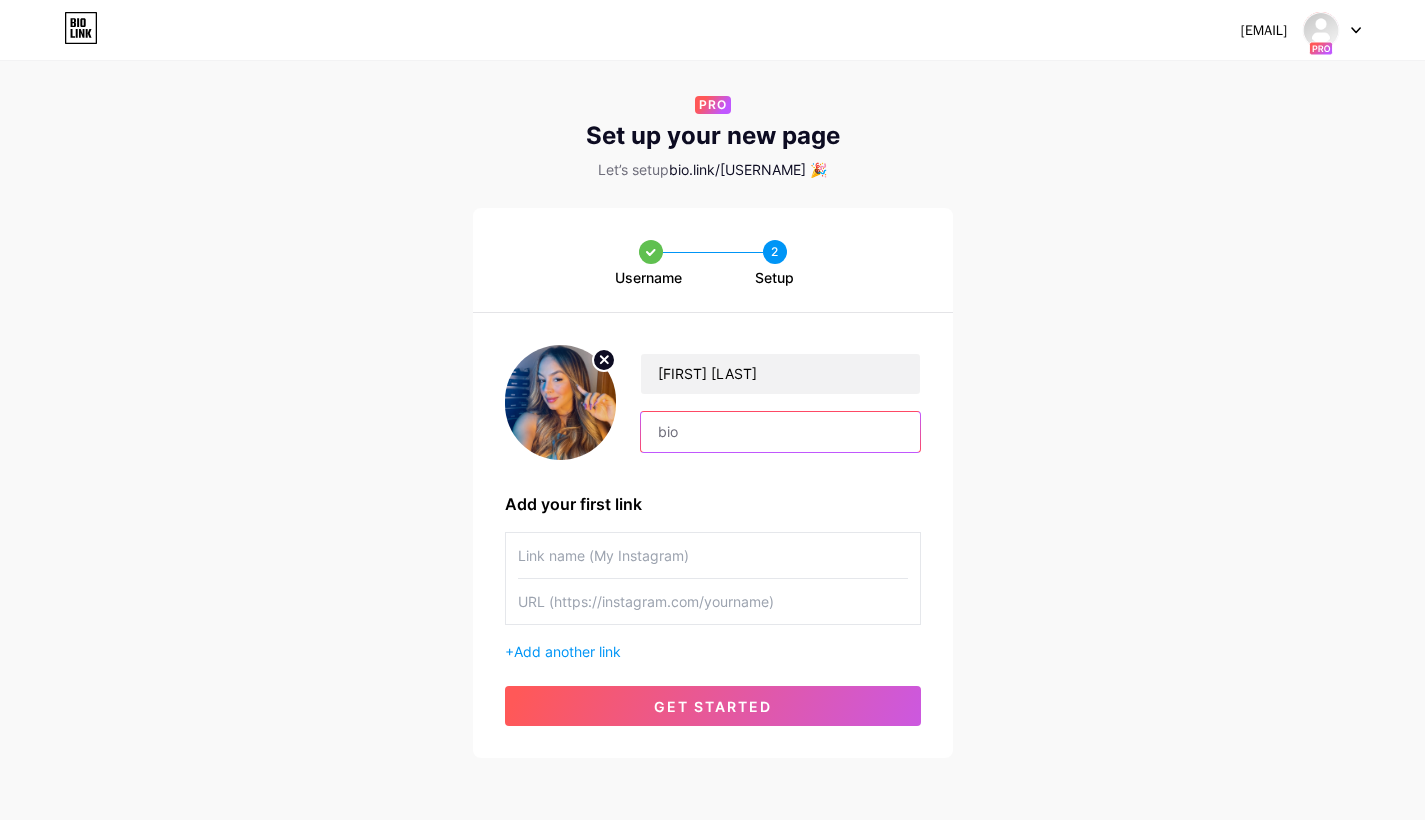 click at bounding box center [780, 432] 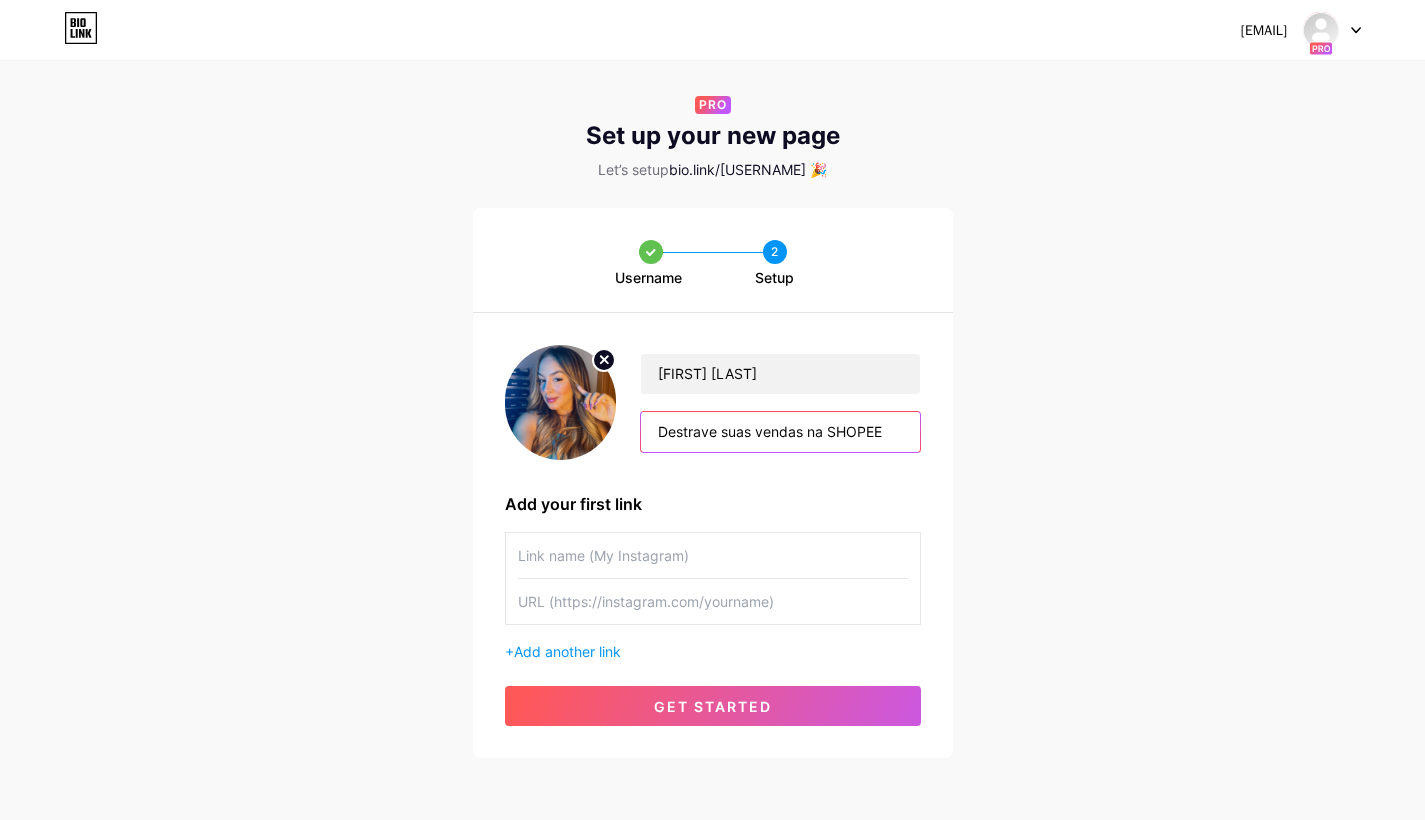 paste on "🛍️" 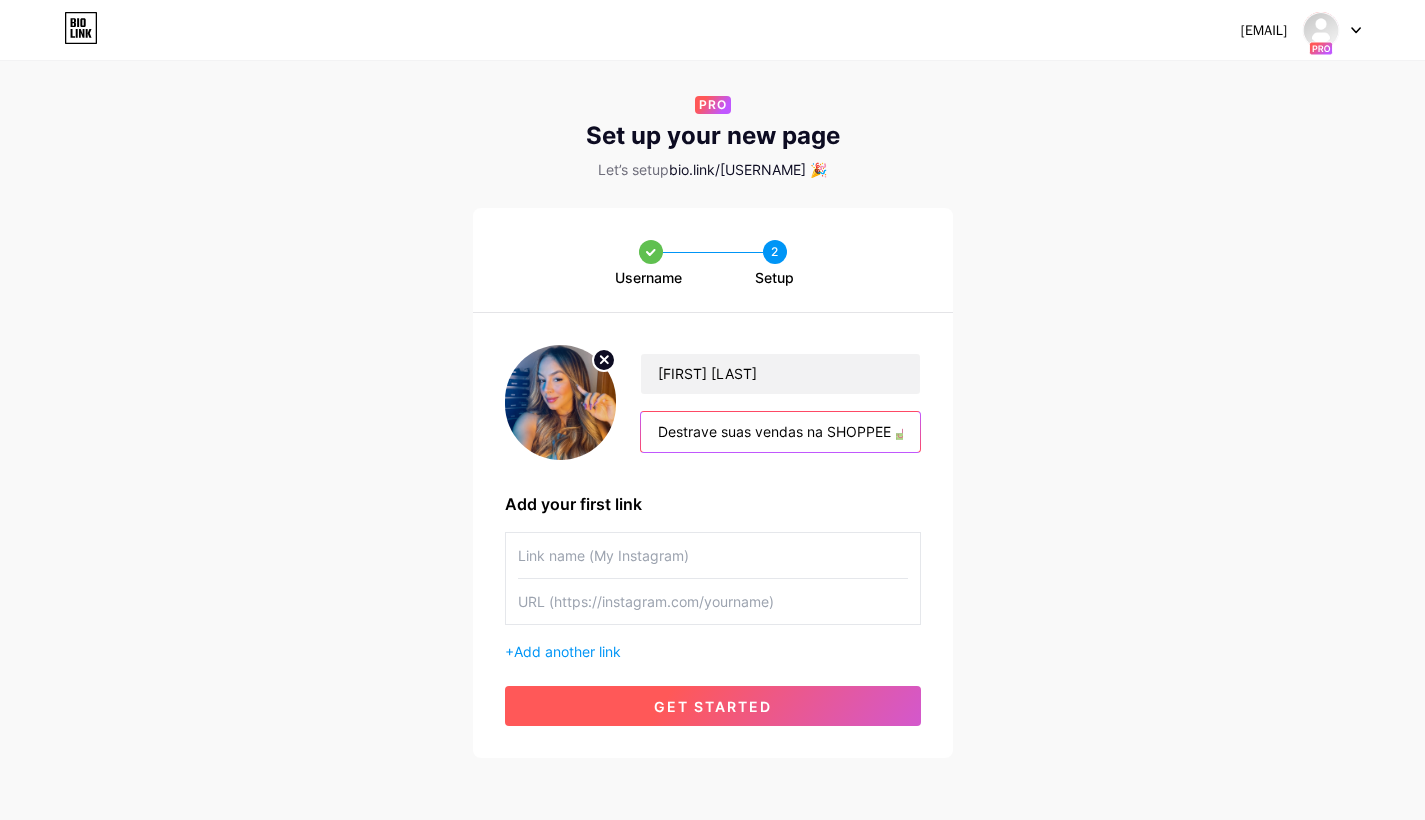 type on "Destrave suas vendas na SHOPPEE 🛍️" 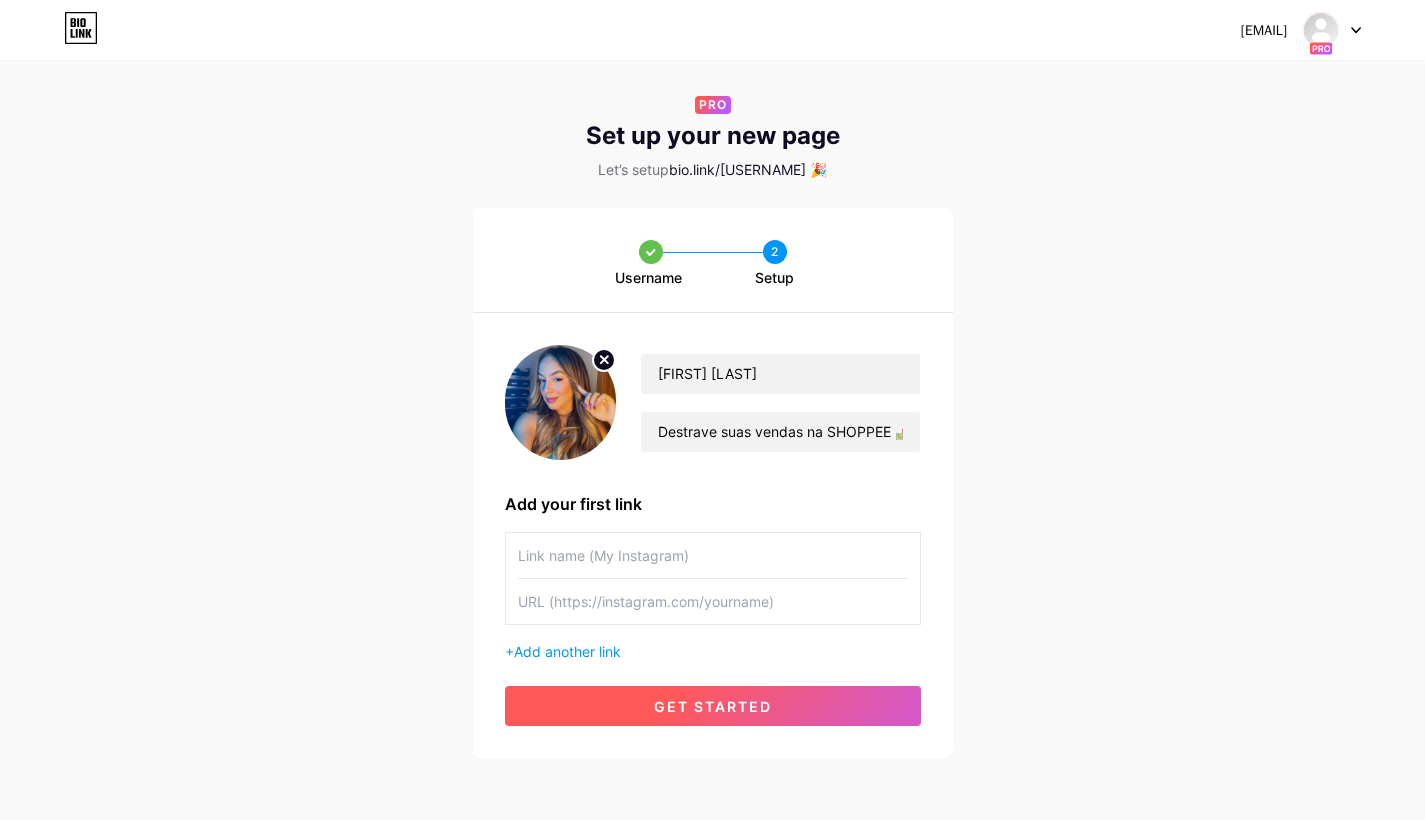 click on "get started" at bounding box center (713, 706) 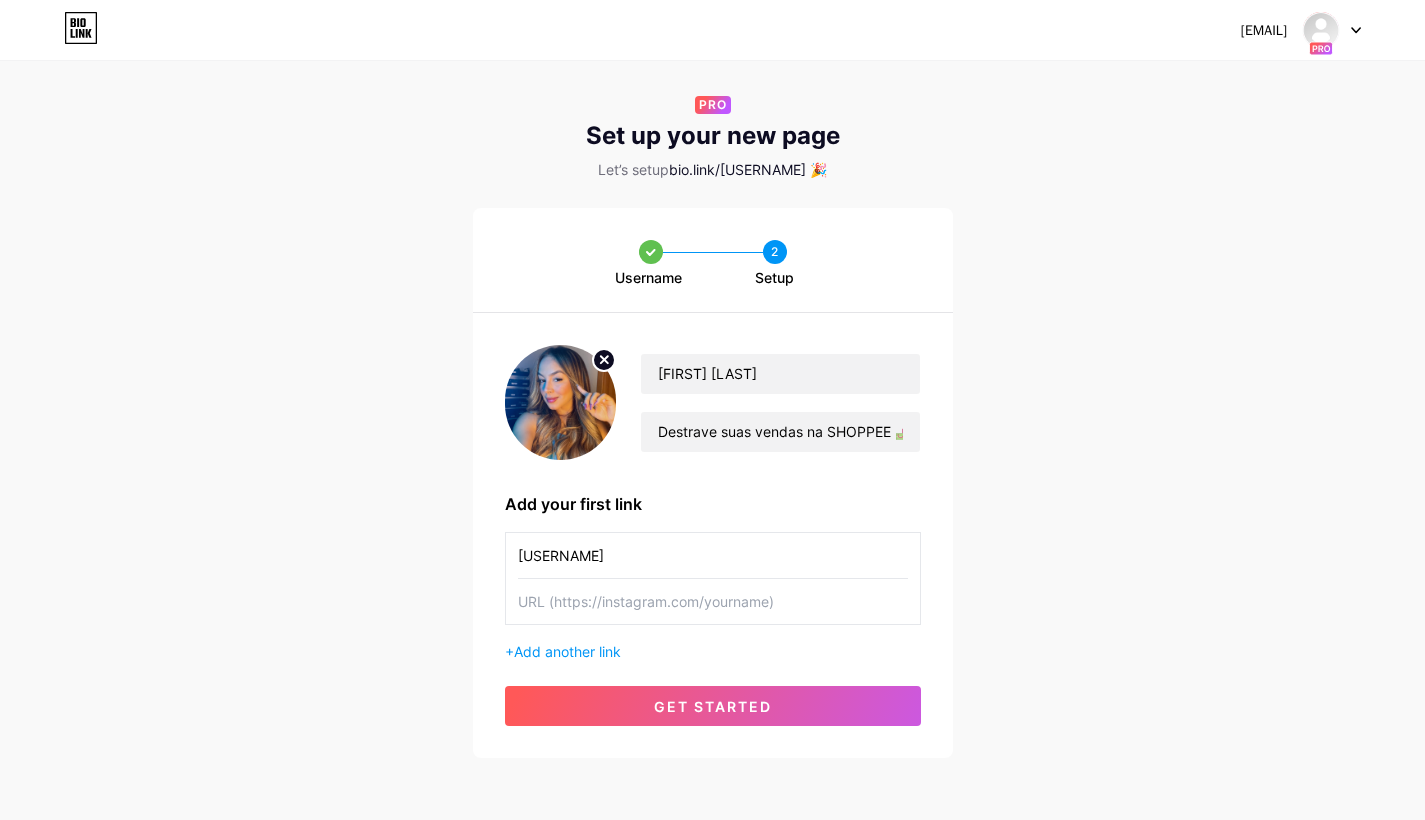type on "[USERNAME]" 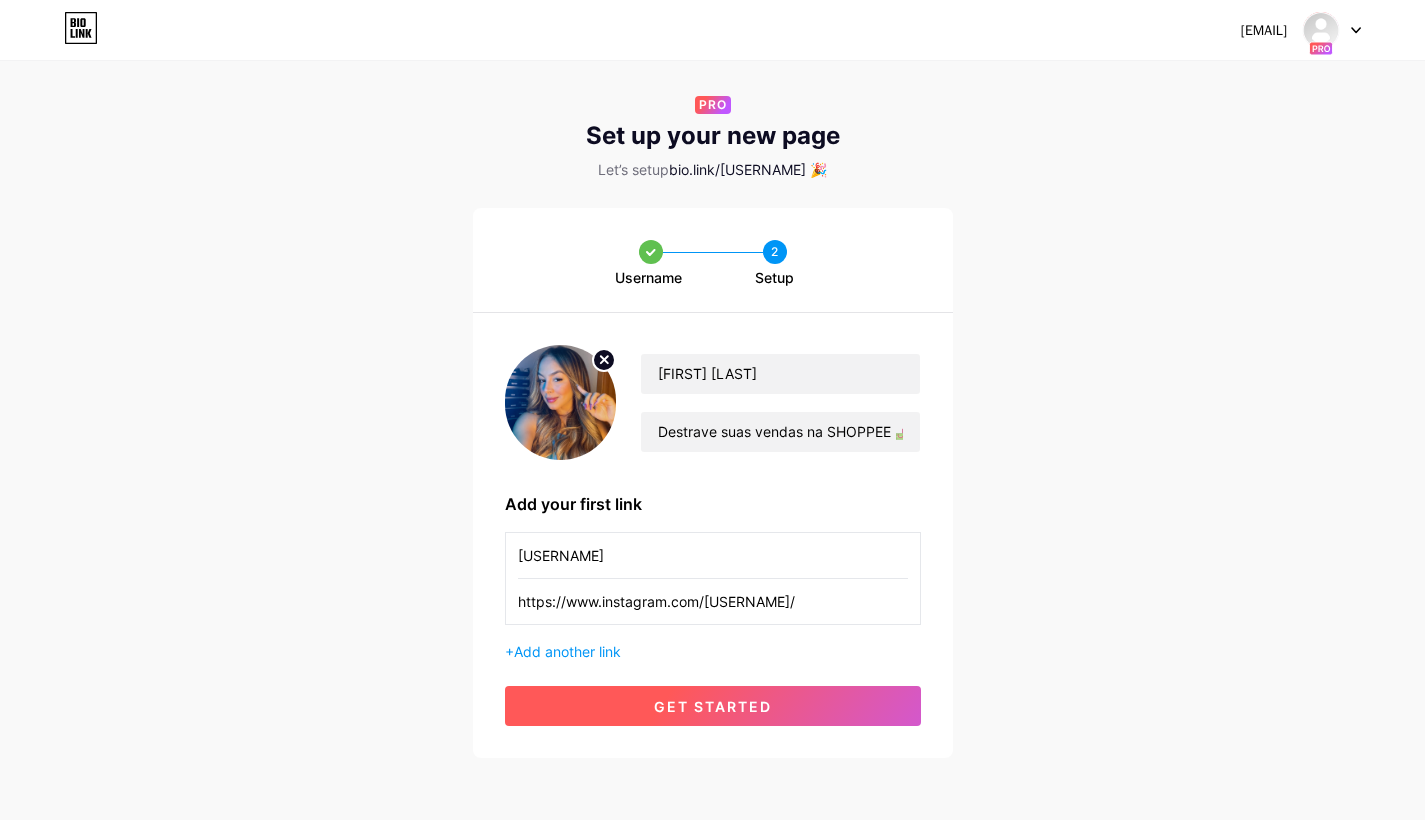 type on "https://www.instagram.com/[USERNAME]/" 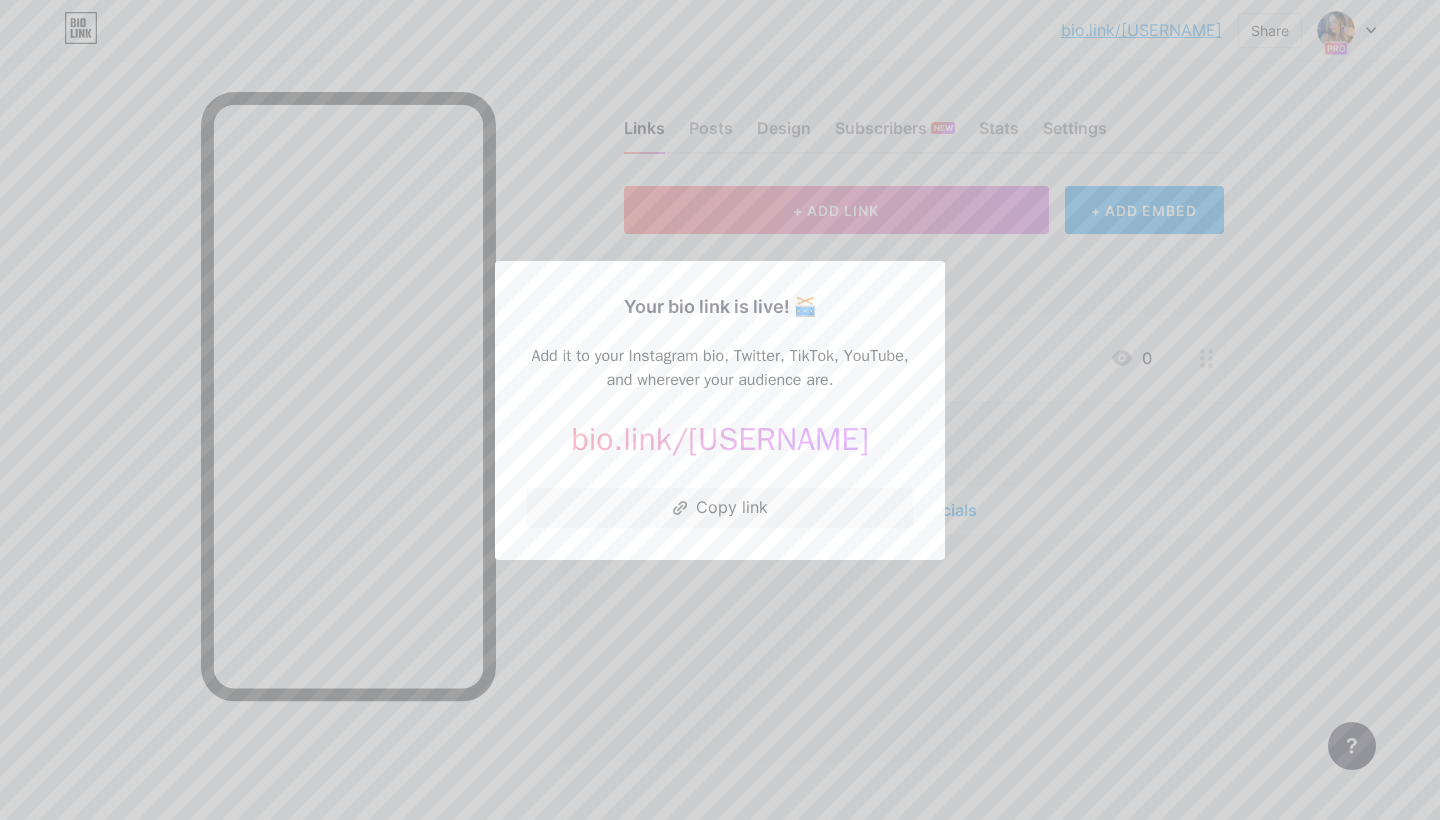 click at bounding box center [720, 410] 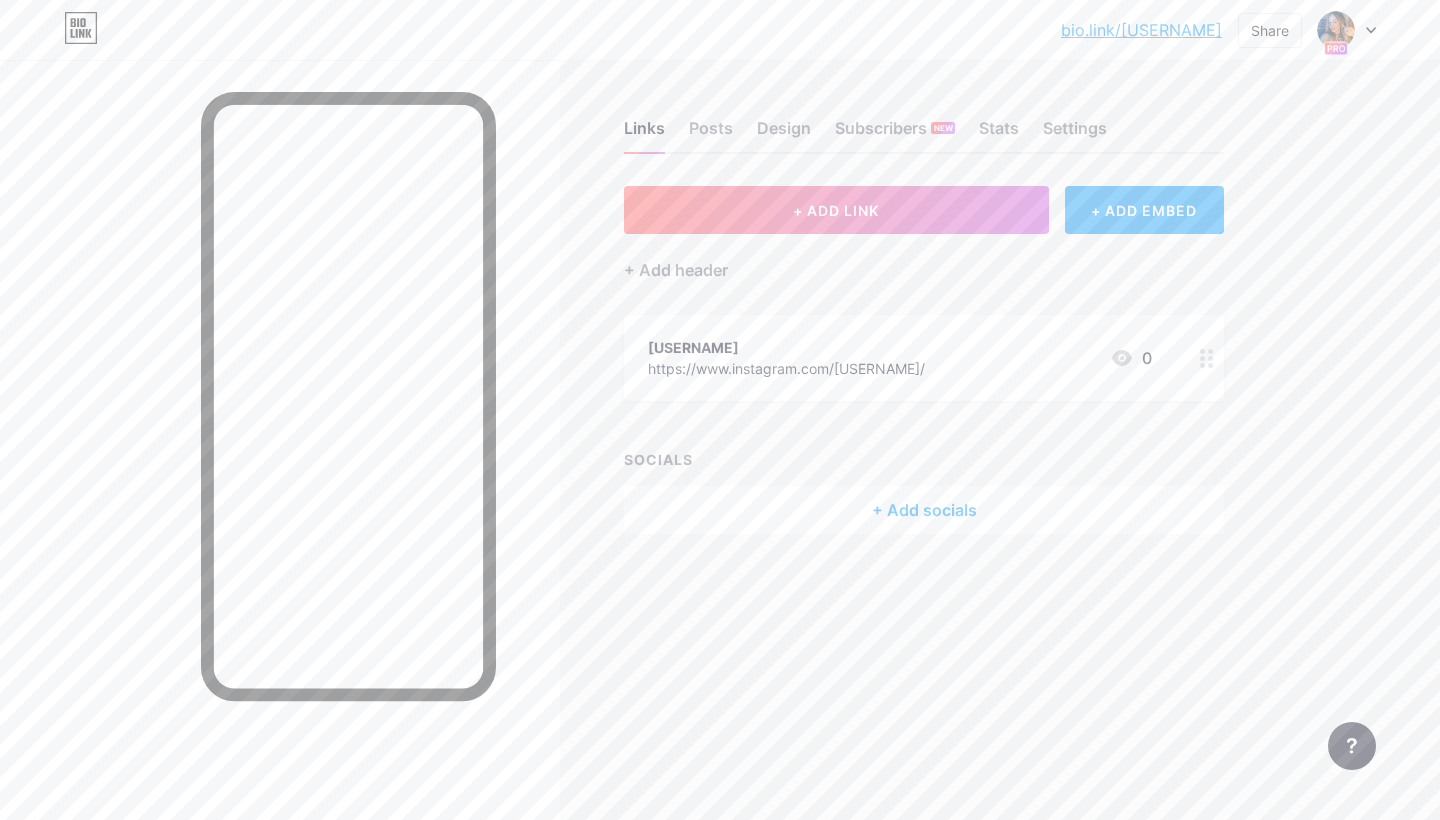 click on "_[USERNAME]
https://www.instagram.com/[USERNAME]/
0" at bounding box center (900, 358) 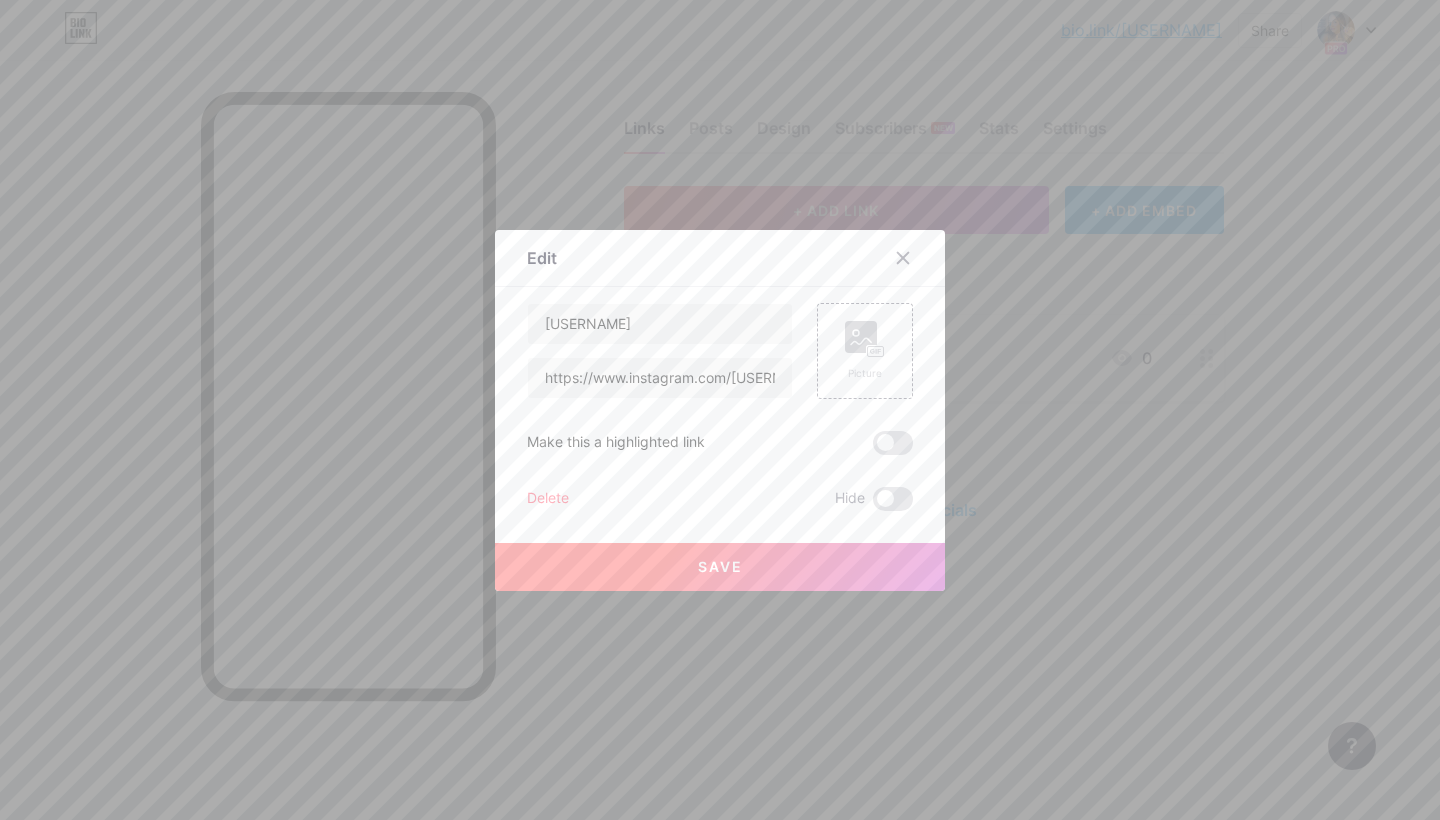 drag, startPoint x: 1122, startPoint y: 391, endPoint x: 1053, endPoint y: 364, distance: 74.094536 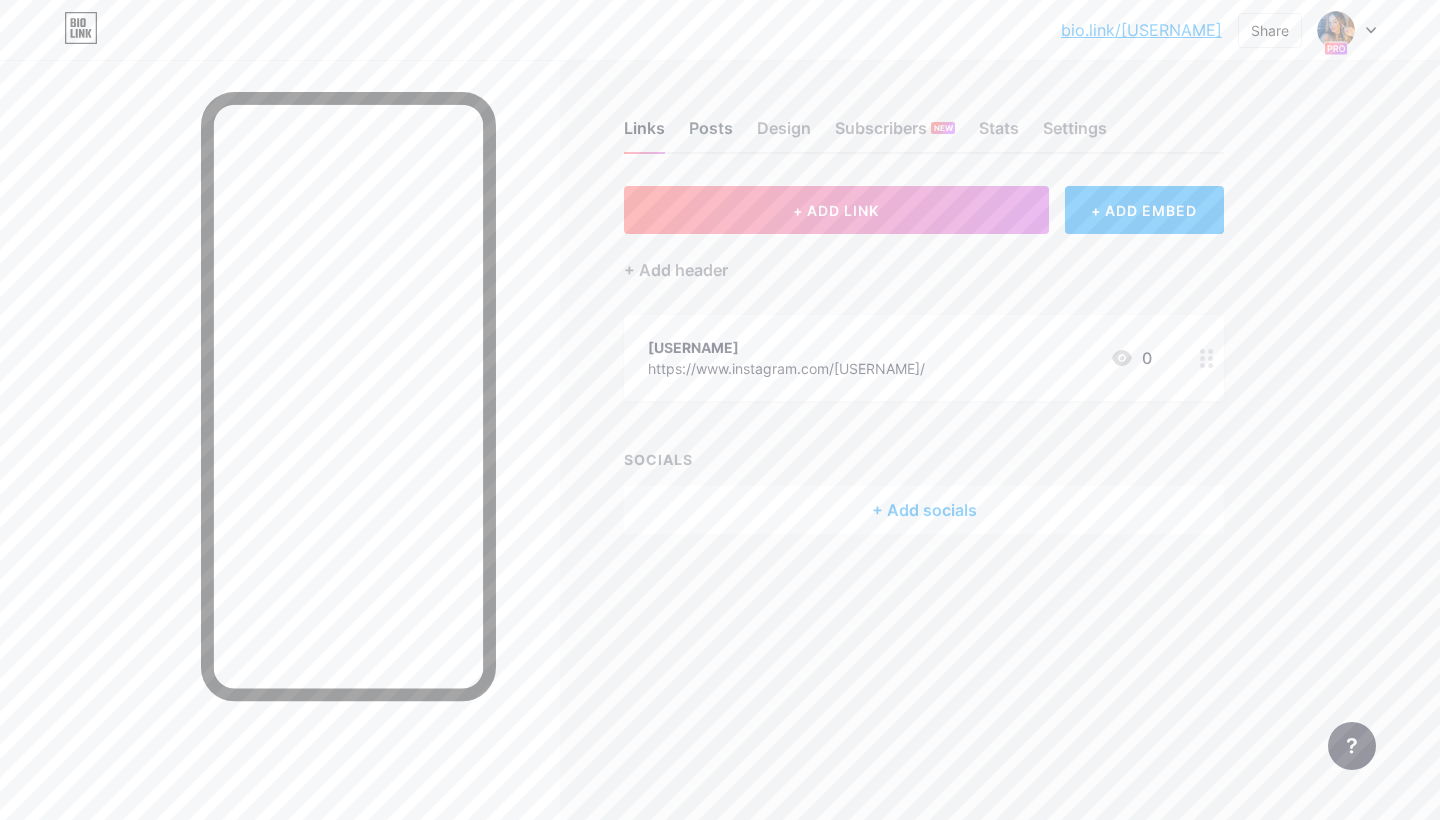 click on "Posts" at bounding box center (711, 134) 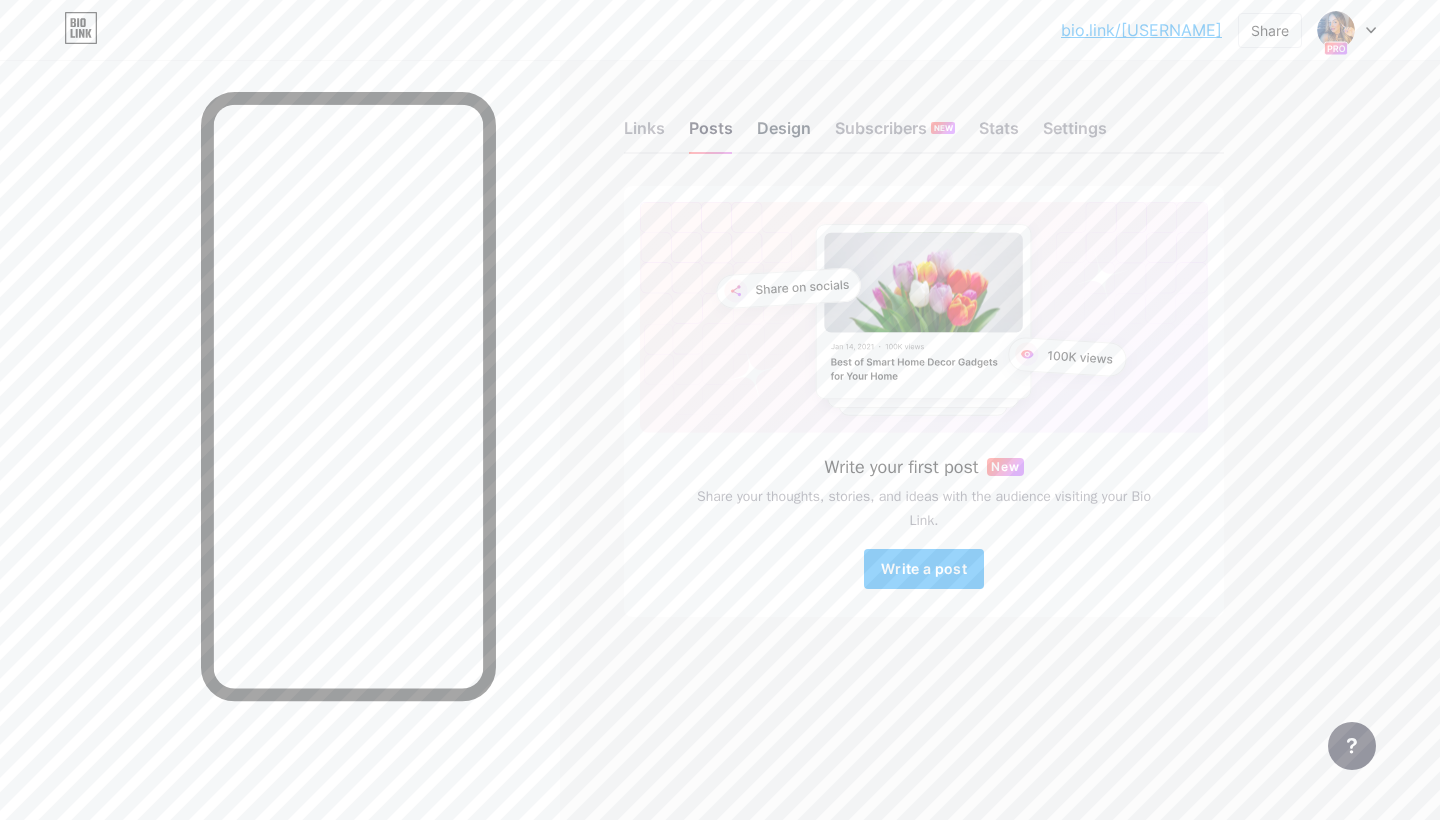 click on "Design" at bounding box center (784, 134) 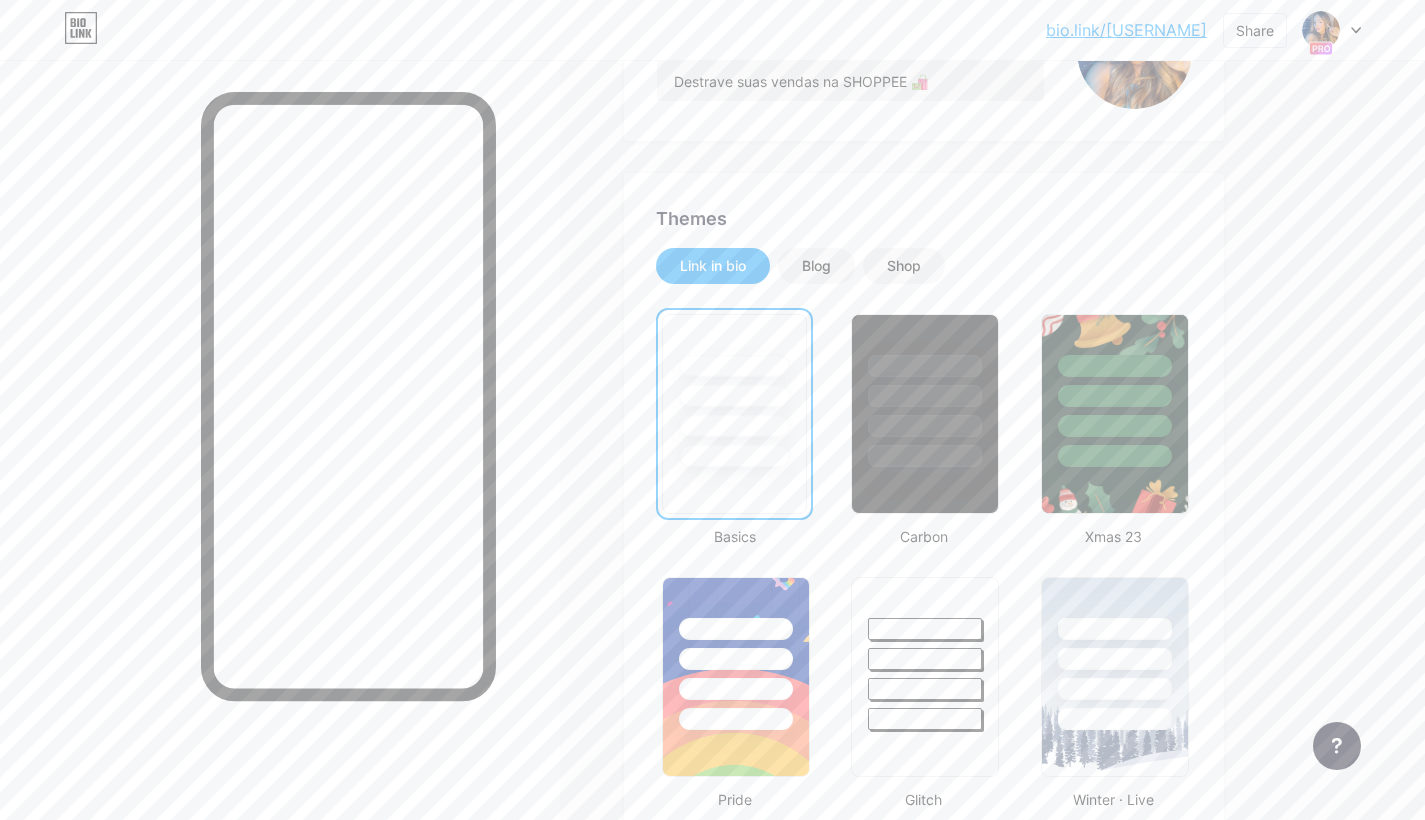 scroll, scrollTop: 425, scrollLeft: 0, axis: vertical 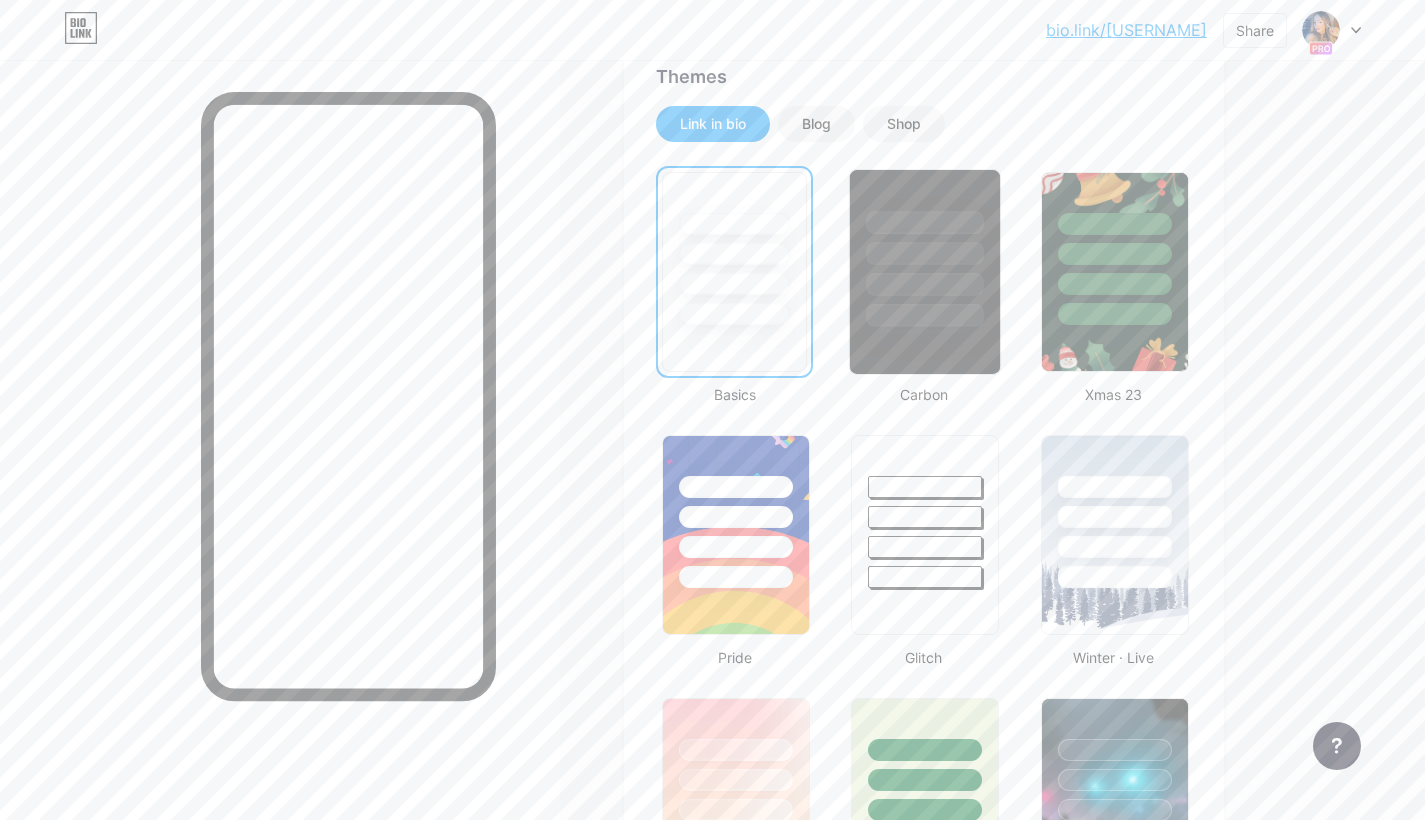 click at bounding box center (925, 315) 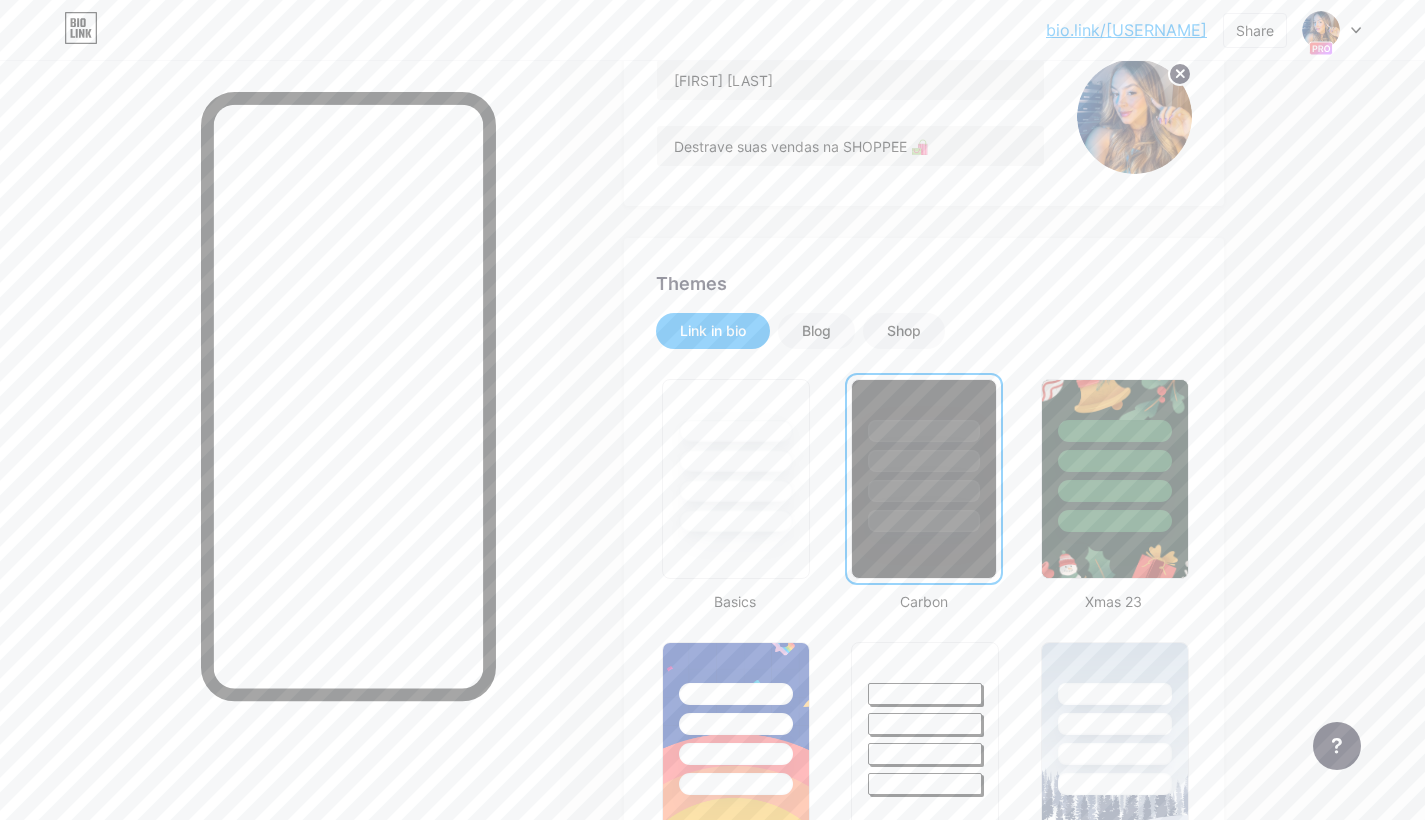 scroll, scrollTop: 0, scrollLeft: 0, axis: both 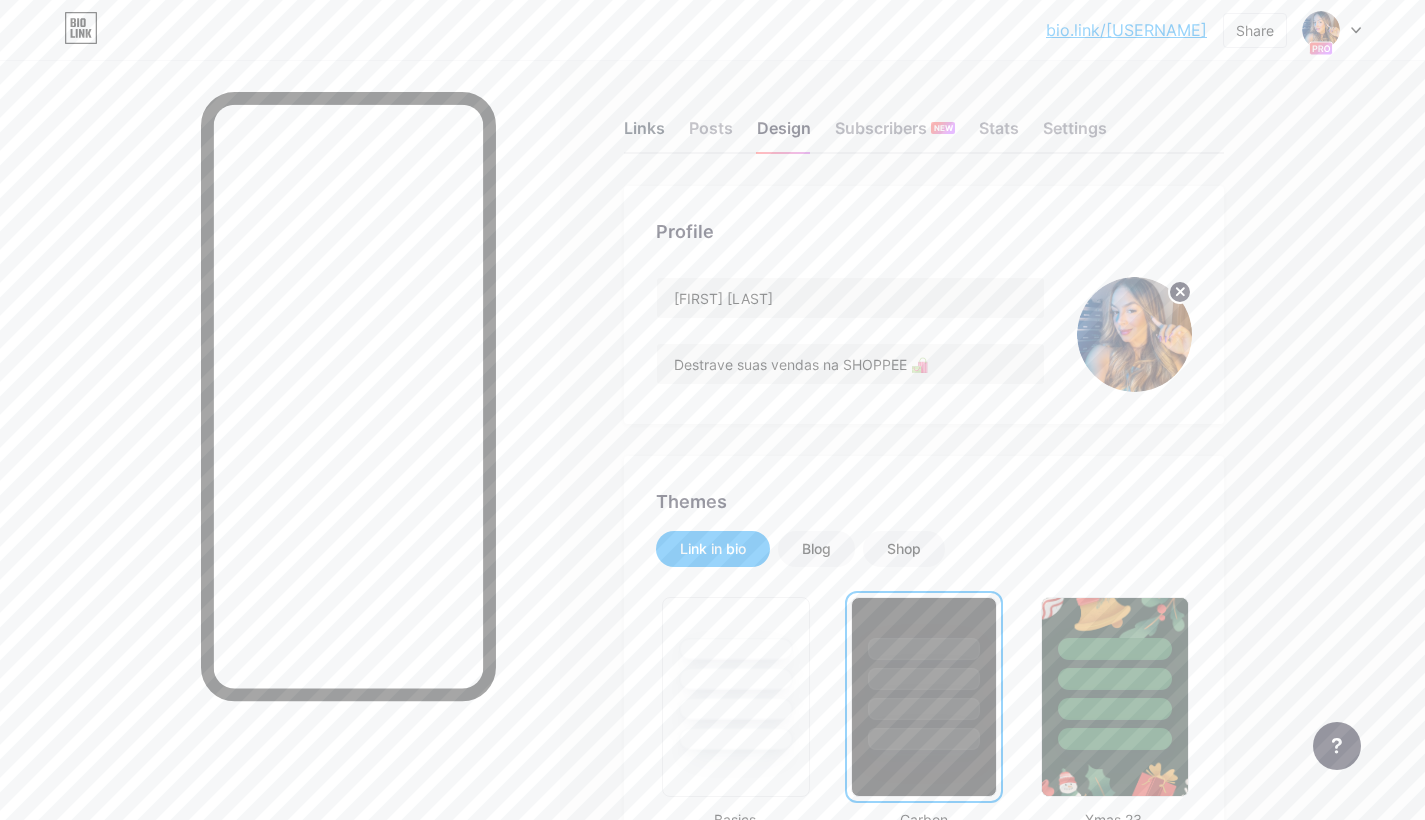 click on "Links" at bounding box center (644, 134) 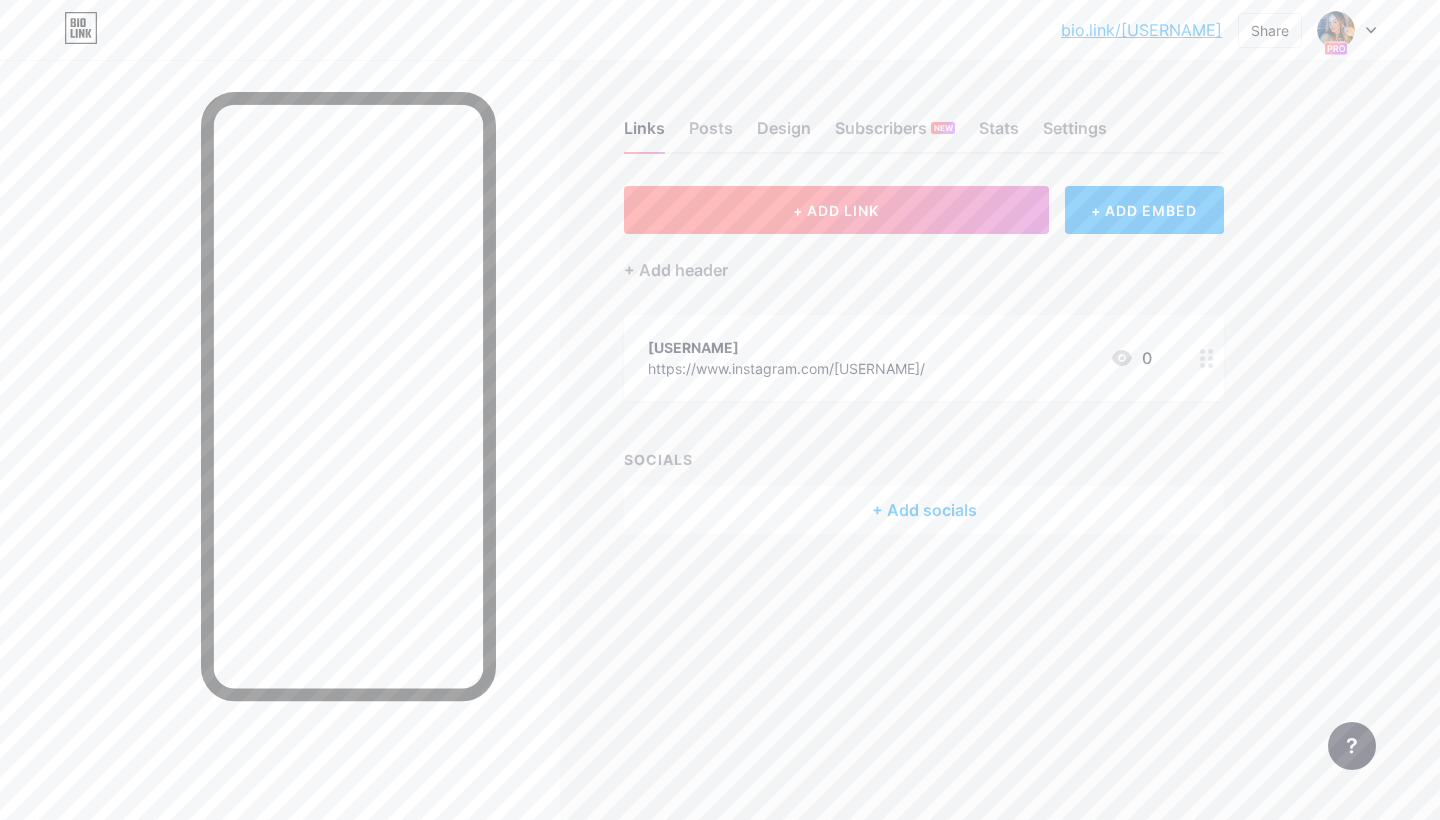 click on "+ ADD LINK" at bounding box center (836, 210) 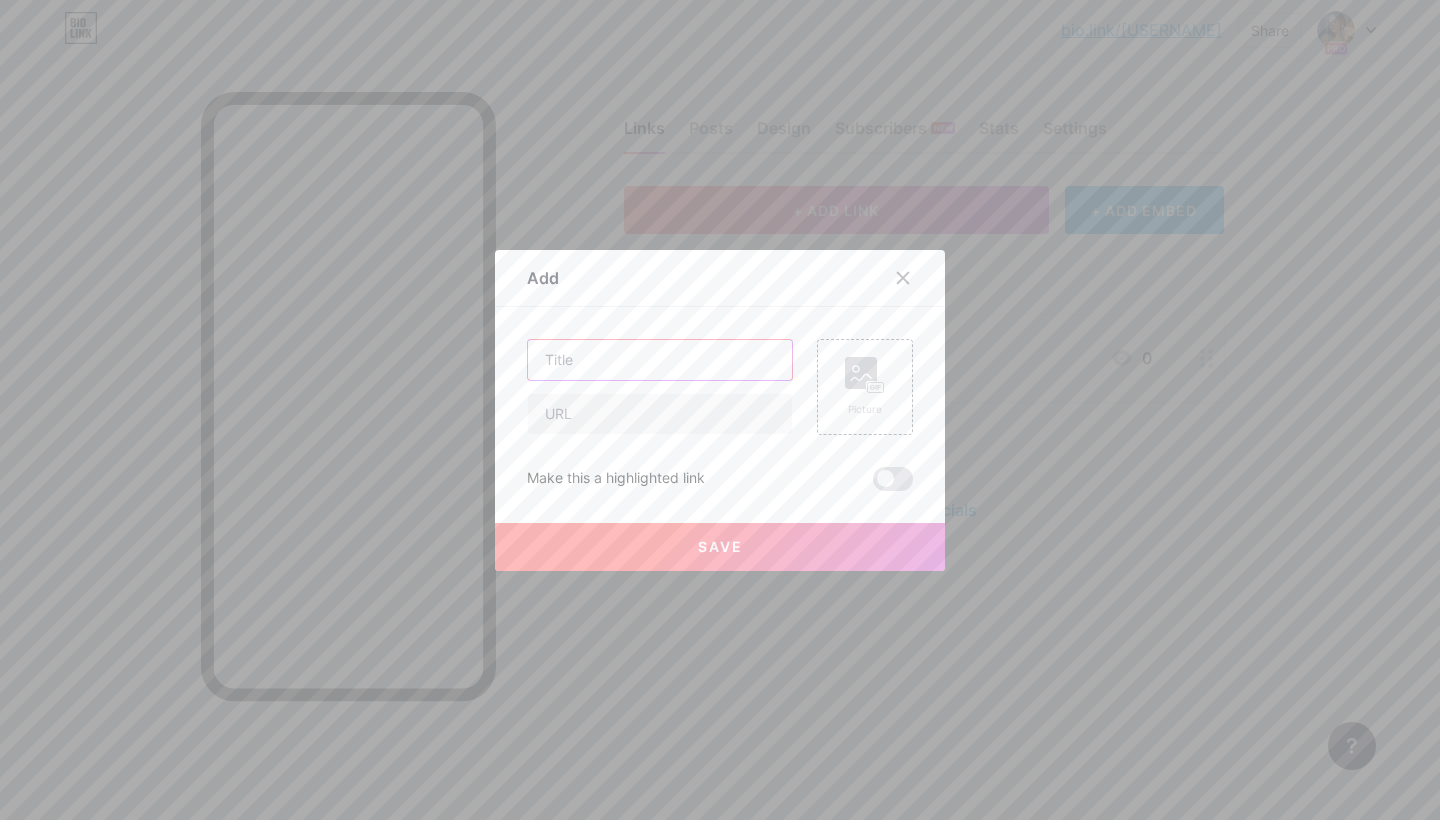 click at bounding box center [660, 360] 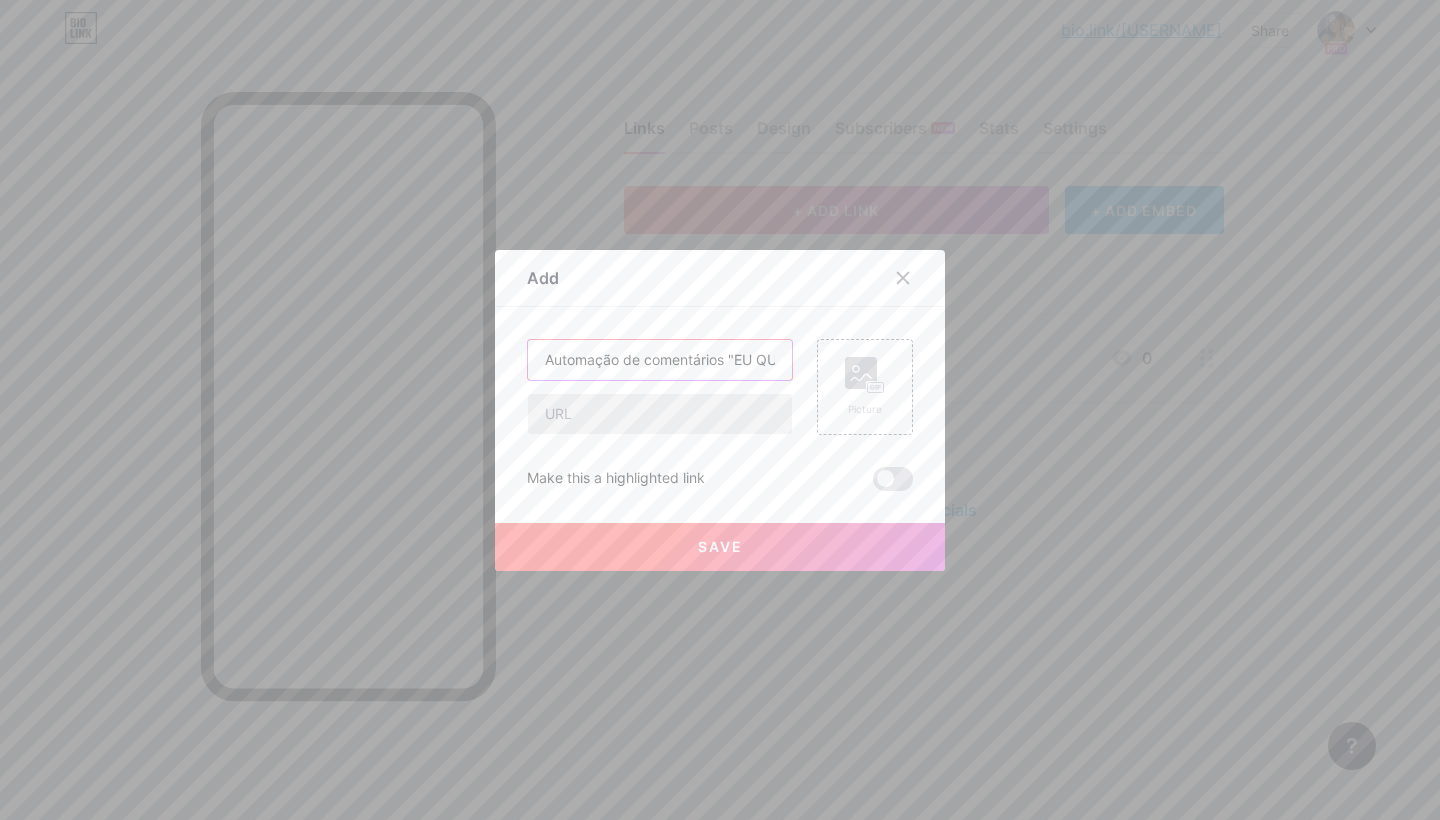 type on "Automação de comentários "EU QUERO"" 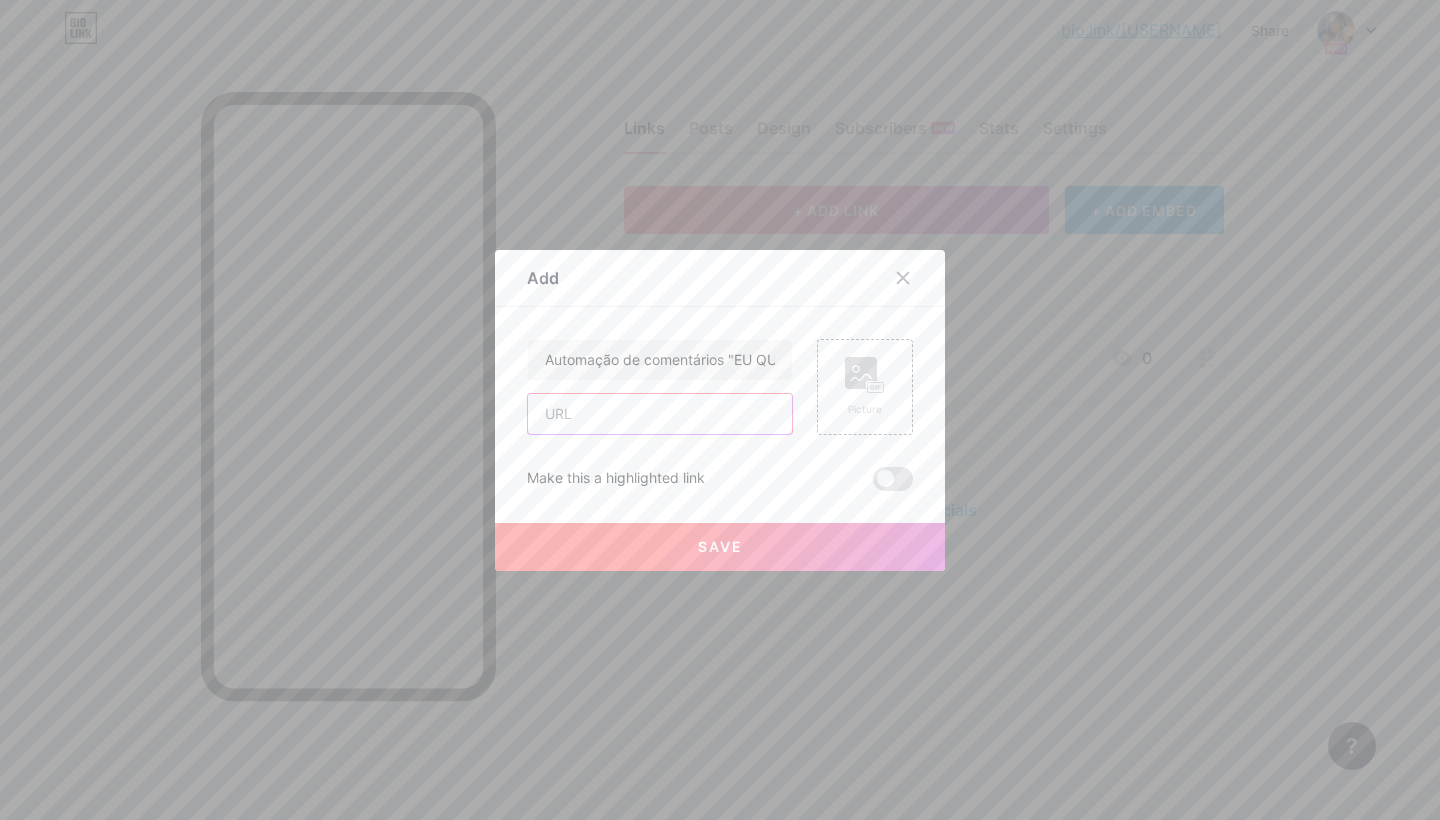 click at bounding box center [660, 414] 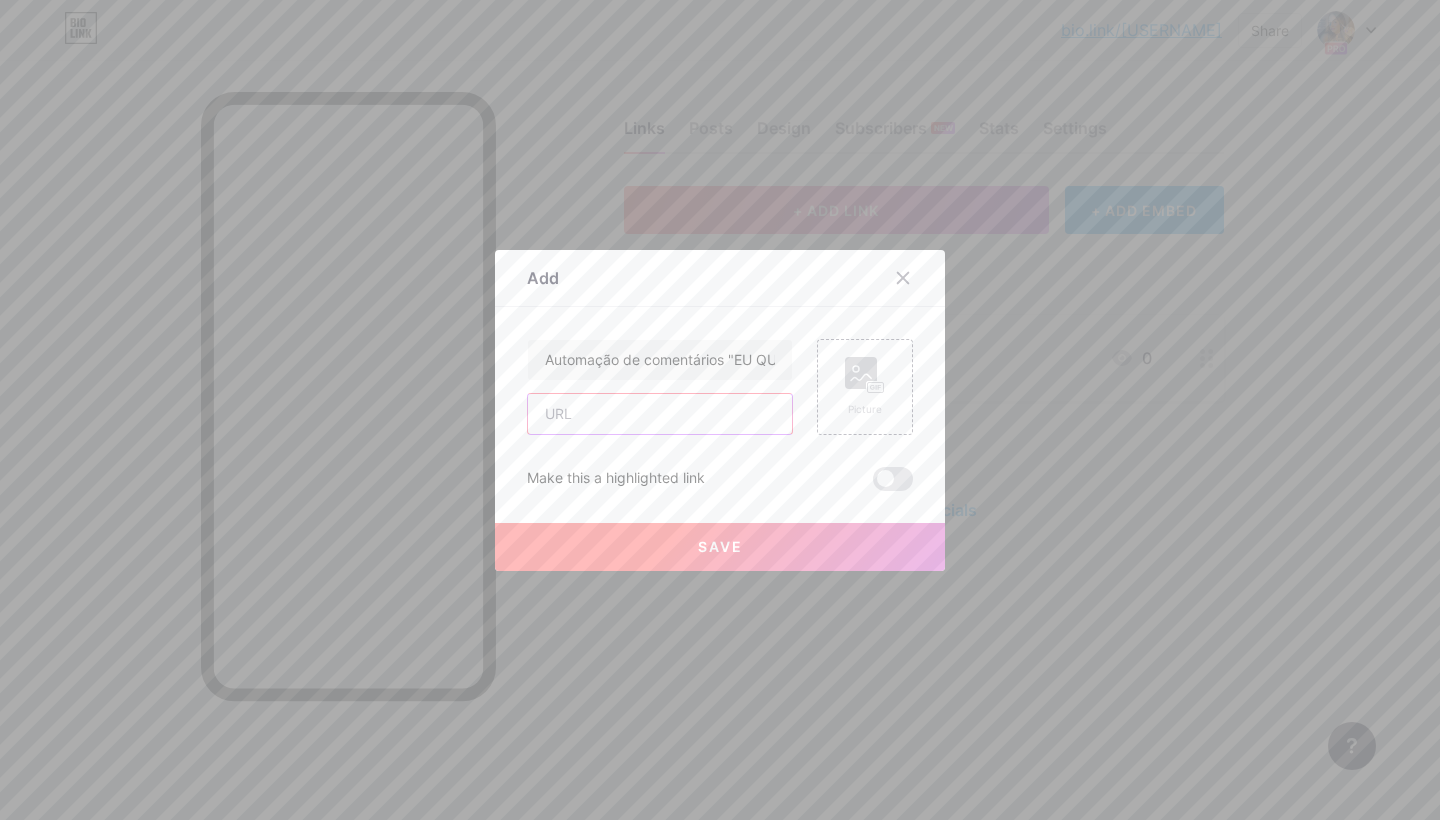 paste on "https://pay.kiwify.com.br/[LINK]?afid=[LINK]" 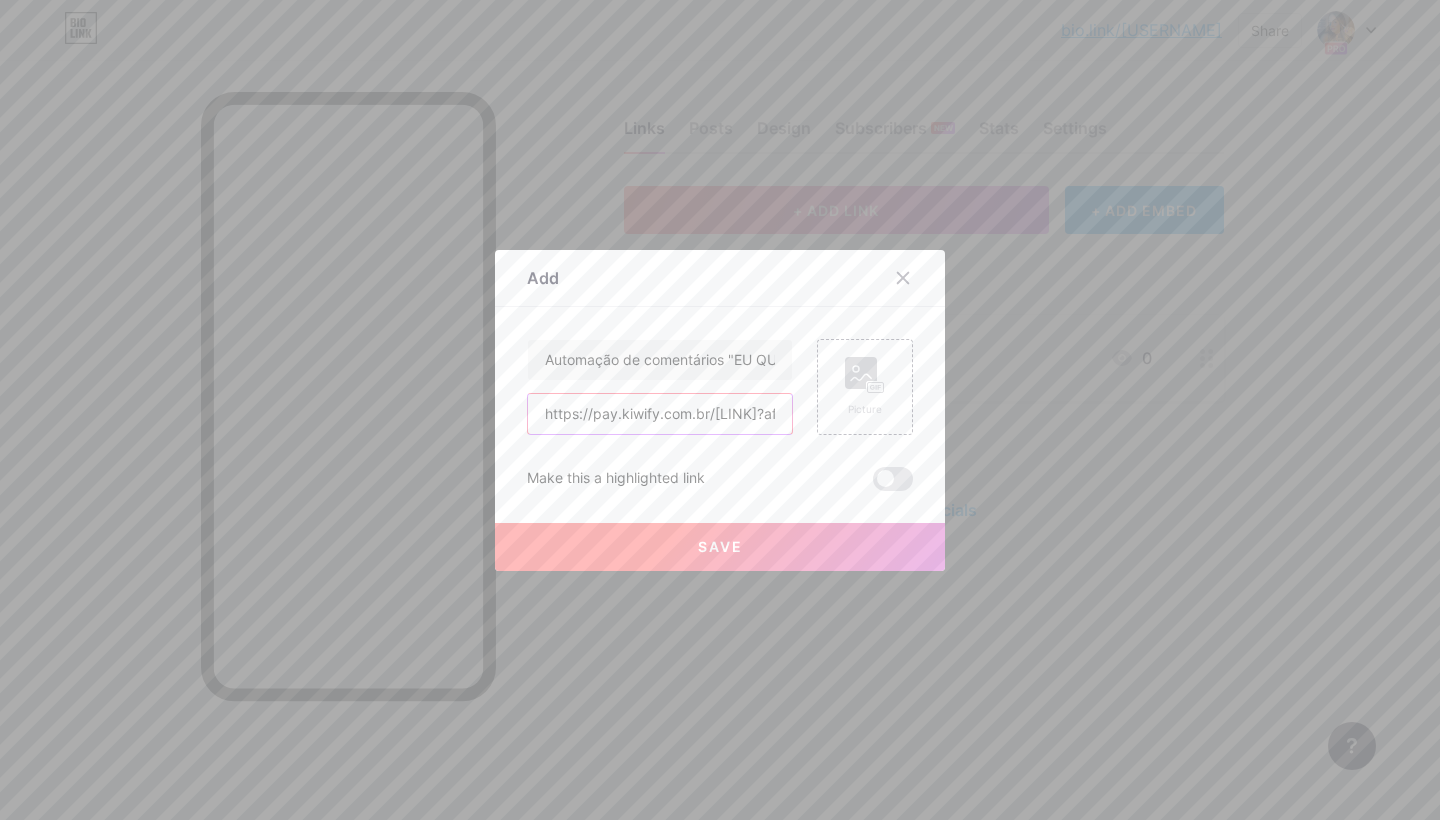 type on "https://pay.kiwify.com.br/[LINK]?afid=[LINK]" 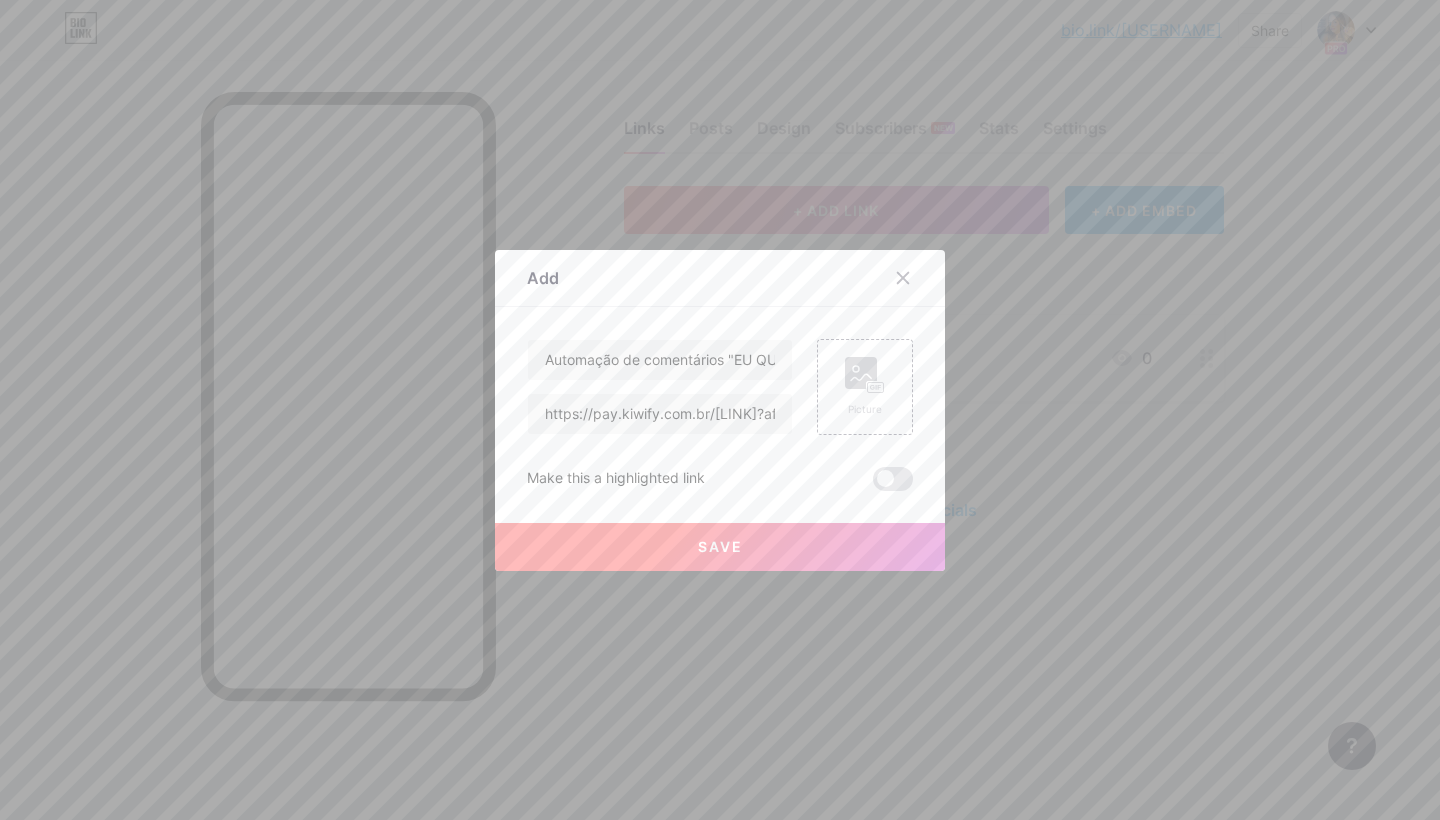 click on "Save" at bounding box center (720, 547) 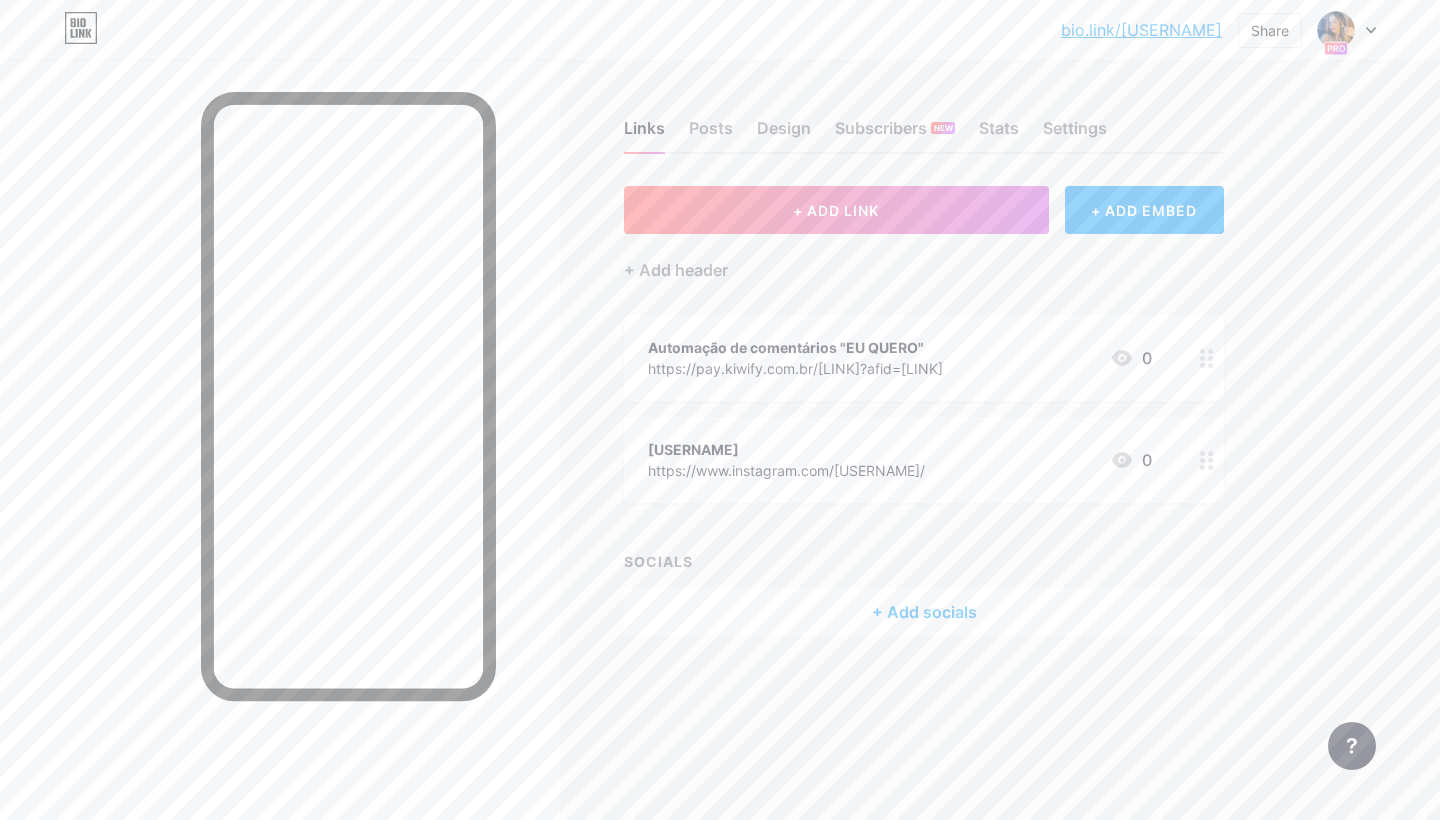 click on "https://pay.kiwify.com.br/[LINK]?afid=[LINK]" at bounding box center (795, 368) 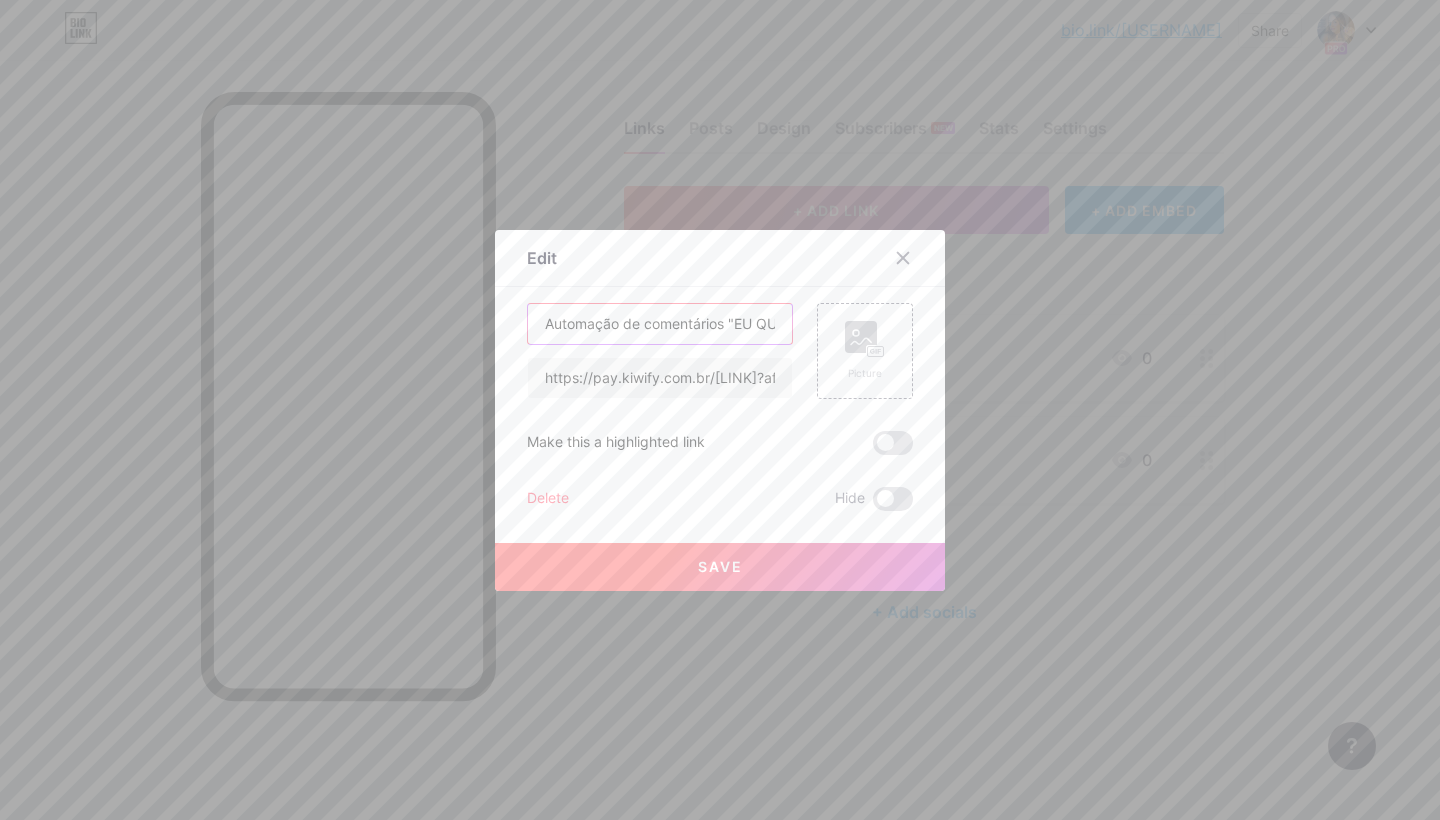 click on "Automação de comentários "EU QUERO"" at bounding box center [660, 324] 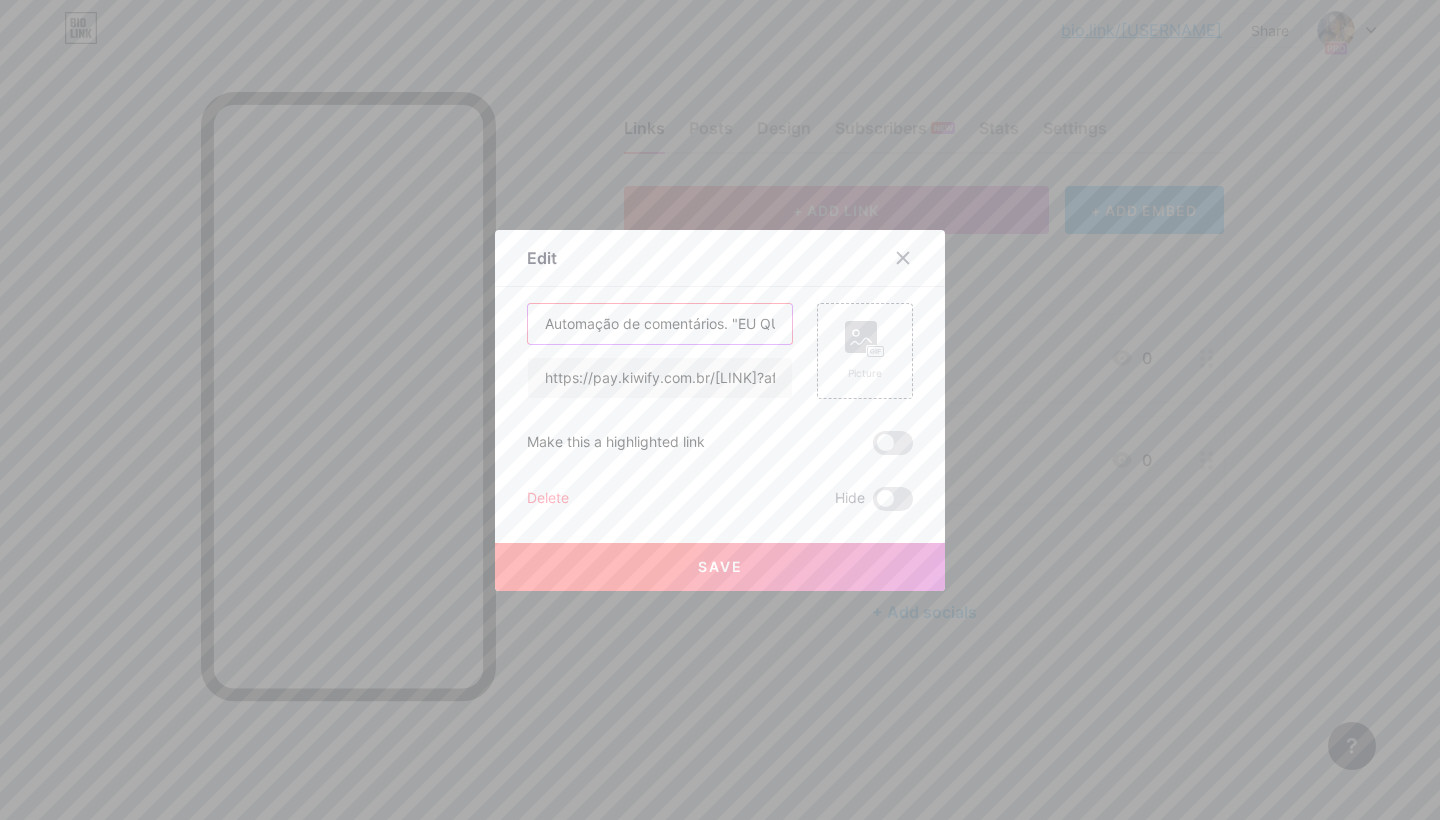 click on "Automação de comentários. "EU QUERO"" at bounding box center [660, 324] 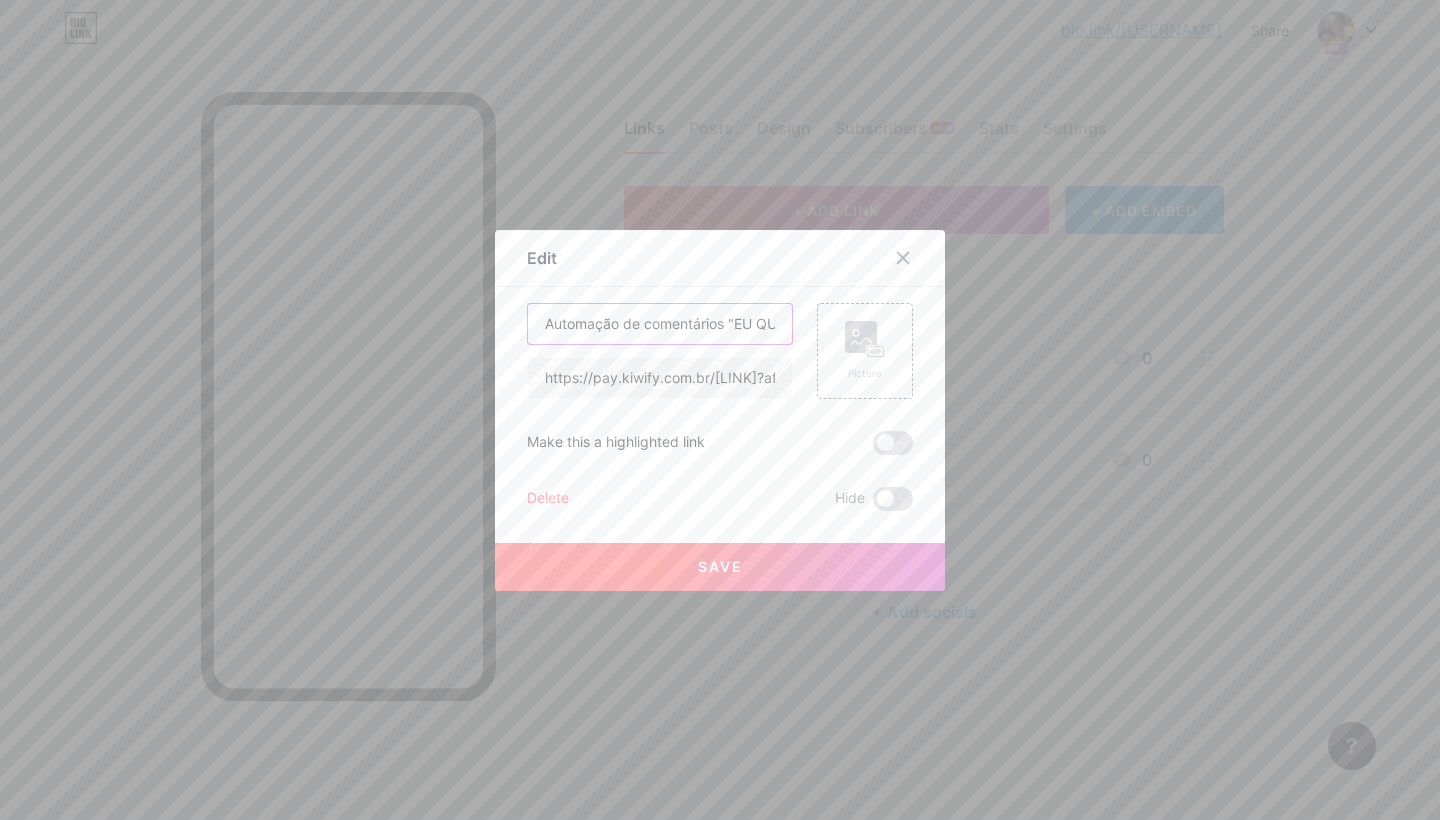 type on "Automação de comentários "EU QUERO"" 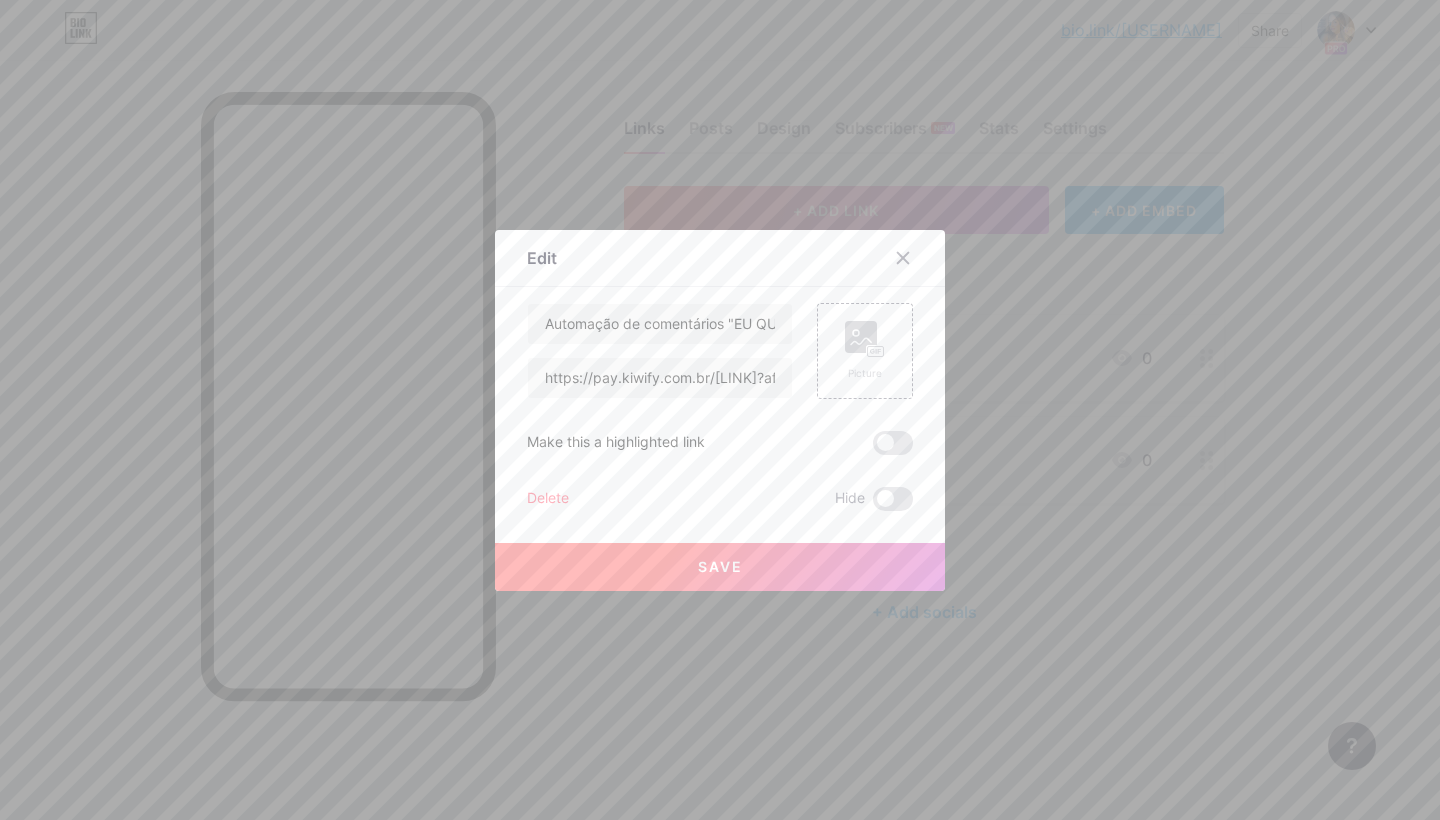 click on "Save" at bounding box center [720, 567] 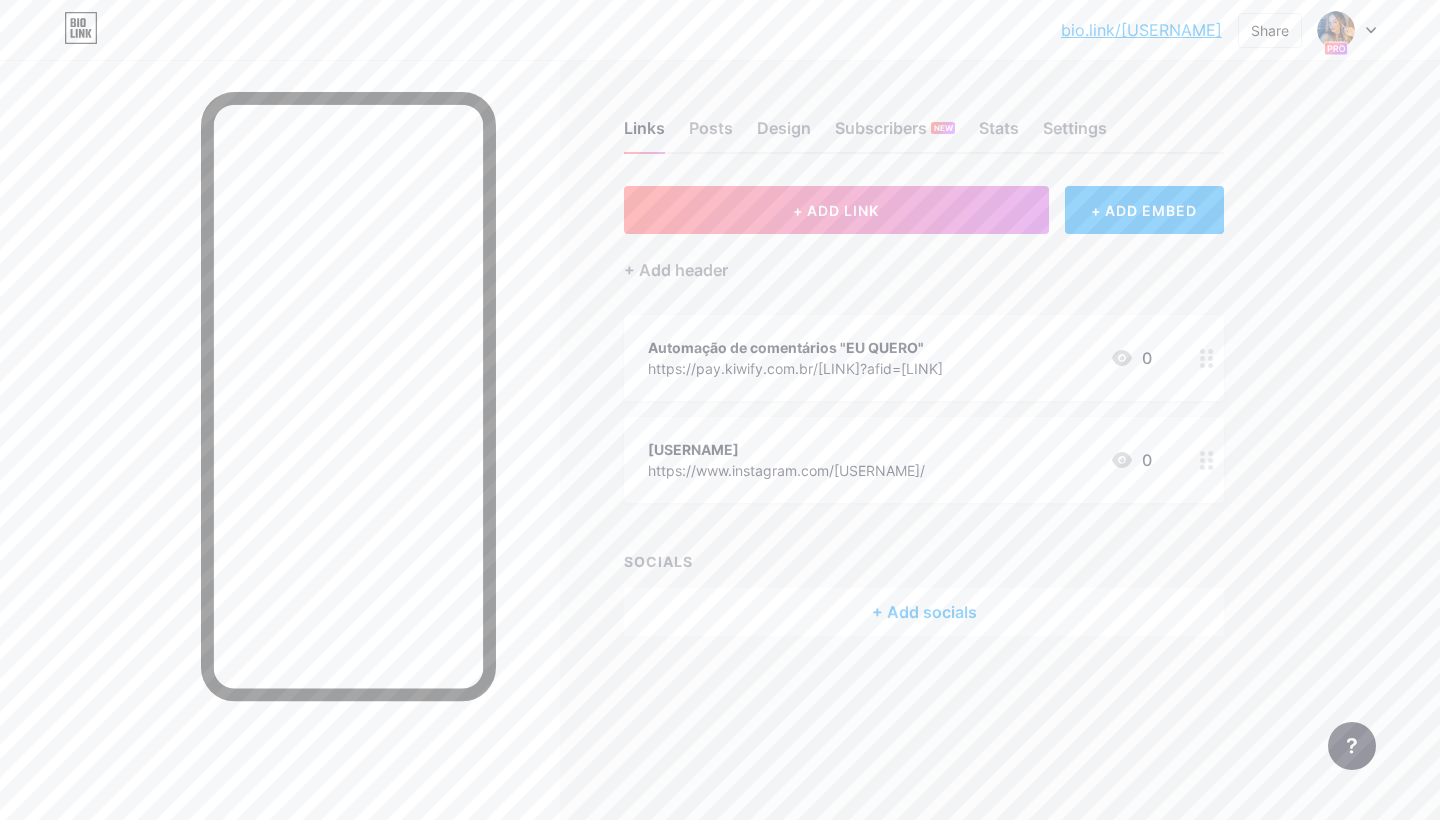 click on "Automação de comentários "EU QUERO"" at bounding box center (795, 347) 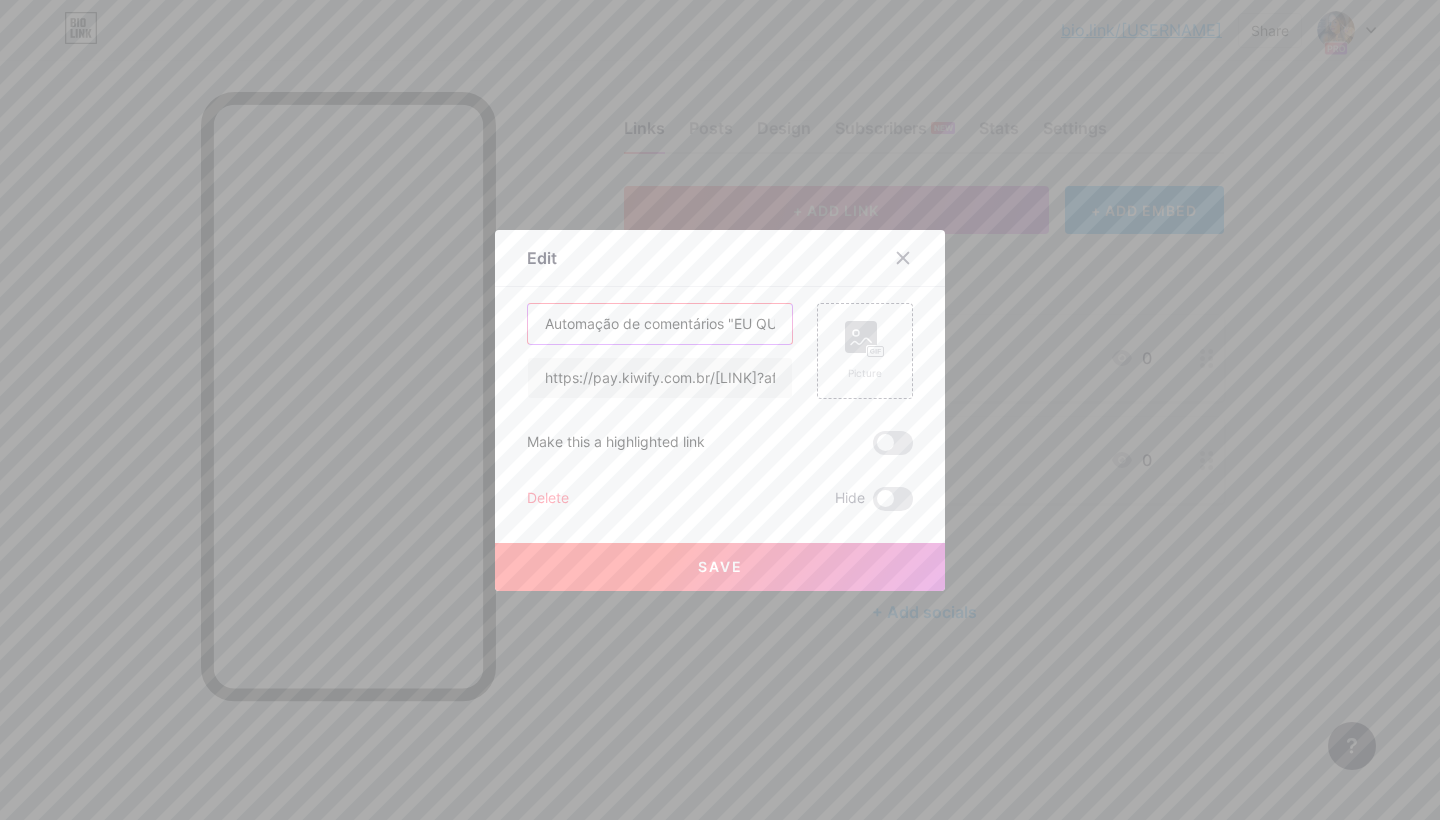 click on "Automação de comentários "EU QUERO"" at bounding box center (660, 324) 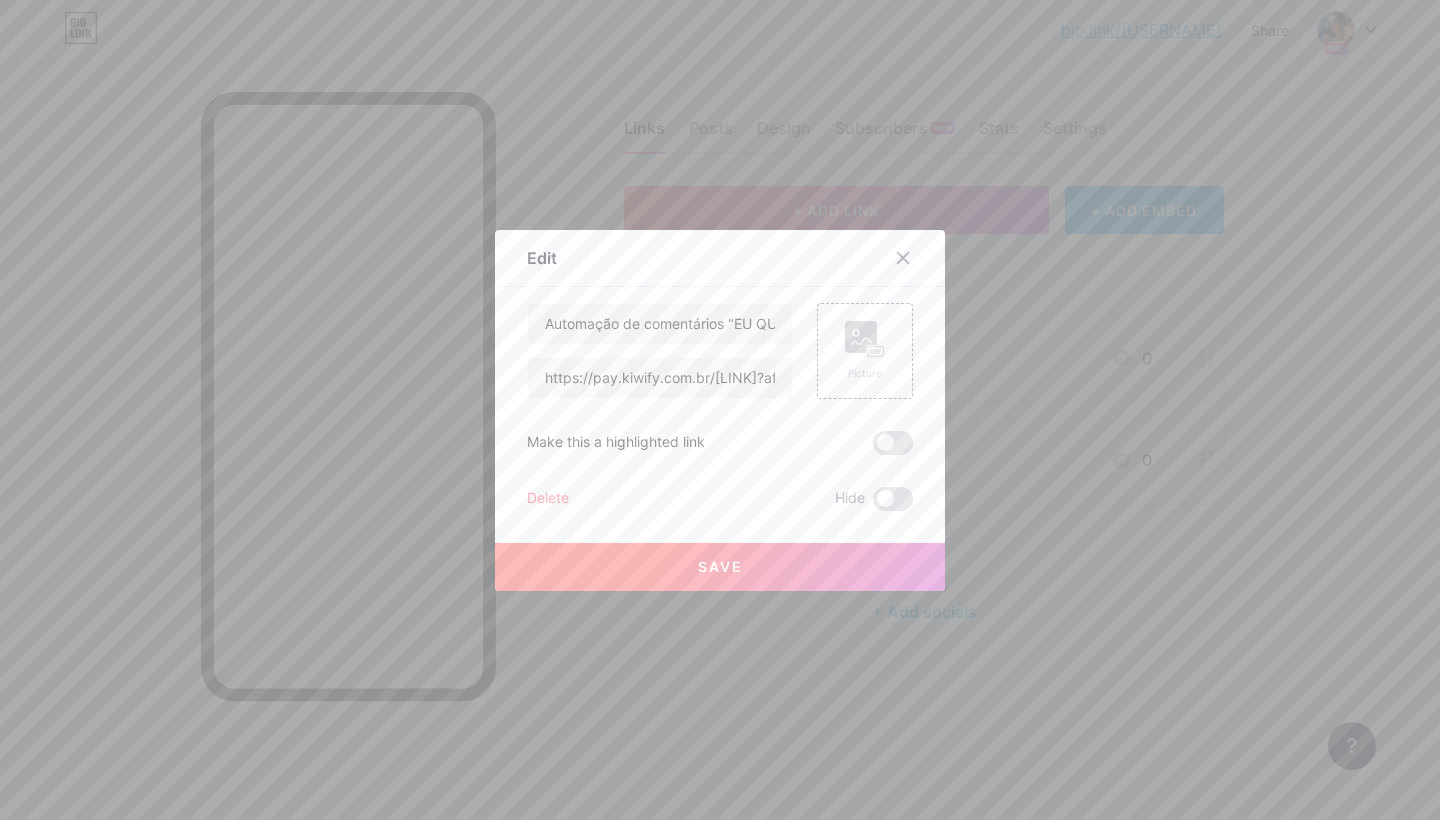 click on "Save" at bounding box center [720, 566] 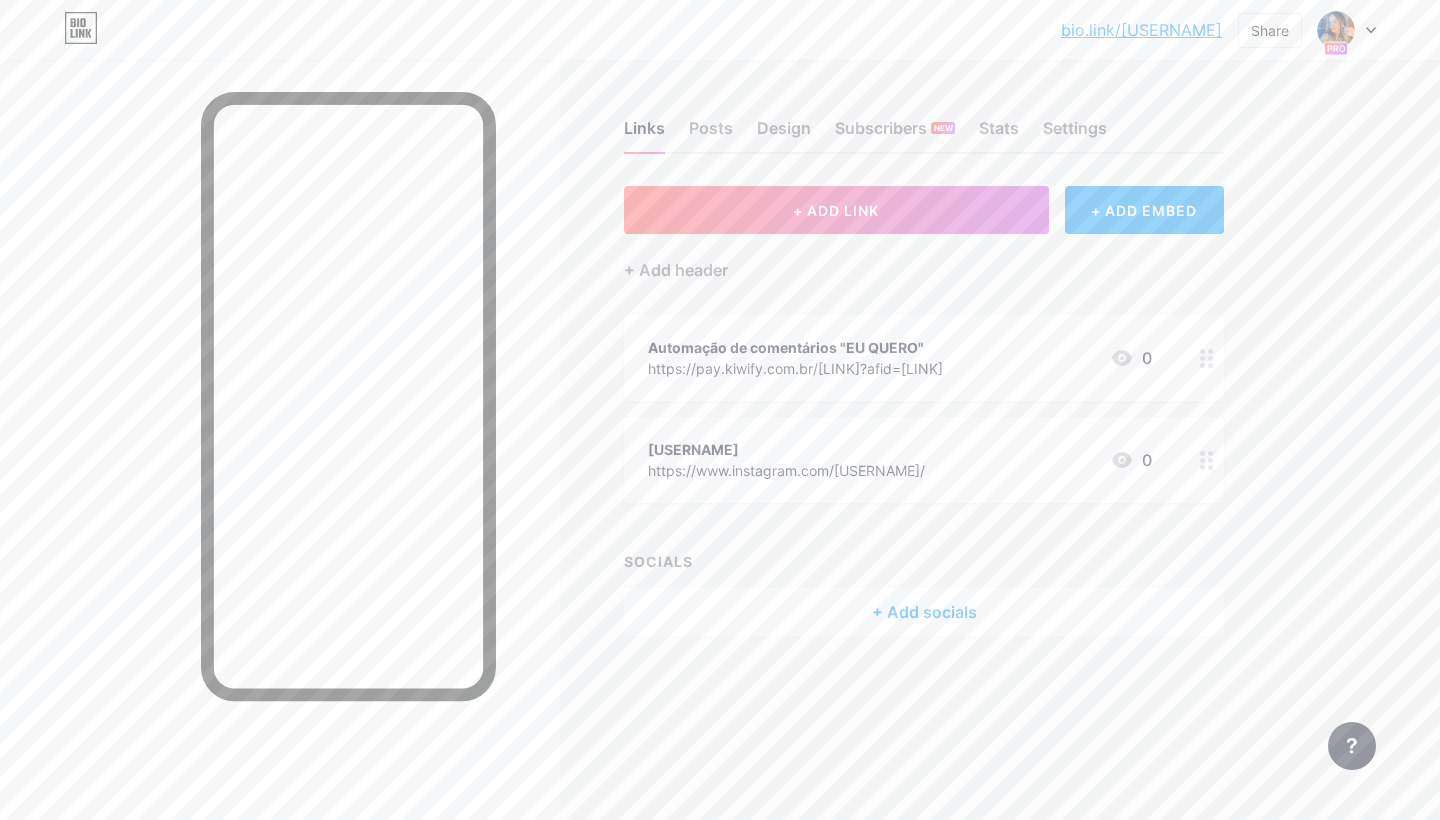 click at bounding box center [1210, 365] 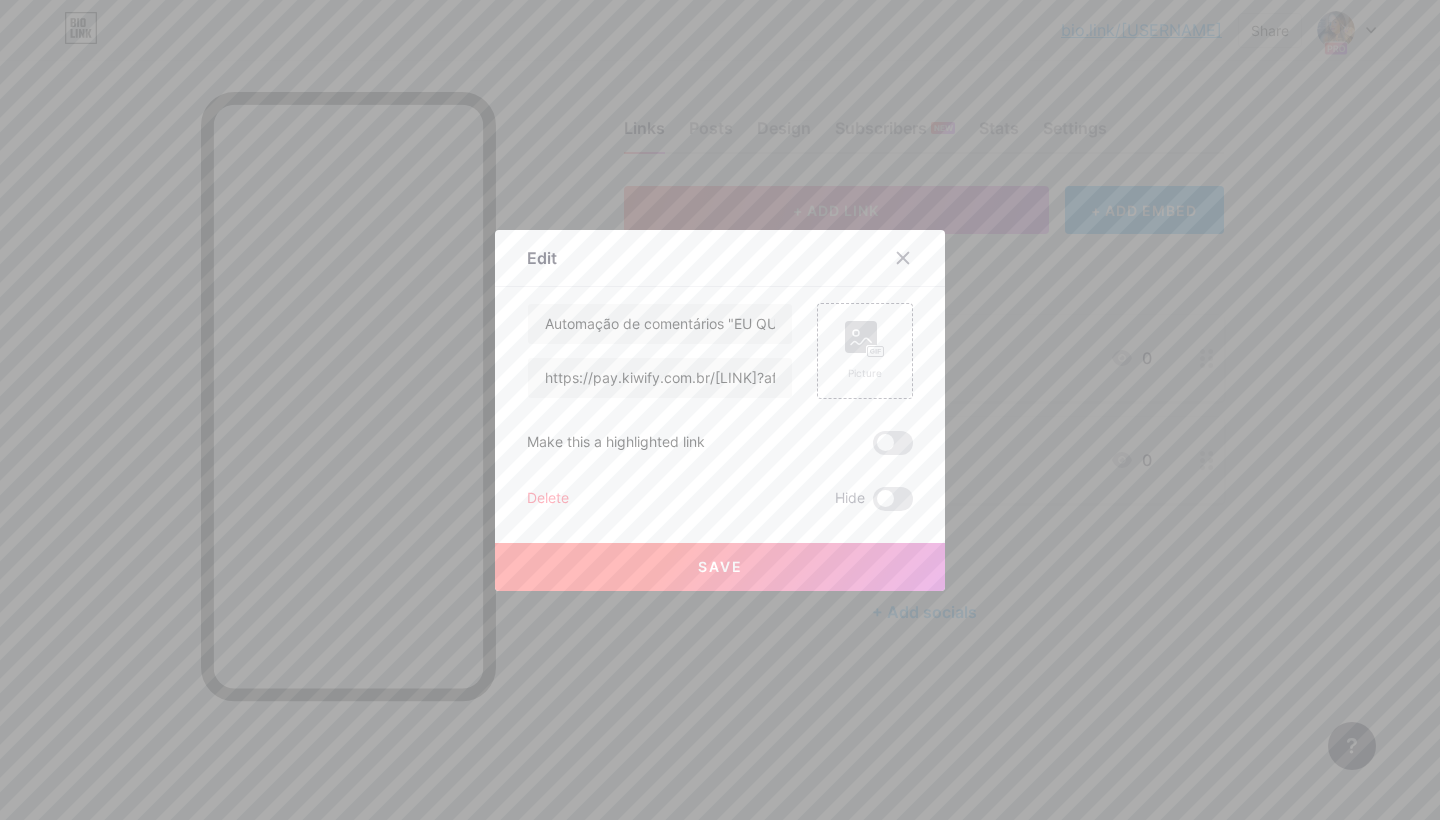 click at bounding box center (720, 410) 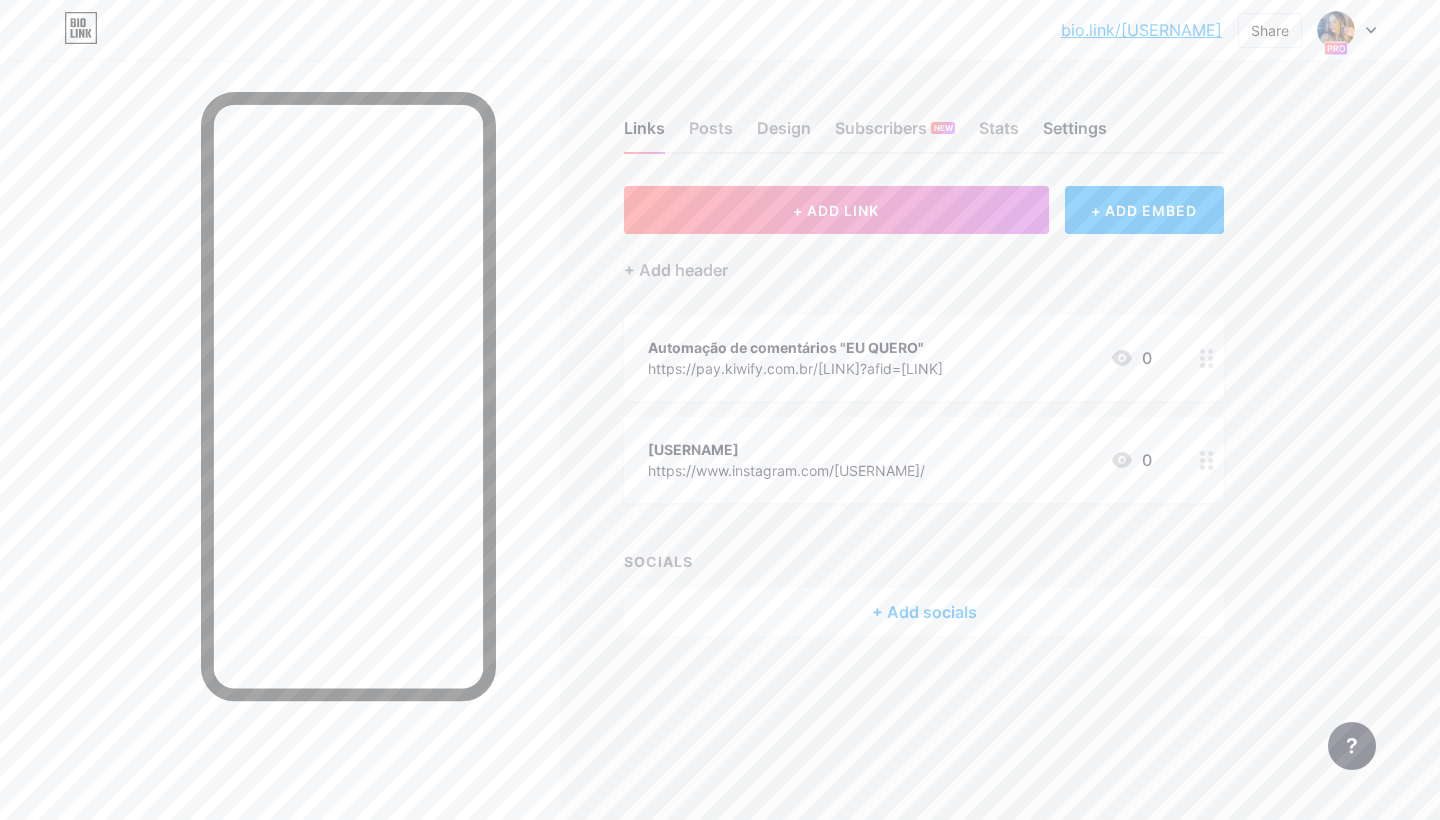 click on "Settings" at bounding box center (1075, 134) 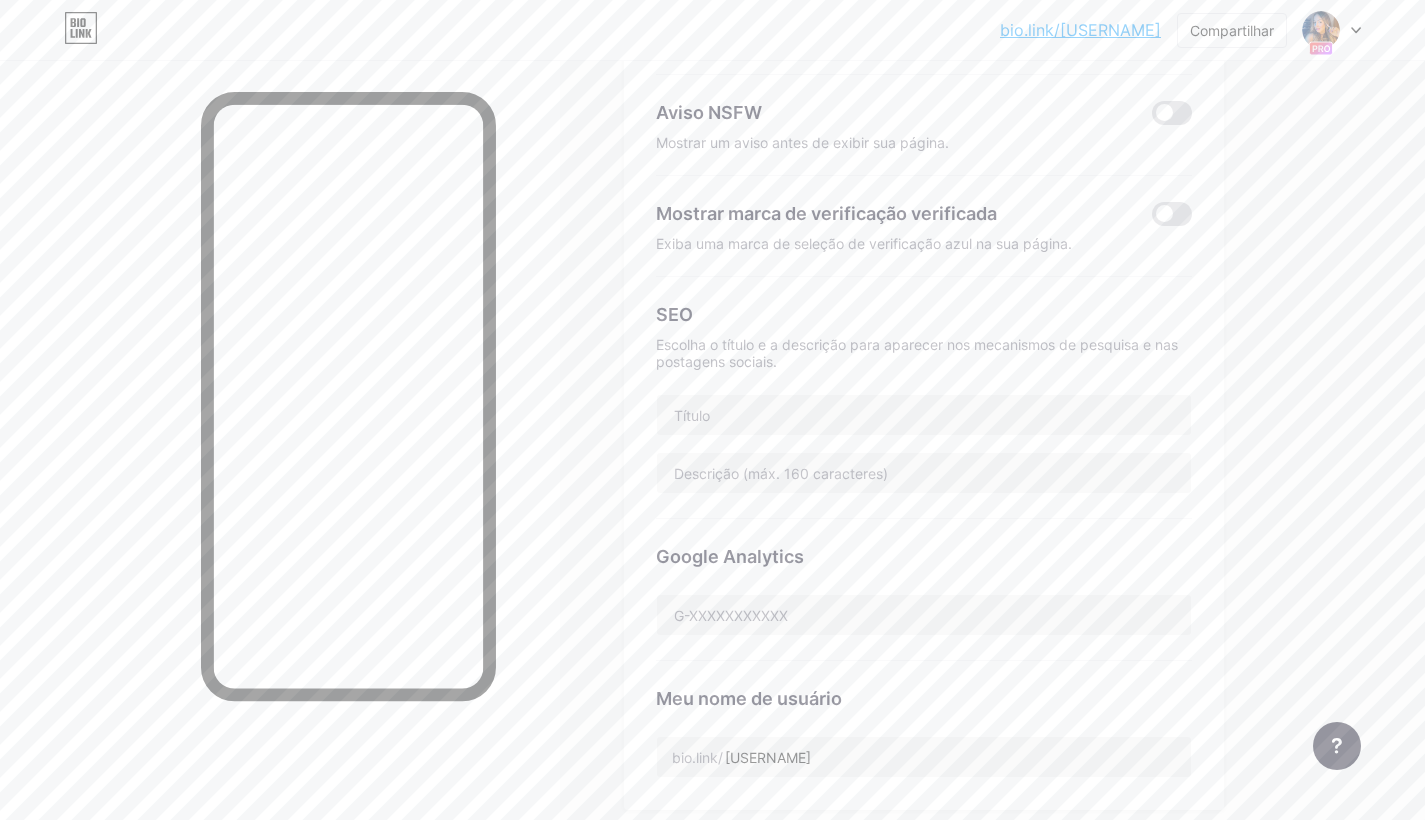 scroll, scrollTop: 0, scrollLeft: 0, axis: both 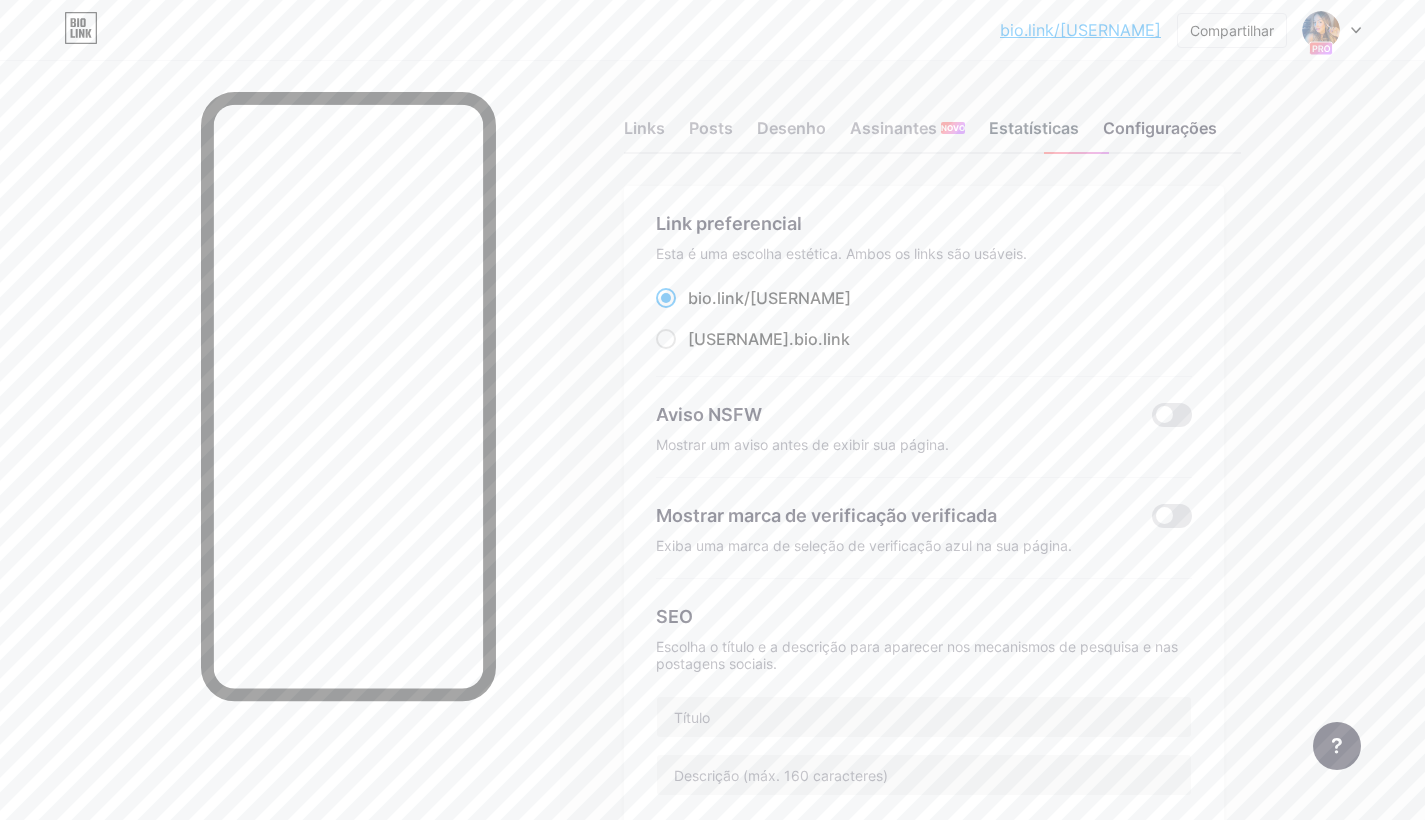 click on "Estatísticas" at bounding box center (1034, 134) 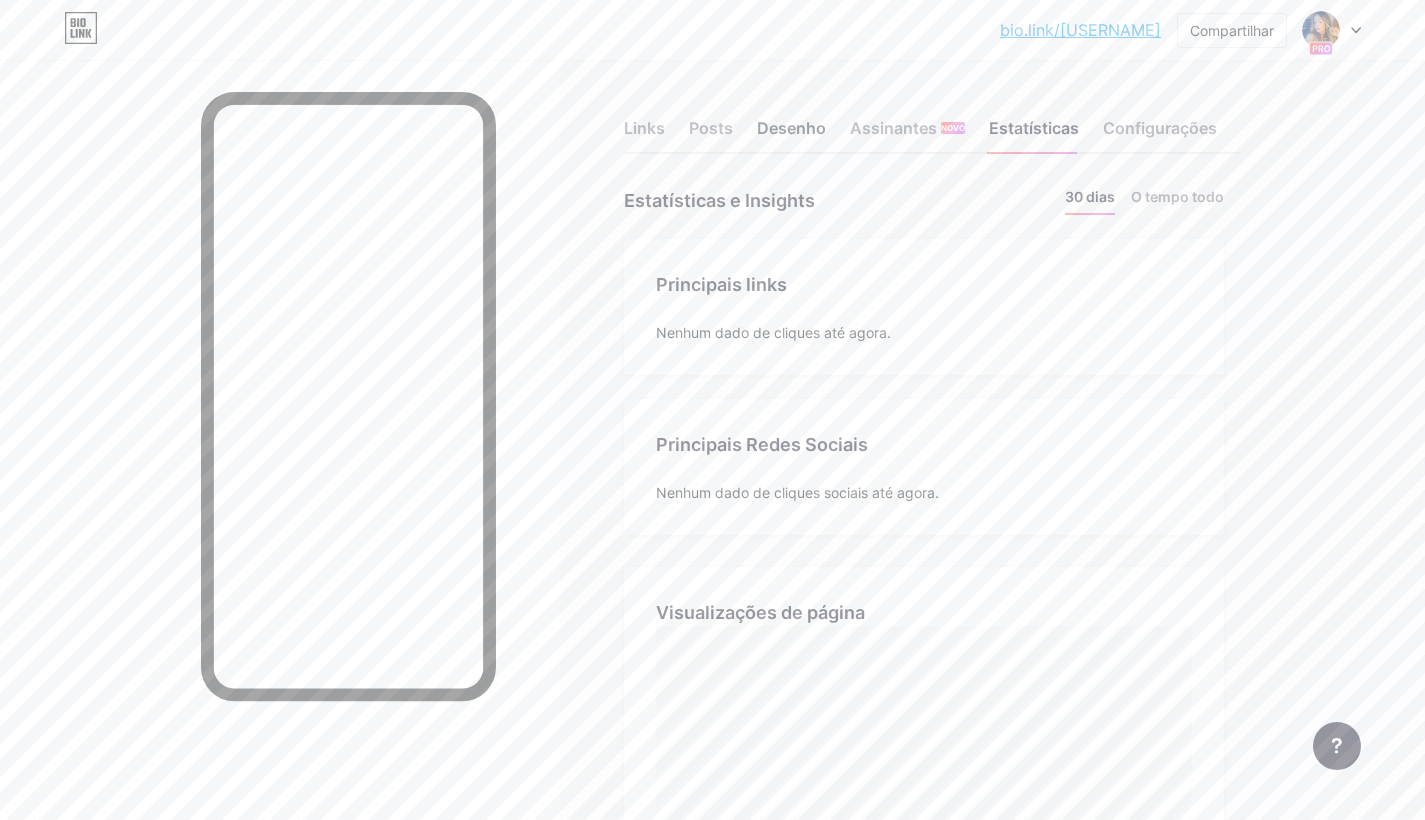 scroll, scrollTop: 999180, scrollLeft: 998575, axis: both 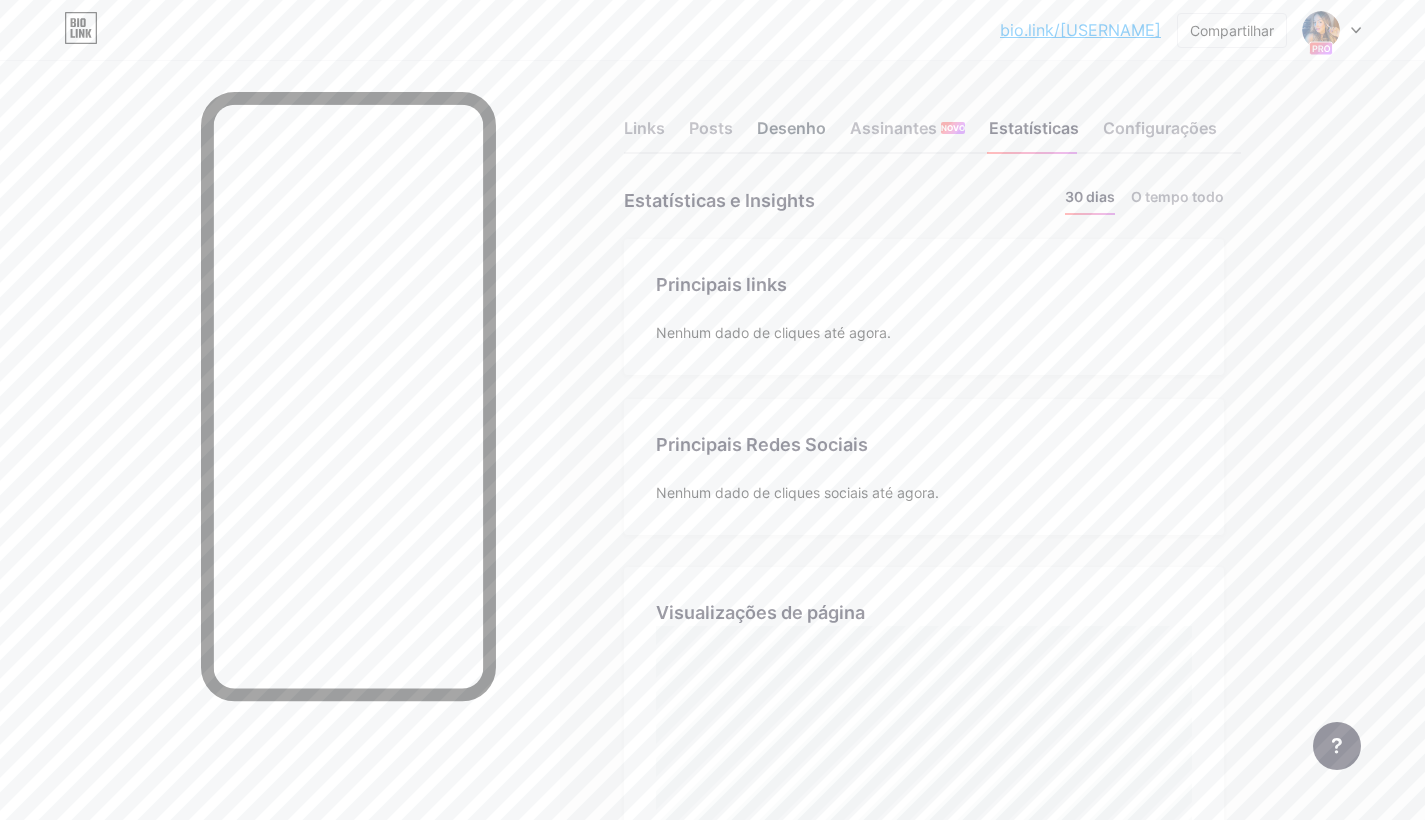 click on "Desenho" at bounding box center [791, 134] 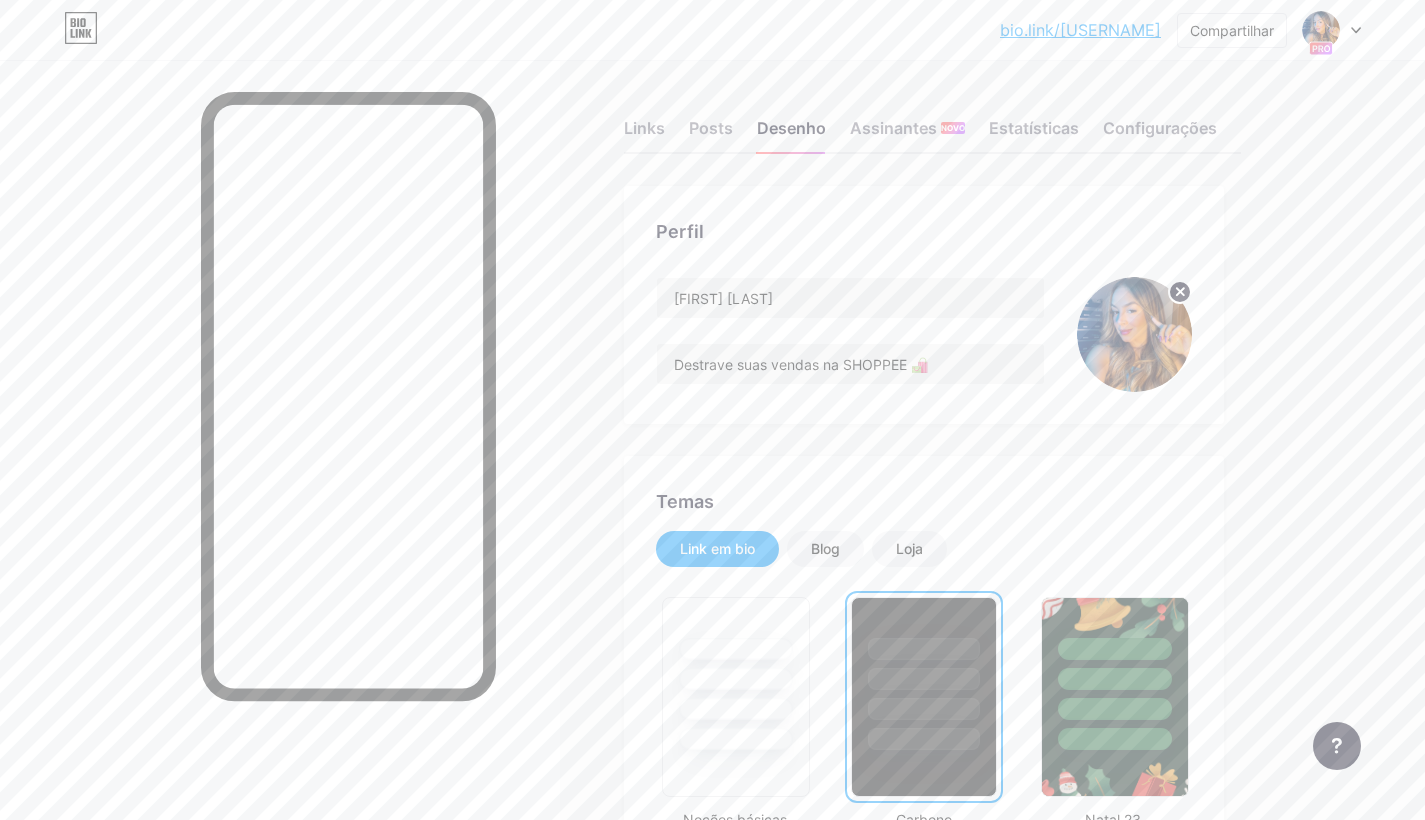 click on "Links Posts Desenho Assinantes NOVO Estatísticas Configurações" at bounding box center [932, 119] 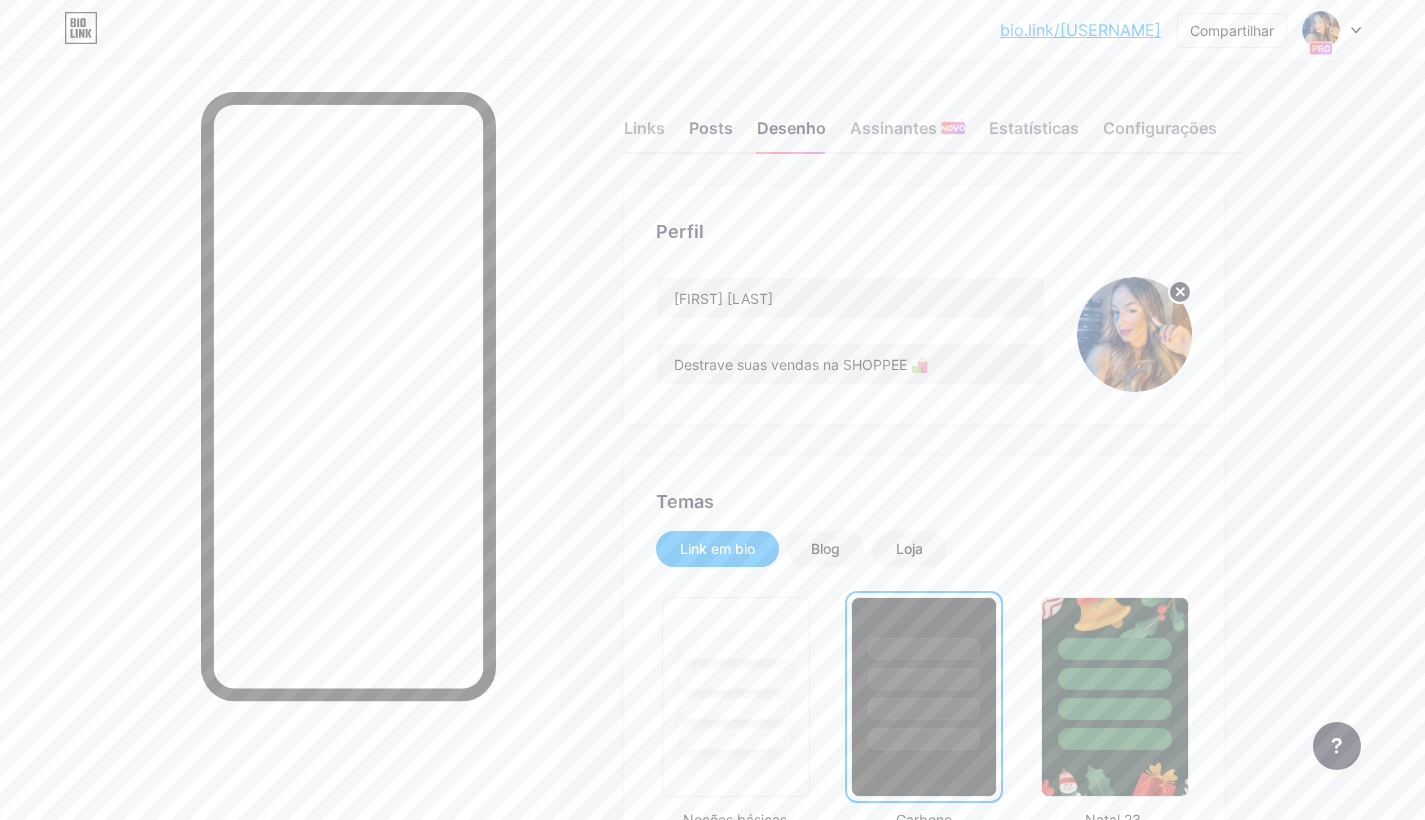 click on "Posts" at bounding box center [711, 134] 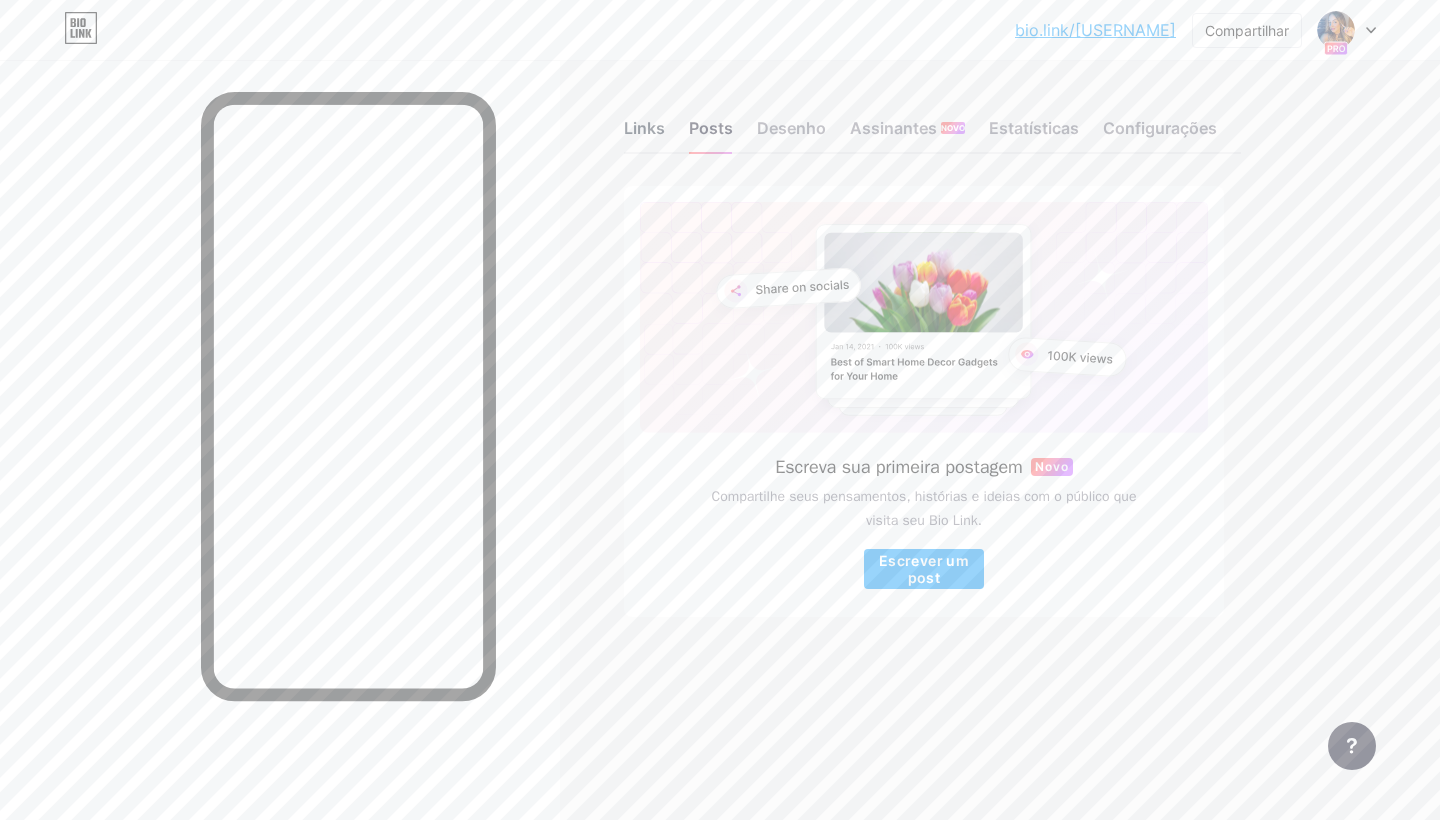 click on "Links" at bounding box center [644, 134] 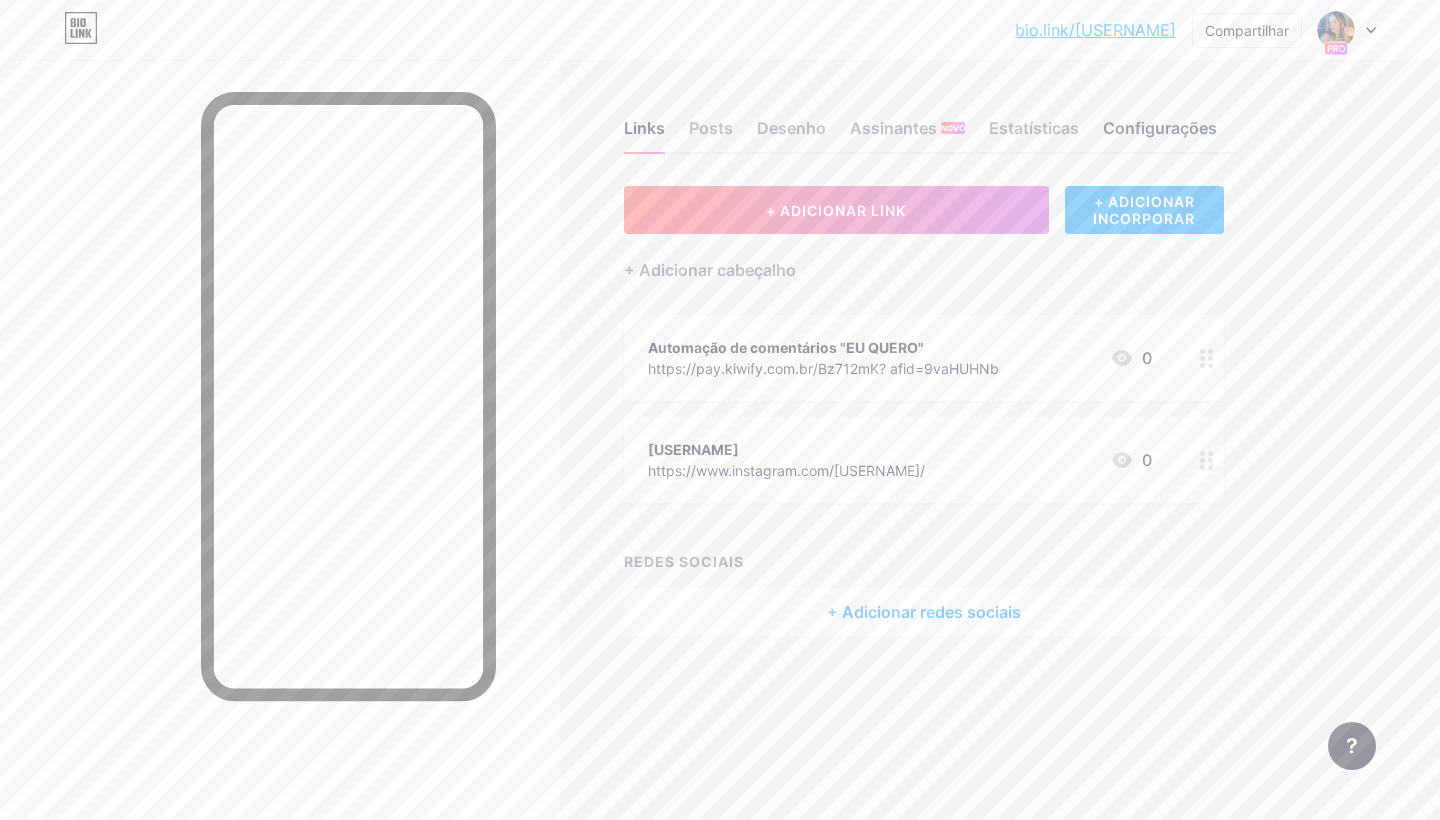 click on "Configurações" at bounding box center (1160, 134) 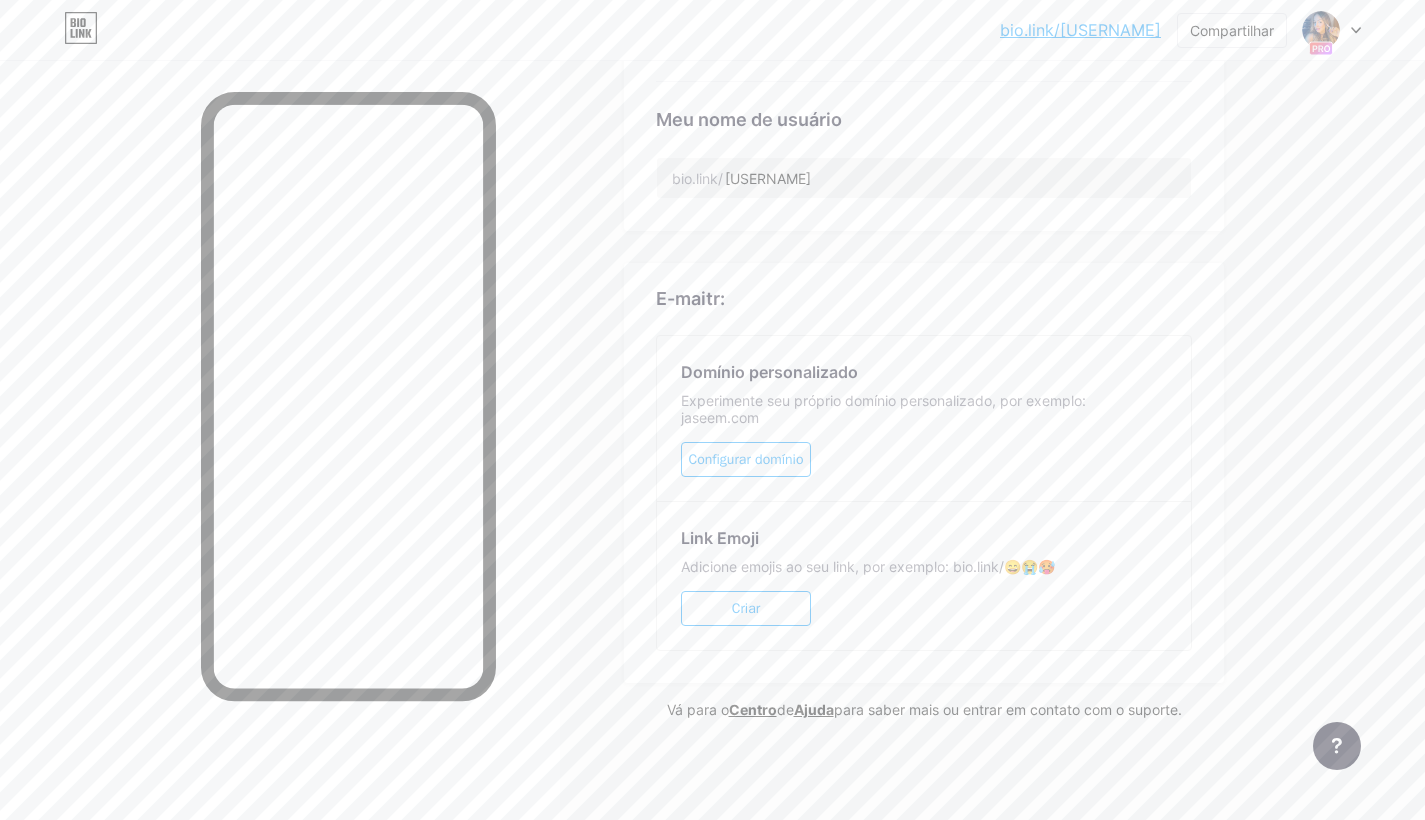scroll, scrollTop: 0, scrollLeft: 0, axis: both 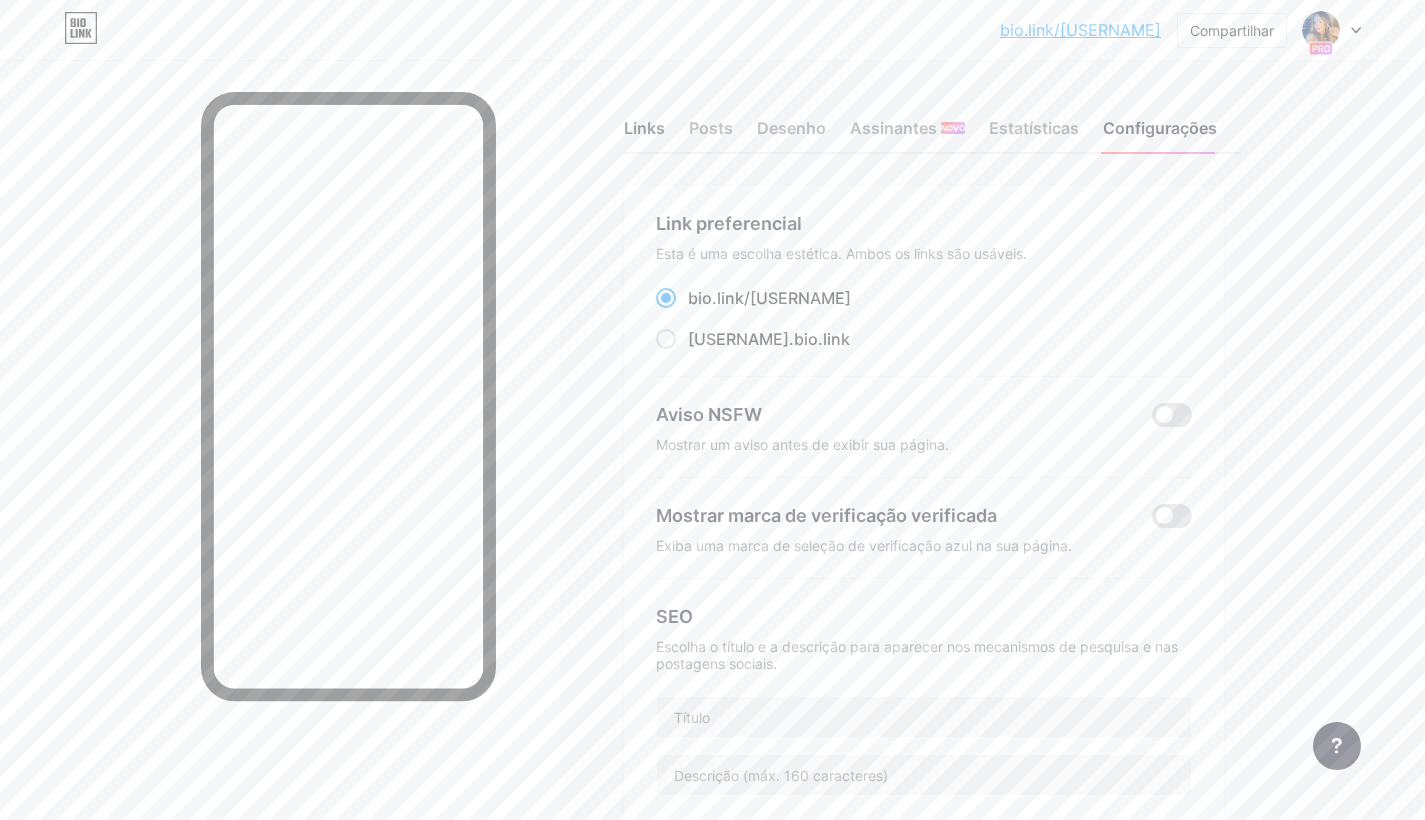 click on "Links" at bounding box center [644, 134] 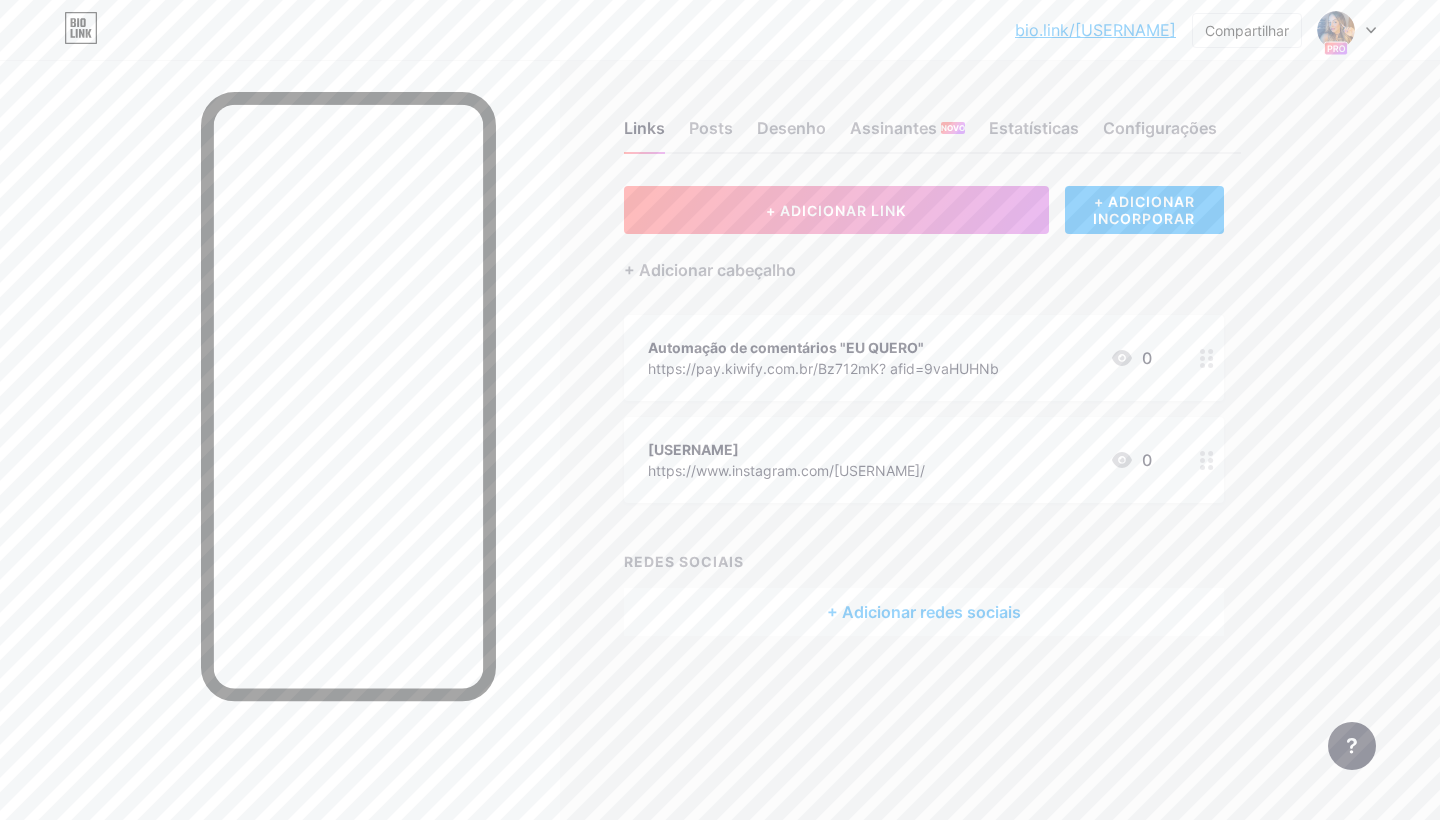 click on "[USERNAME] https://www.instagram.com/[USERNAME]/ 0" at bounding box center (900, 358) 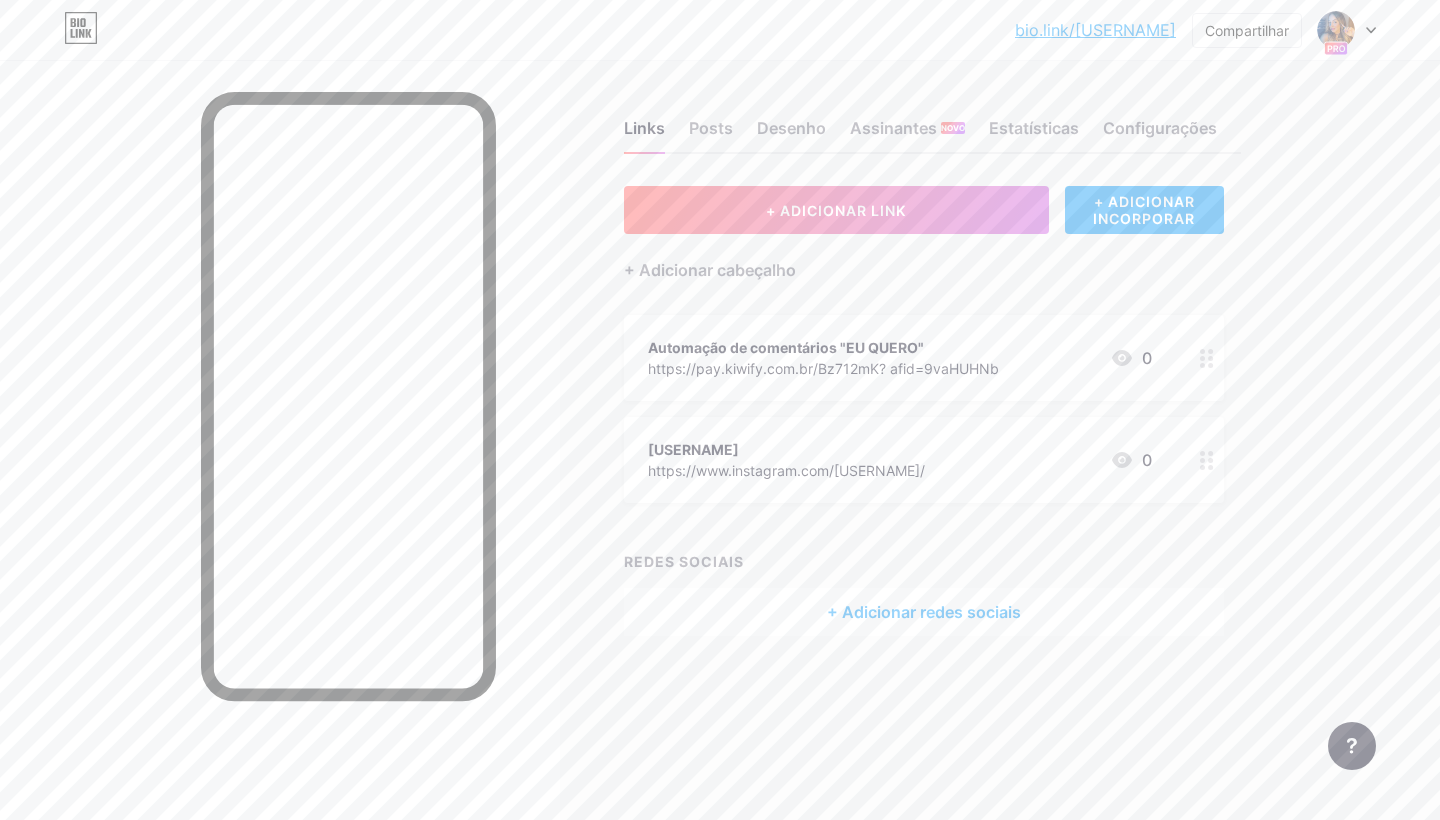 click at bounding box center [893, 499] 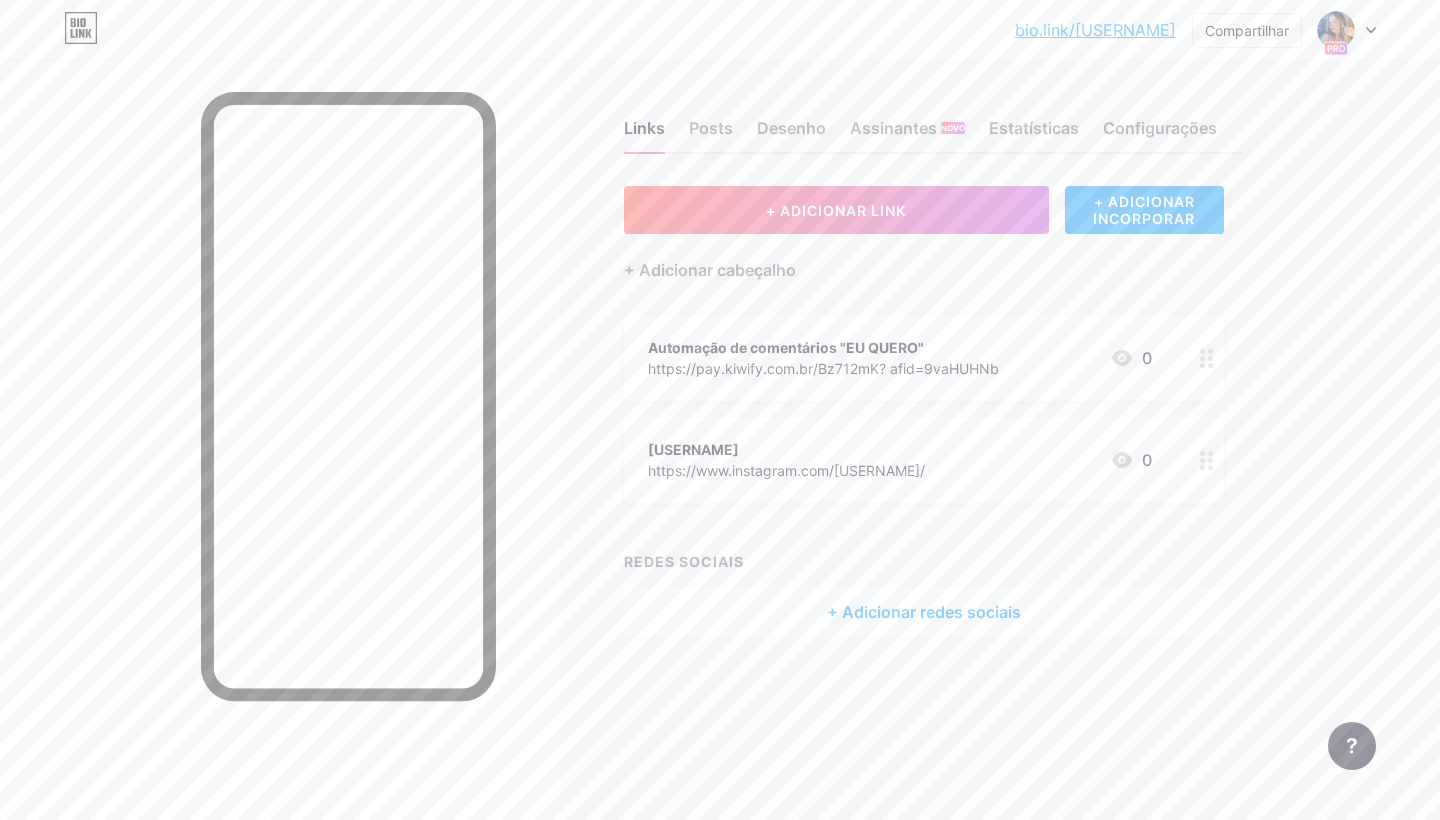 click at bounding box center [873, 504] 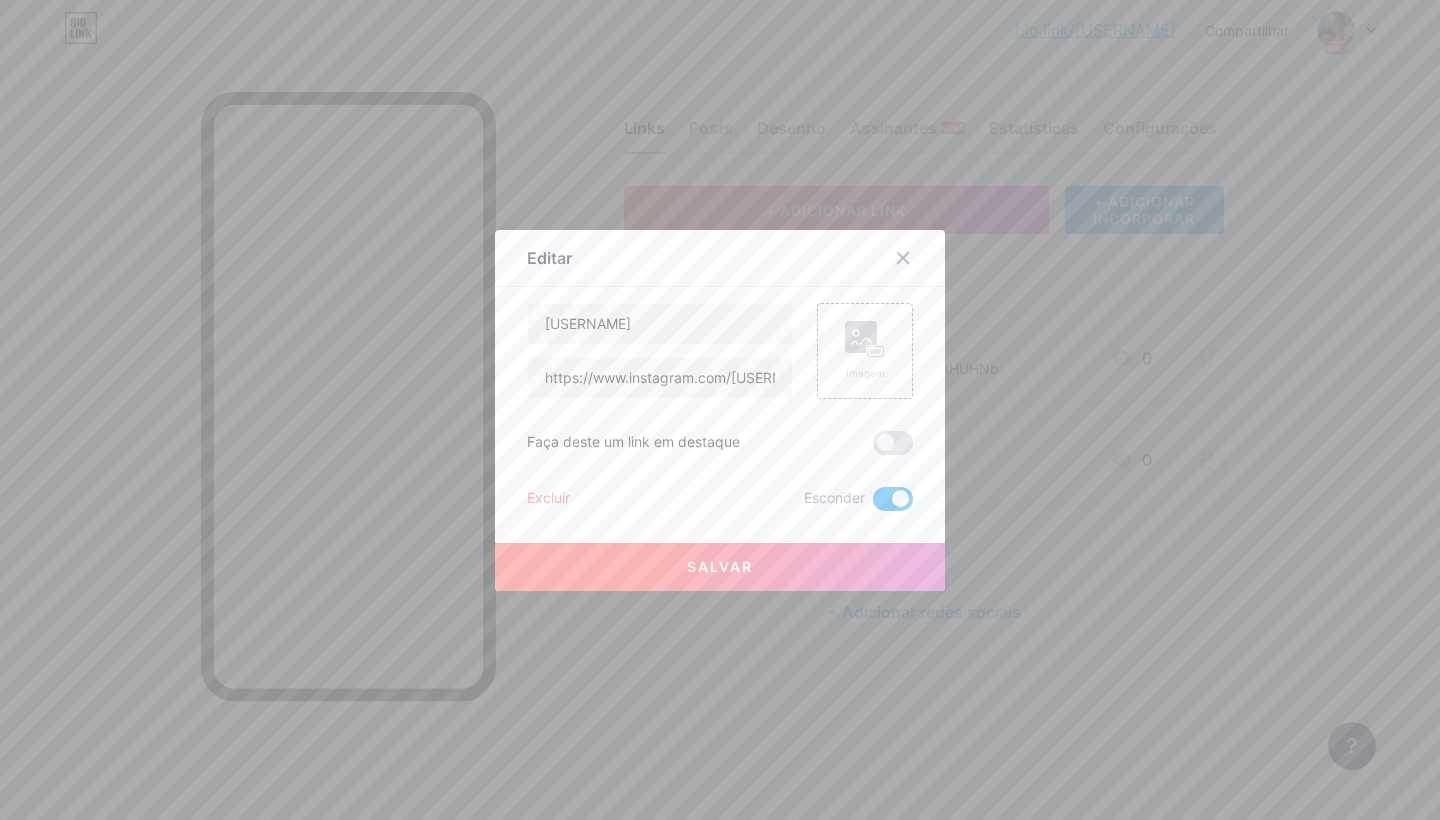 click on "SALVAR" at bounding box center (720, 567) 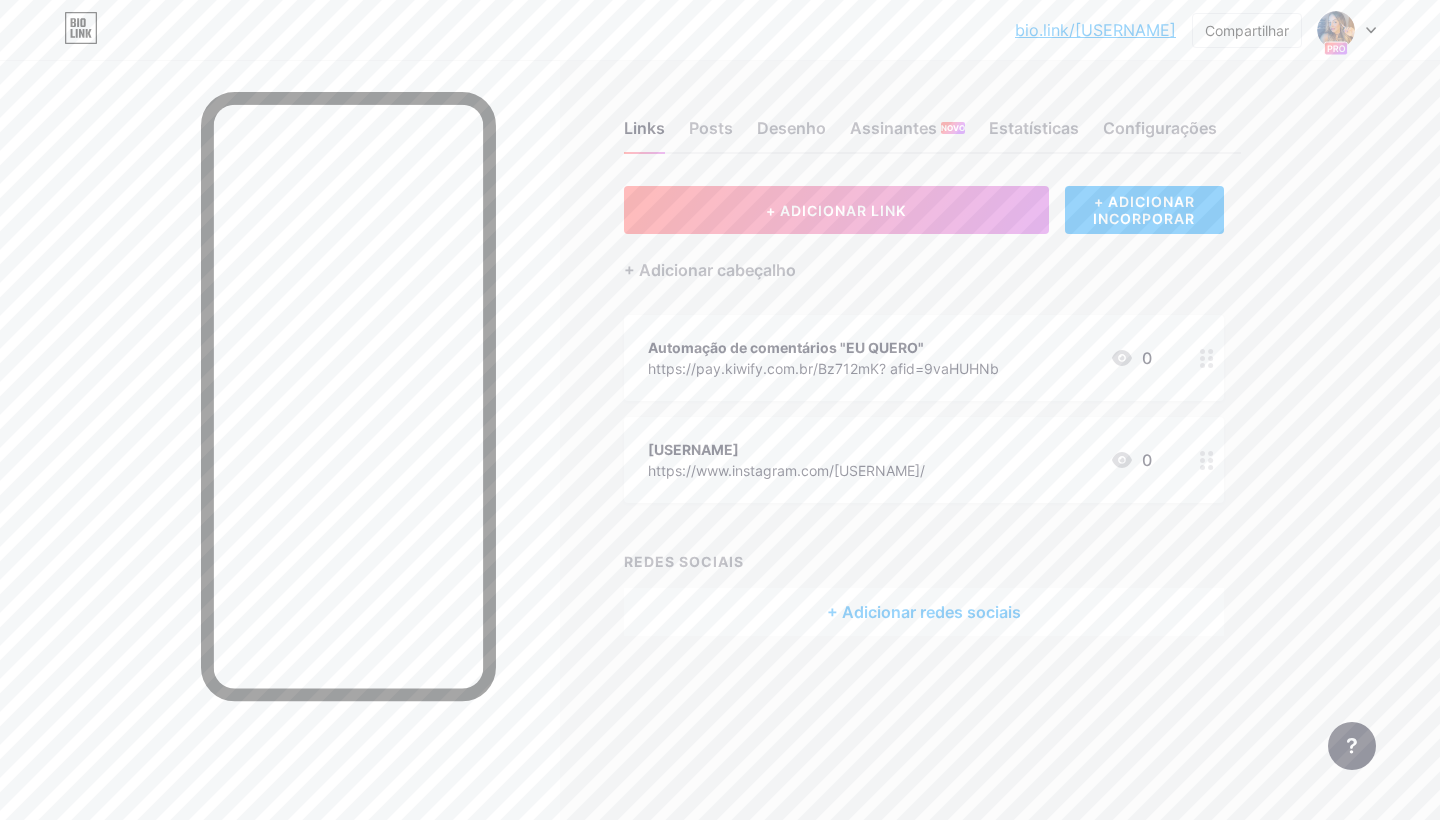 click on "Automação de comentários "EU QUERO"" at bounding box center [823, 347] 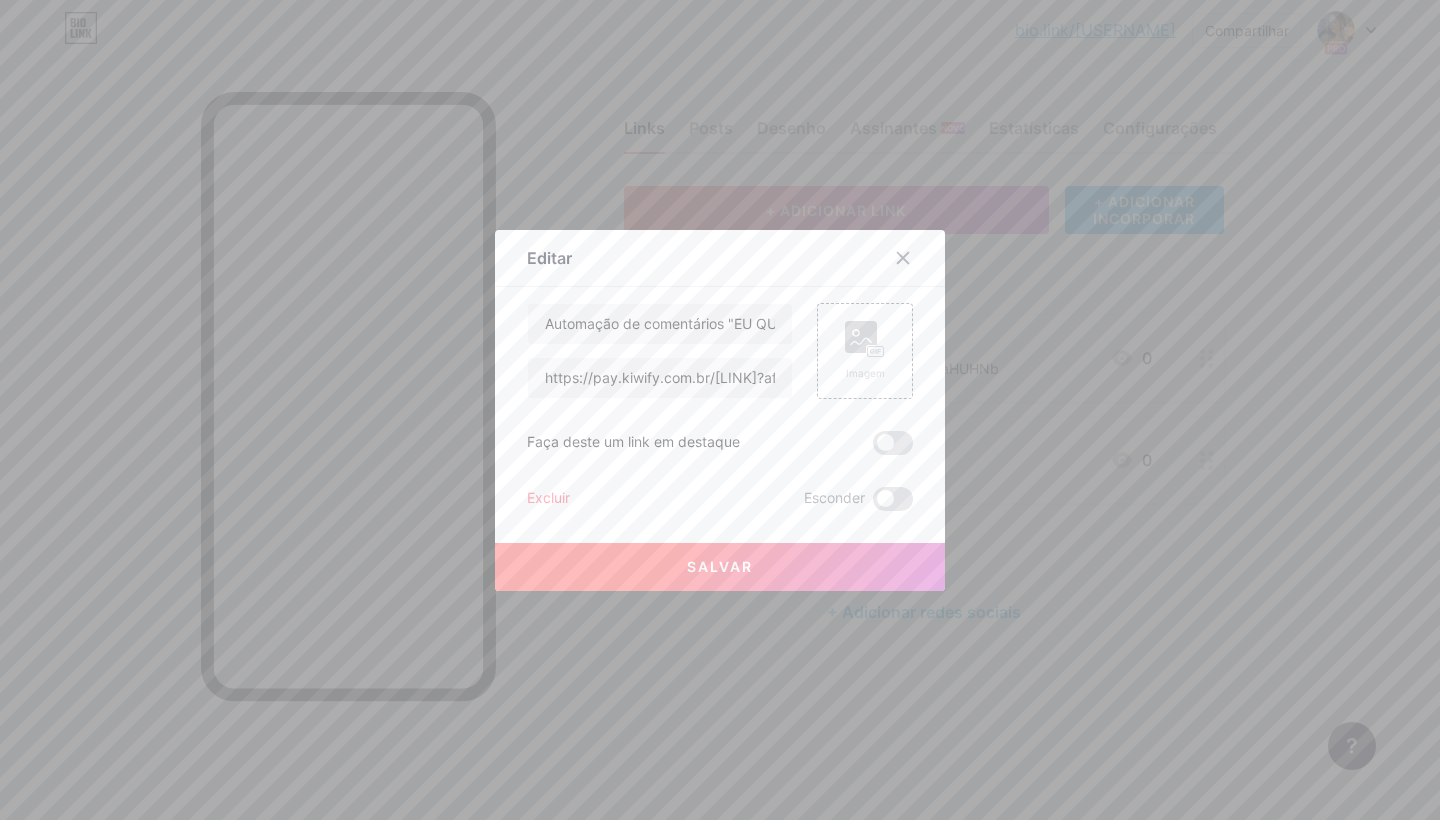 click on "Automação de comentários "EU QUERO" https://pay.kiwify.com.br/Bz712mK?afid=9vaHUHNb" at bounding box center [660, 351] 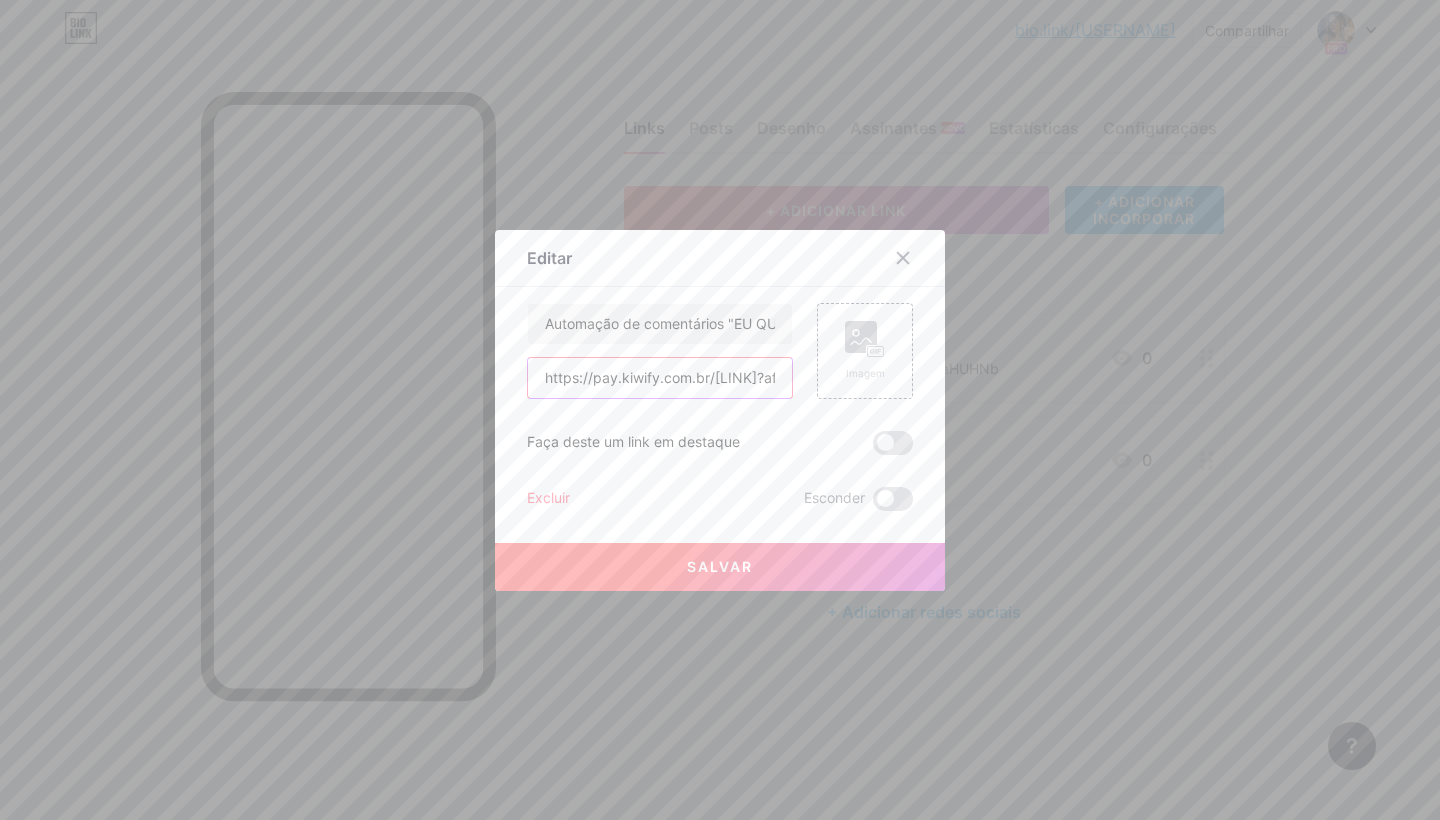 click on "https://pay.kiwify.com.br/[LINK]?afid=[LINK]" at bounding box center [660, 378] 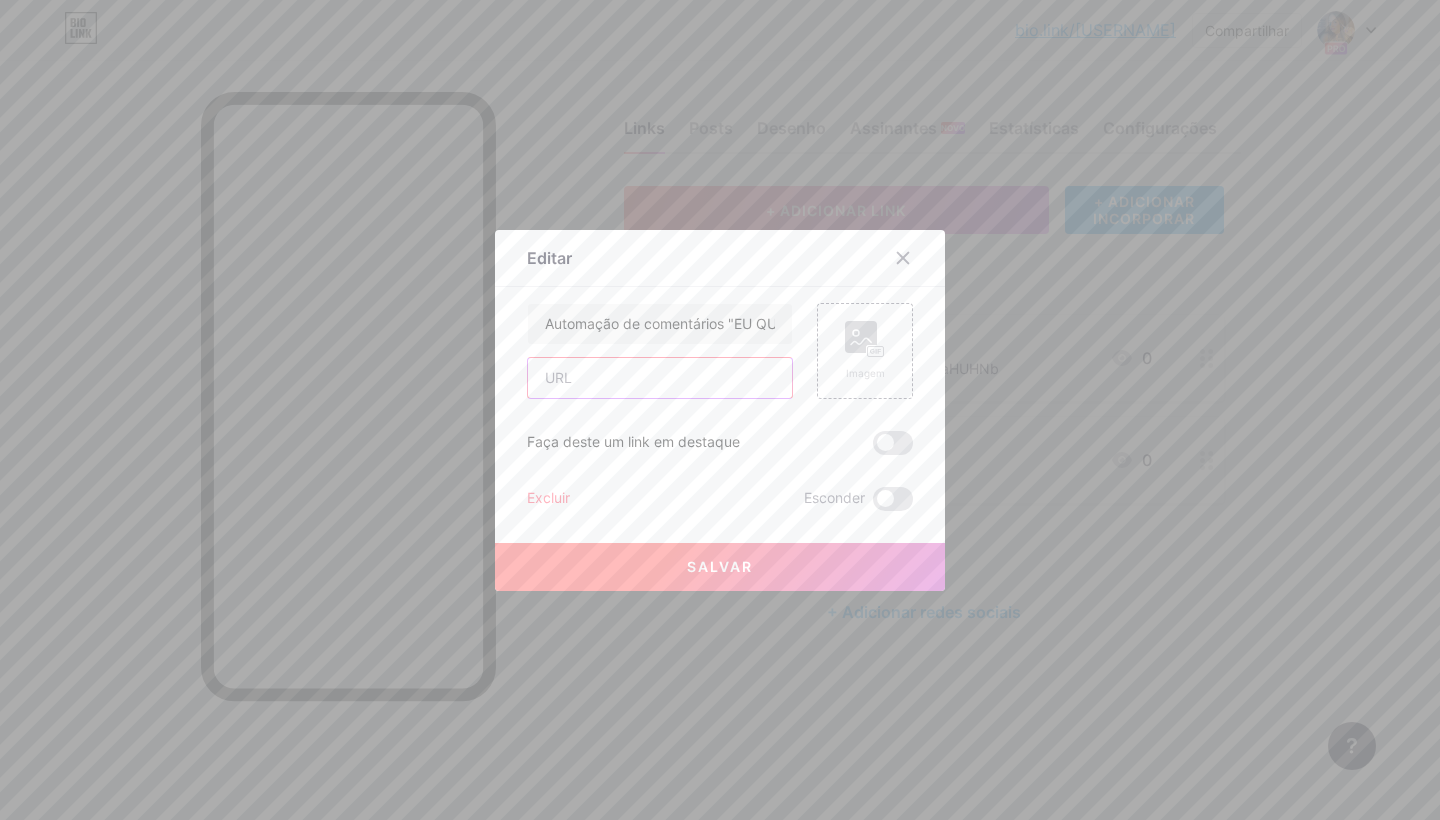 paste on "https://kiwify.app/HFyT7xc?afid=qyaHwNHZ" 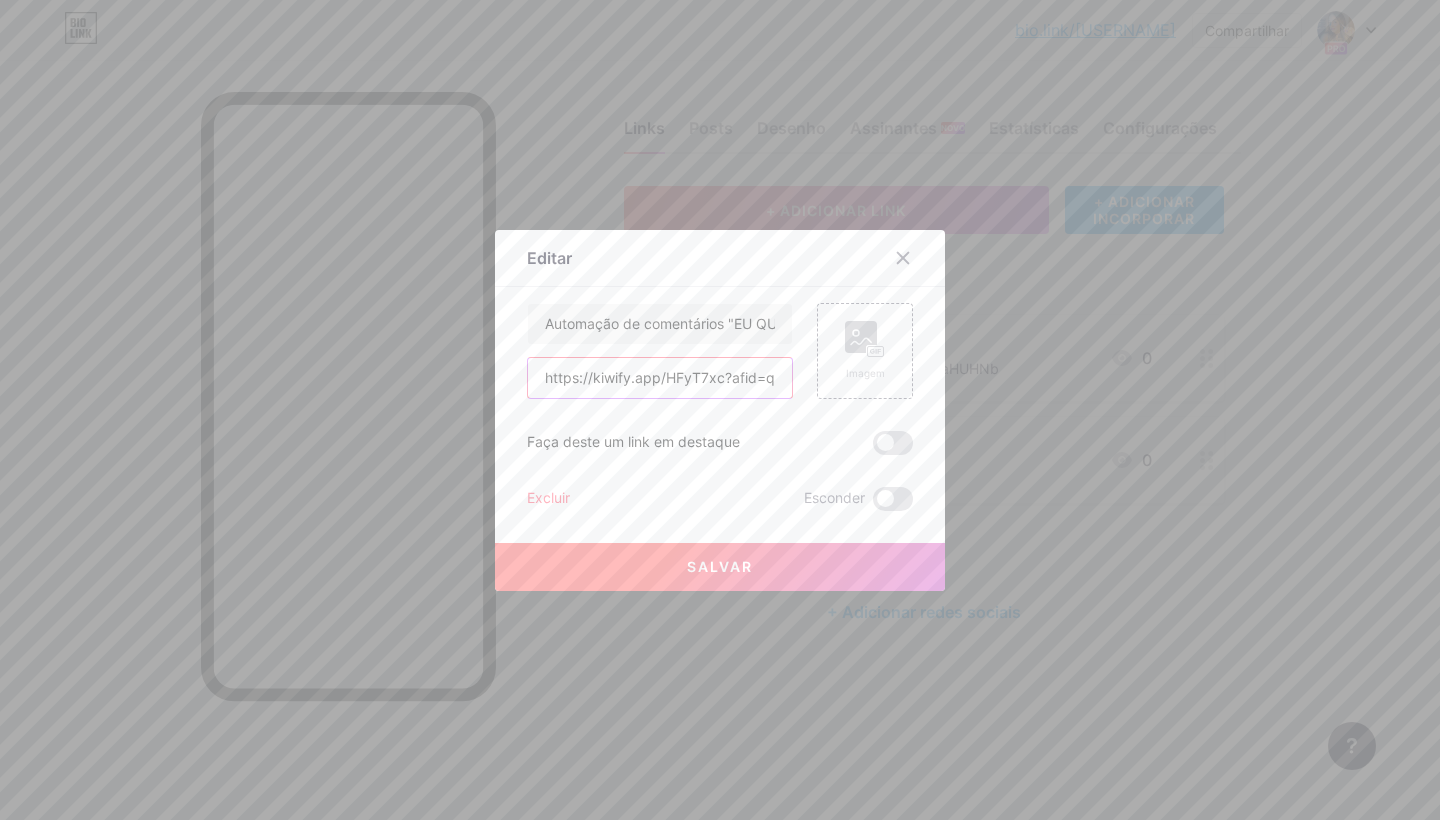 type on "https://kiwify.app/HFyT7xc?afid=qyaHwNHZ" 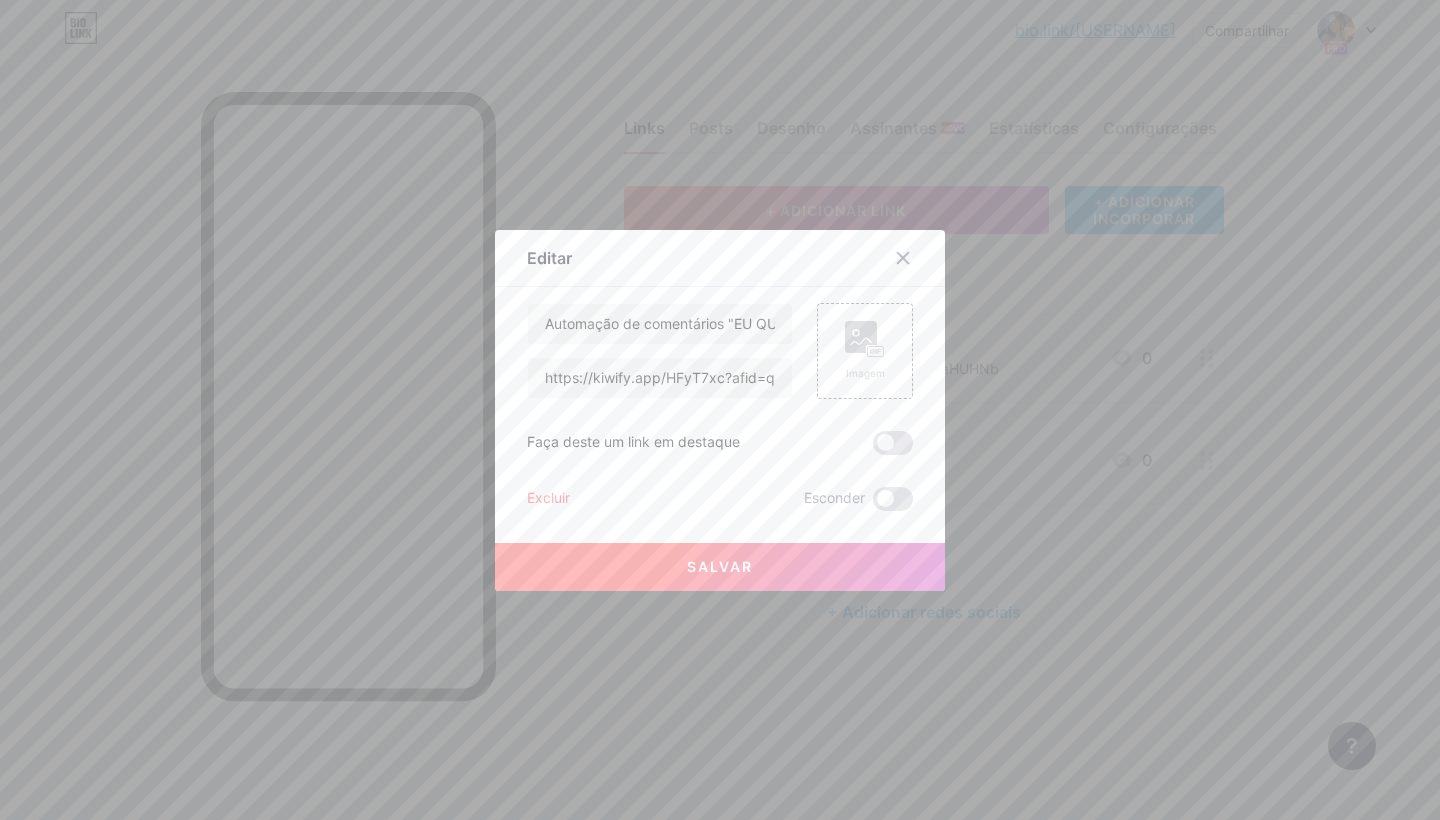 click on "SALVAR" at bounding box center [720, 567] 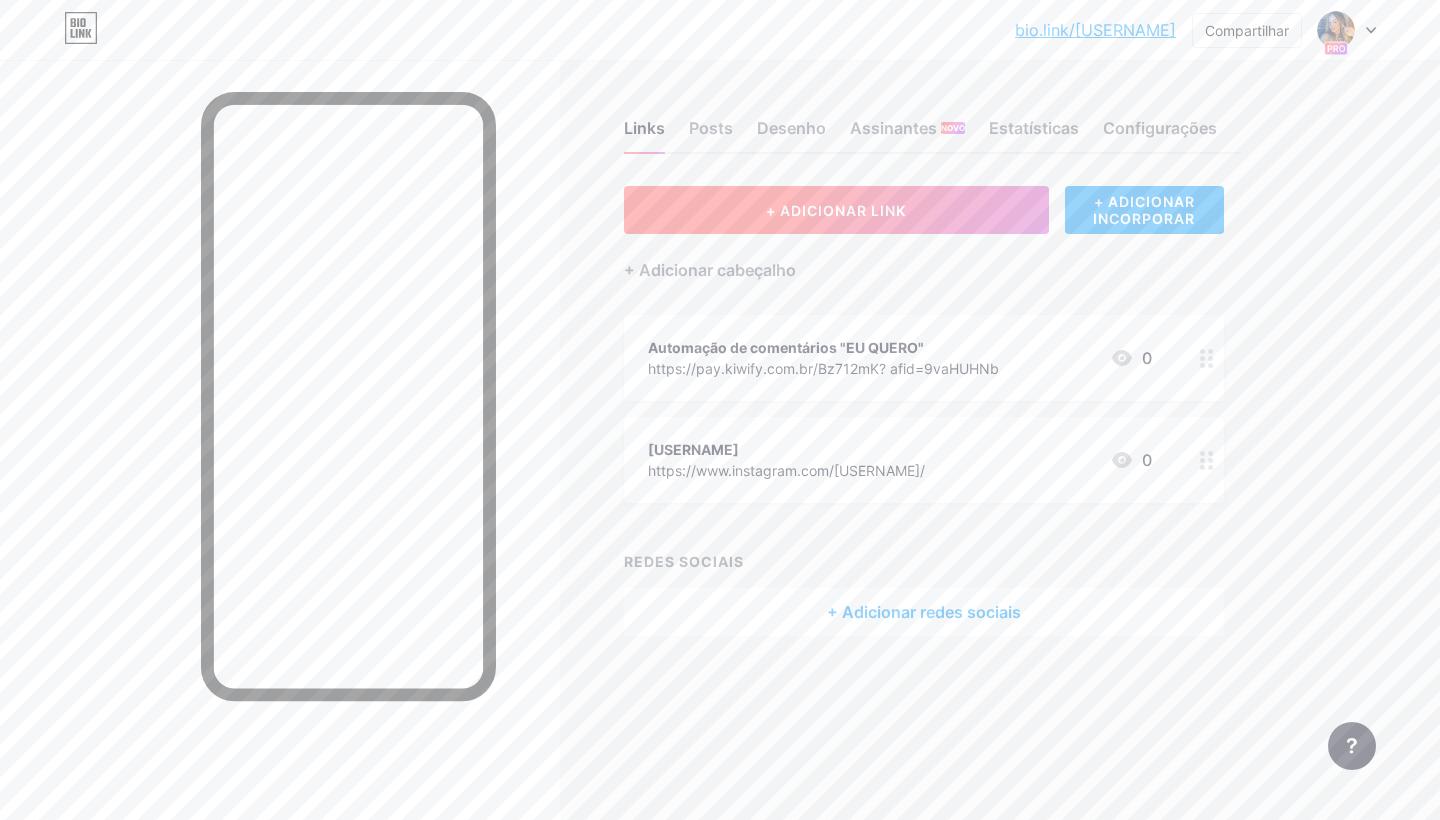 click on "+ ADICIONAR LINK" at bounding box center [836, 210] 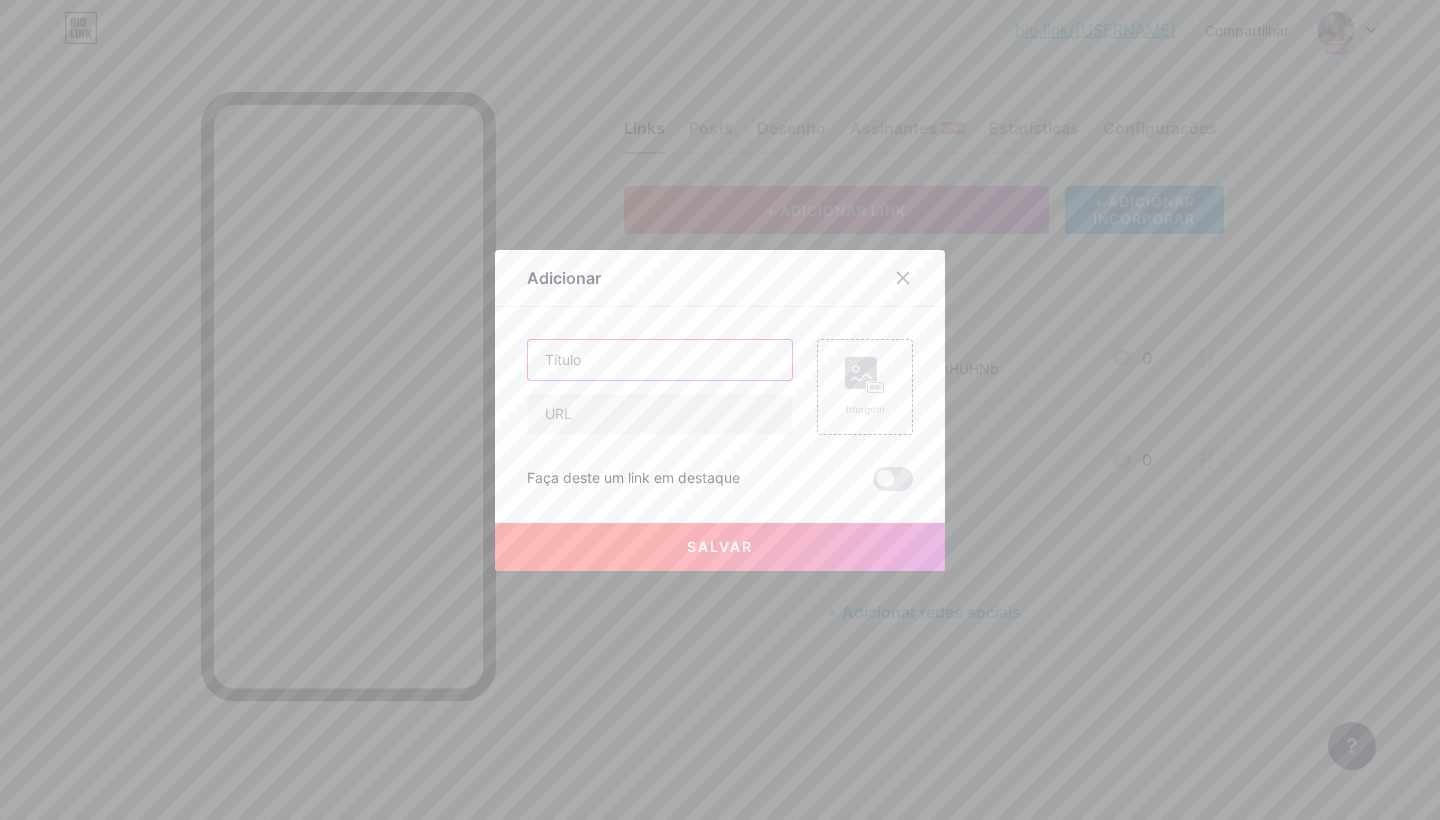 click at bounding box center (660, 360) 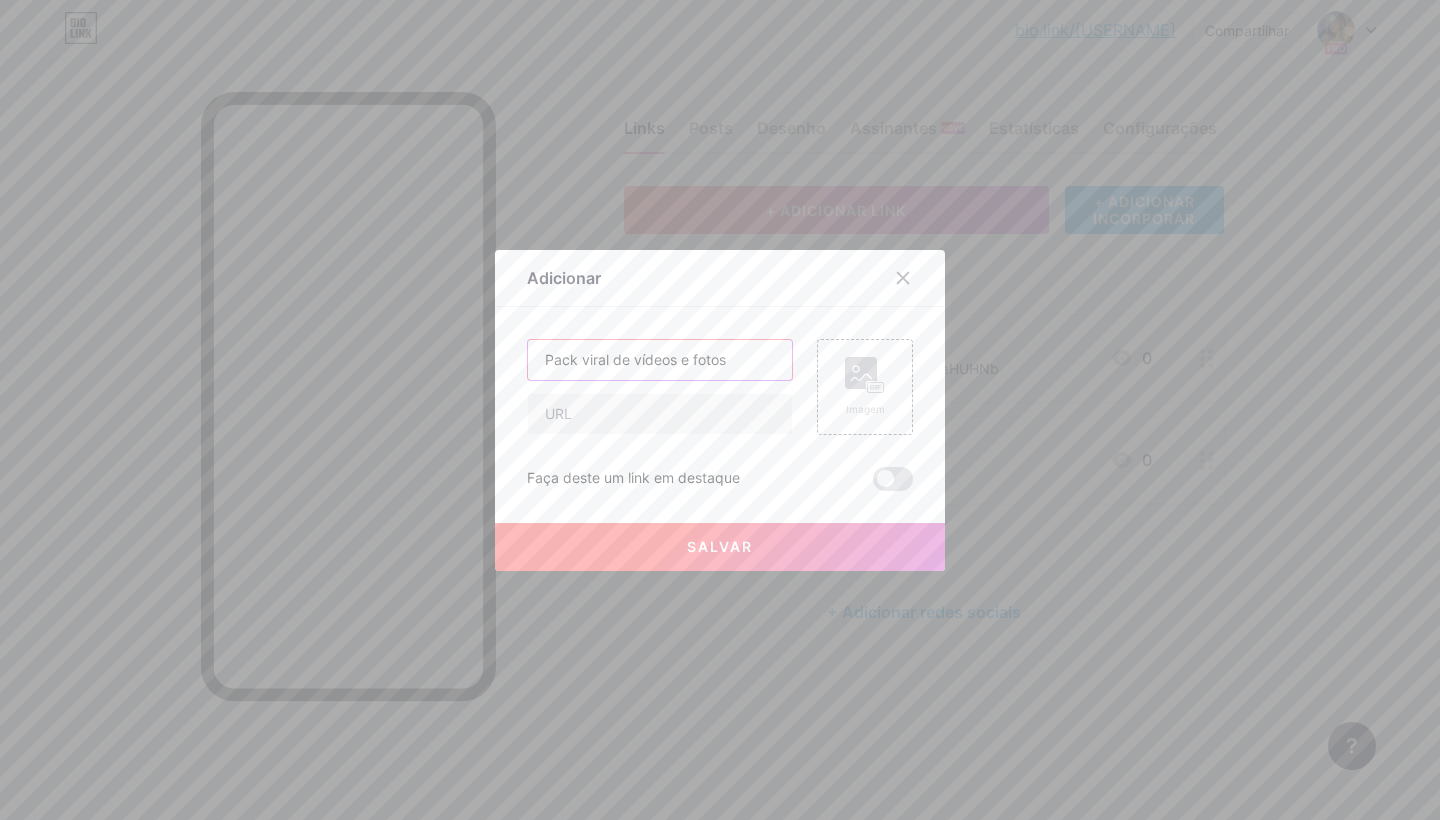 click on "Pack viral de vídeos e fotos" at bounding box center [660, 360] 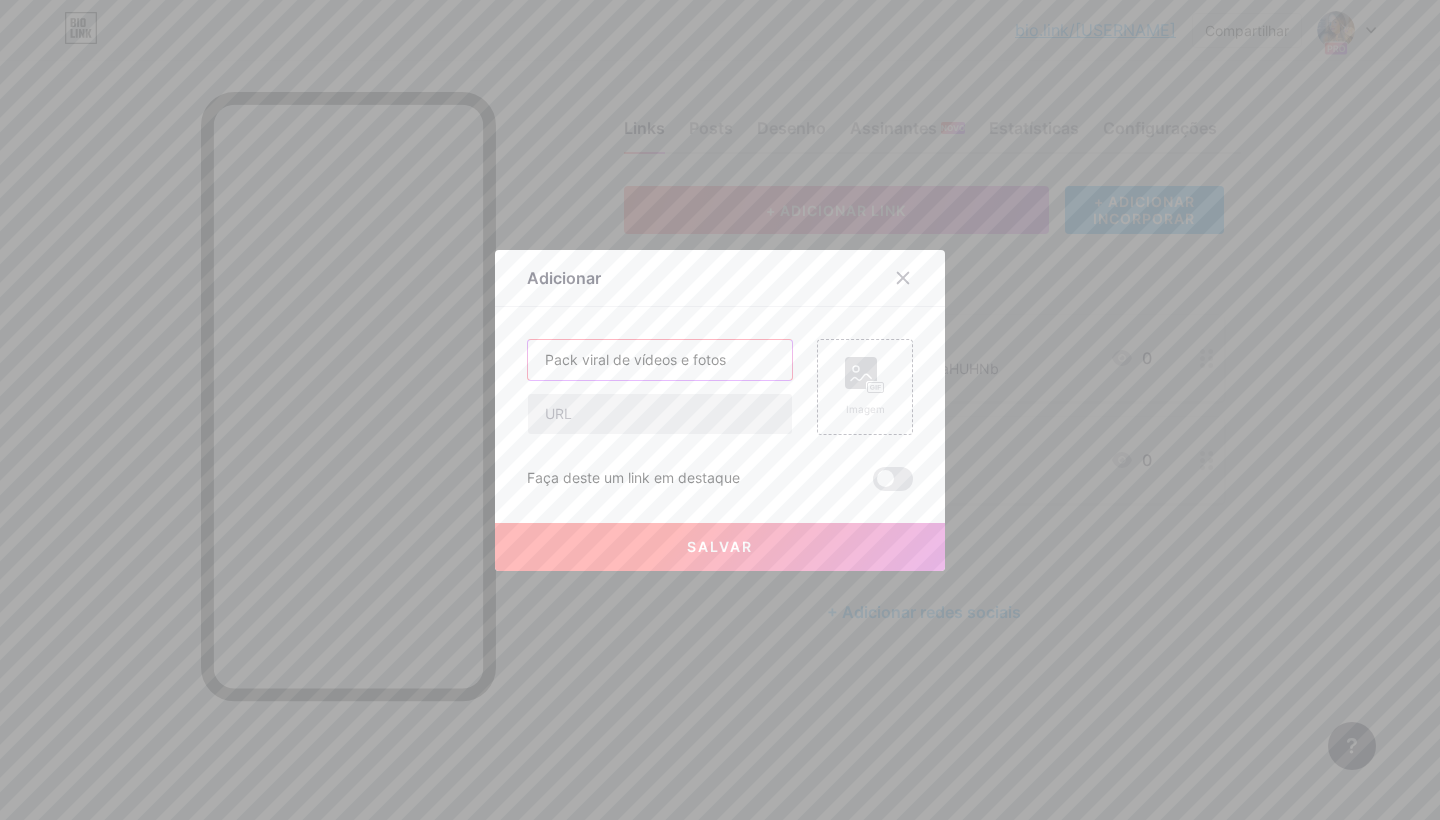 type on "Pack viral de vídeos e fotos" 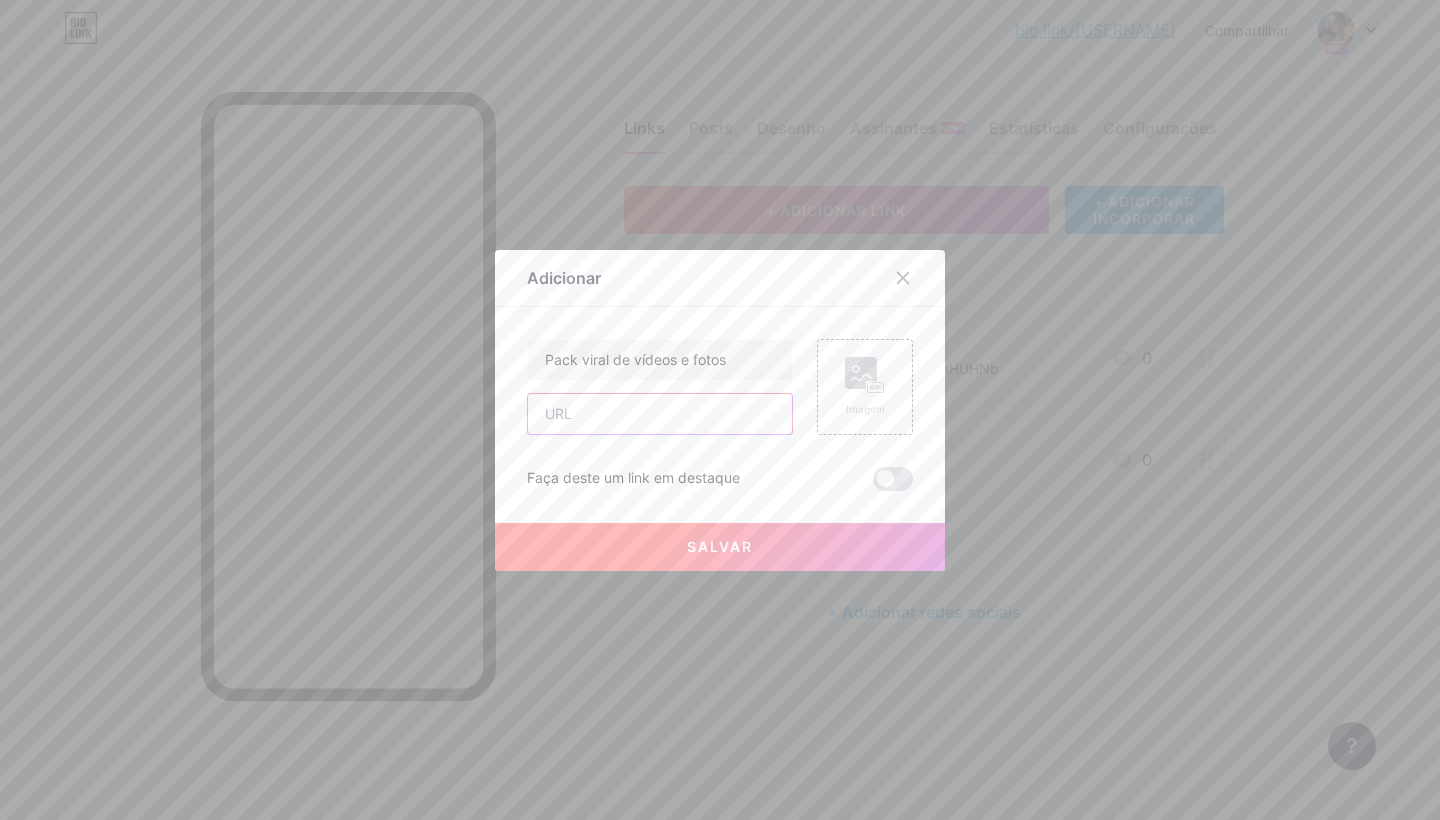click at bounding box center (660, 414) 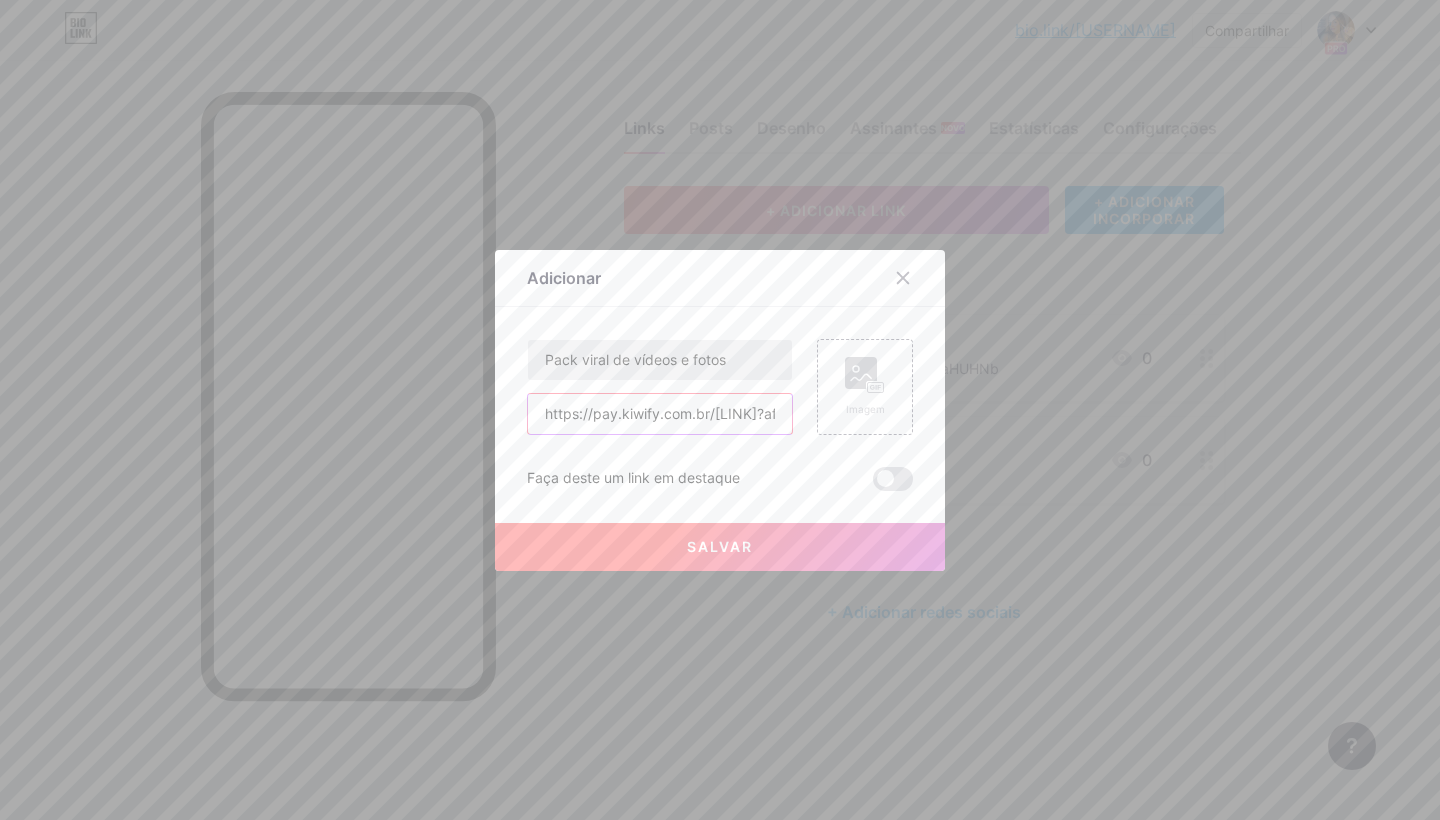 type on "https://pay.kiwify.com.br/[LINK]?afid=[LINK]" 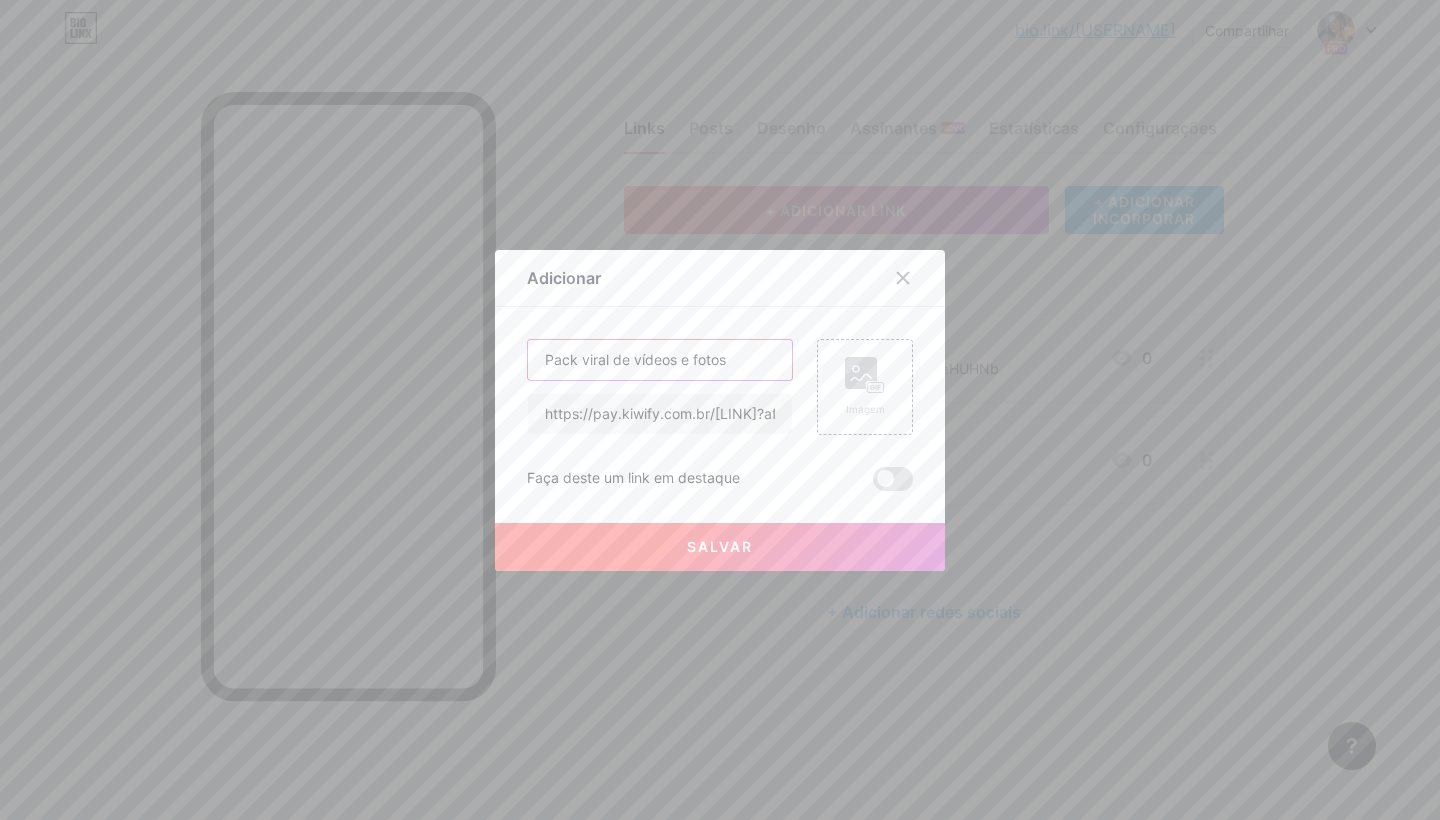 click on "Pack viral de vídeos e fotos" at bounding box center (660, 360) 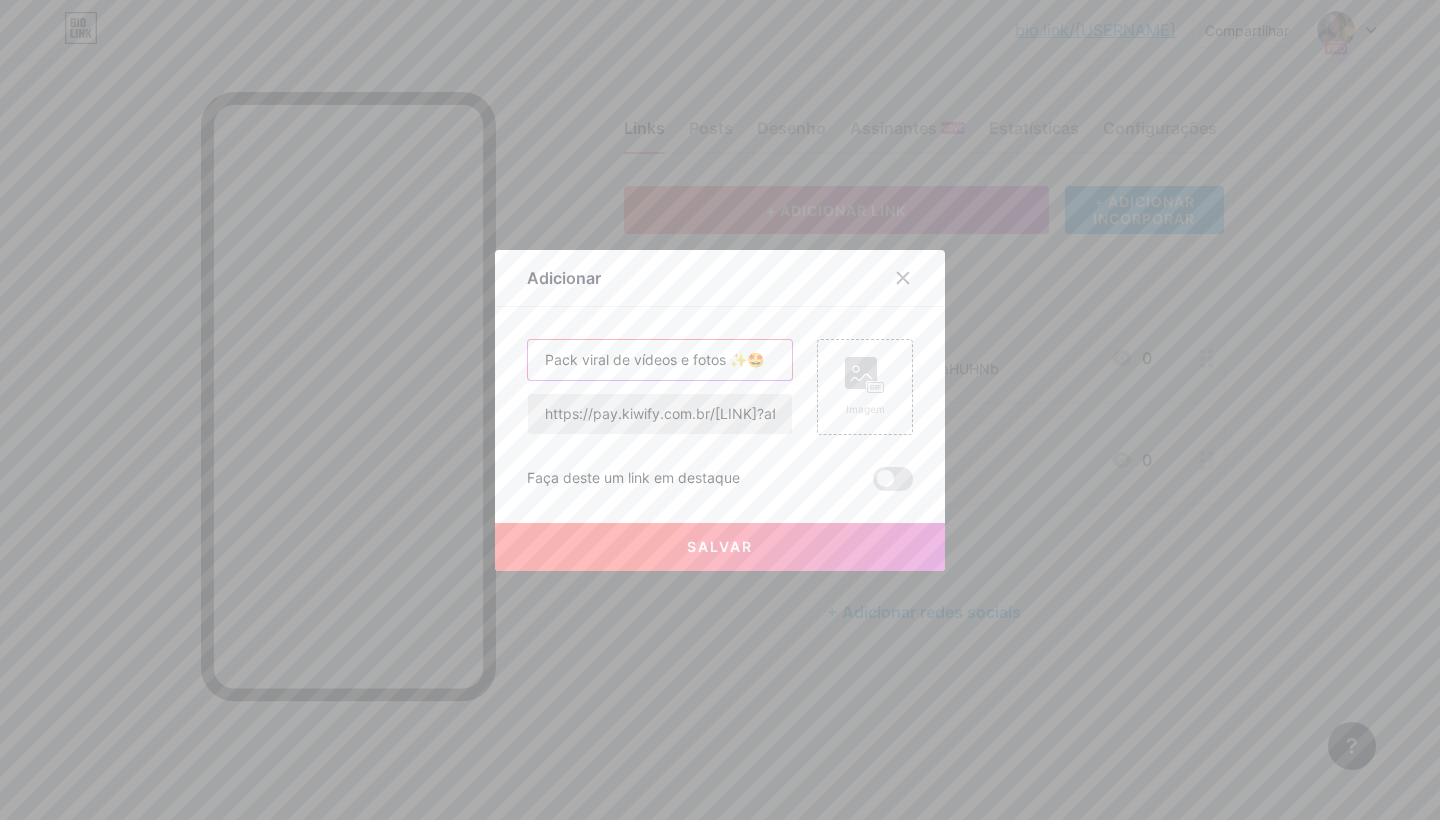 type on "Pack viral de vídeos e fotos ✨🤩" 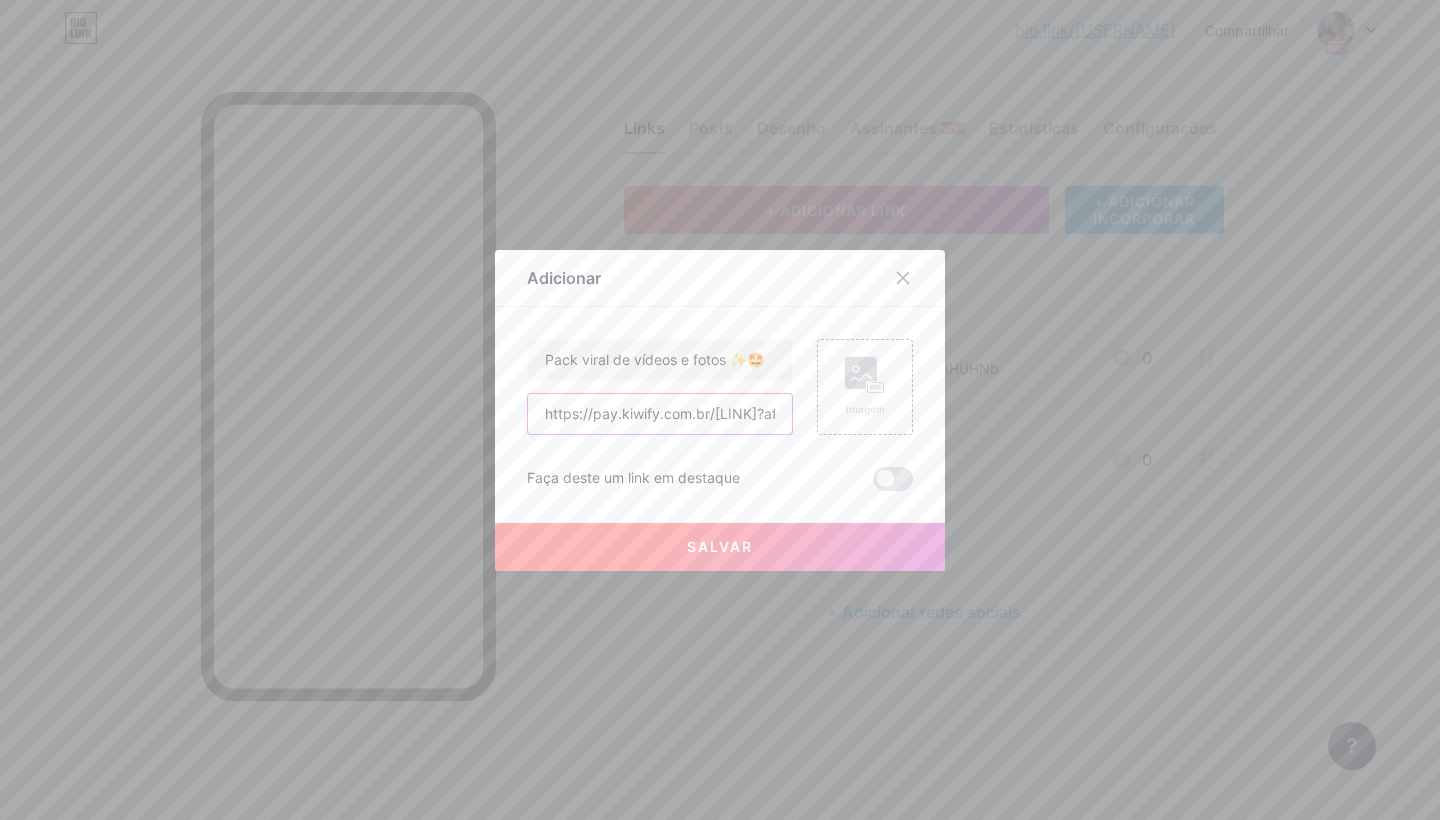 click on "https://pay.kiwify.com.br/[LINK]?afid=[LINK]" at bounding box center (660, 414) 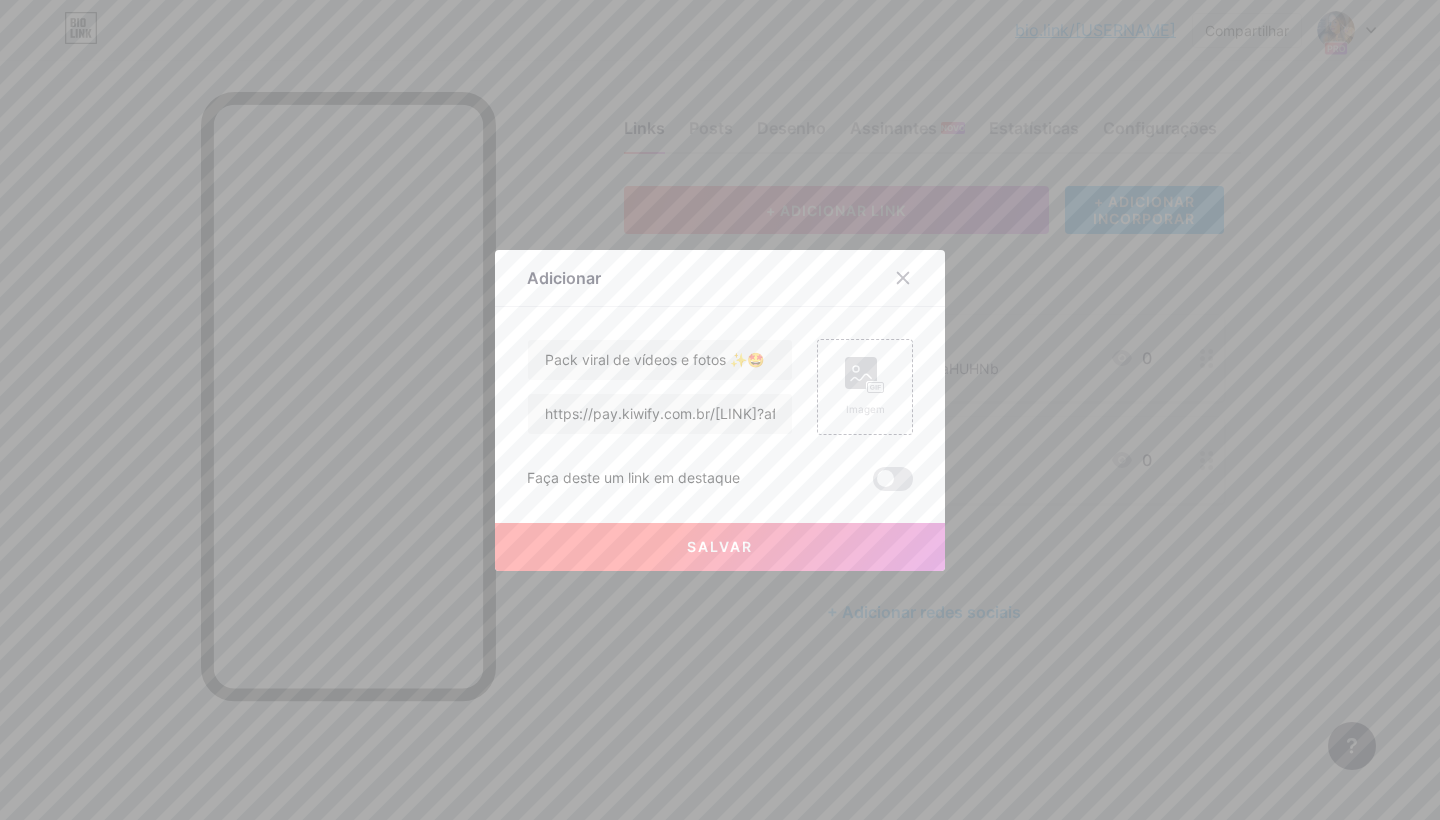 click on "SALVAR" at bounding box center [720, 547] 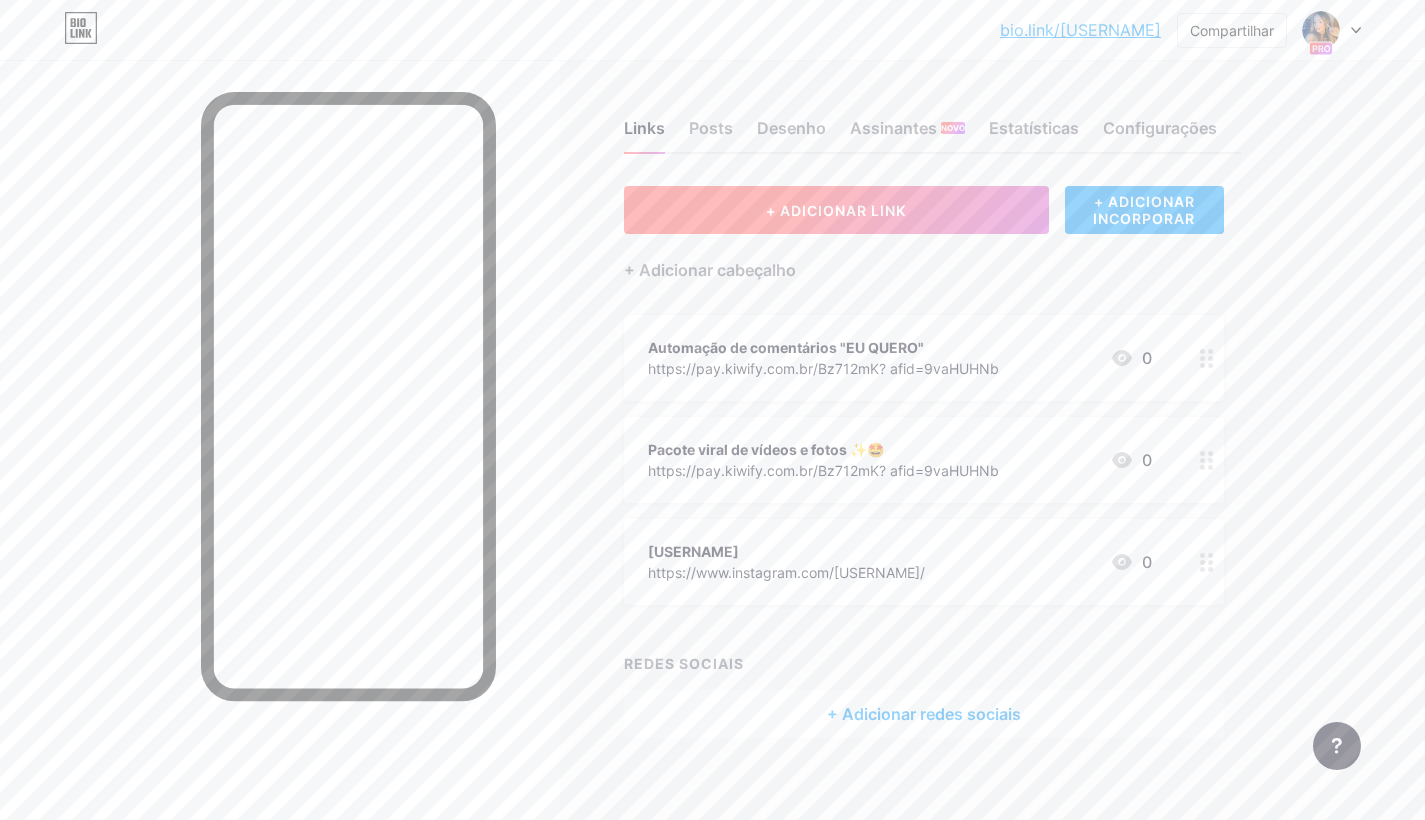 click on "+ ADICIONAR LINK" at bounding box center (836, 210) 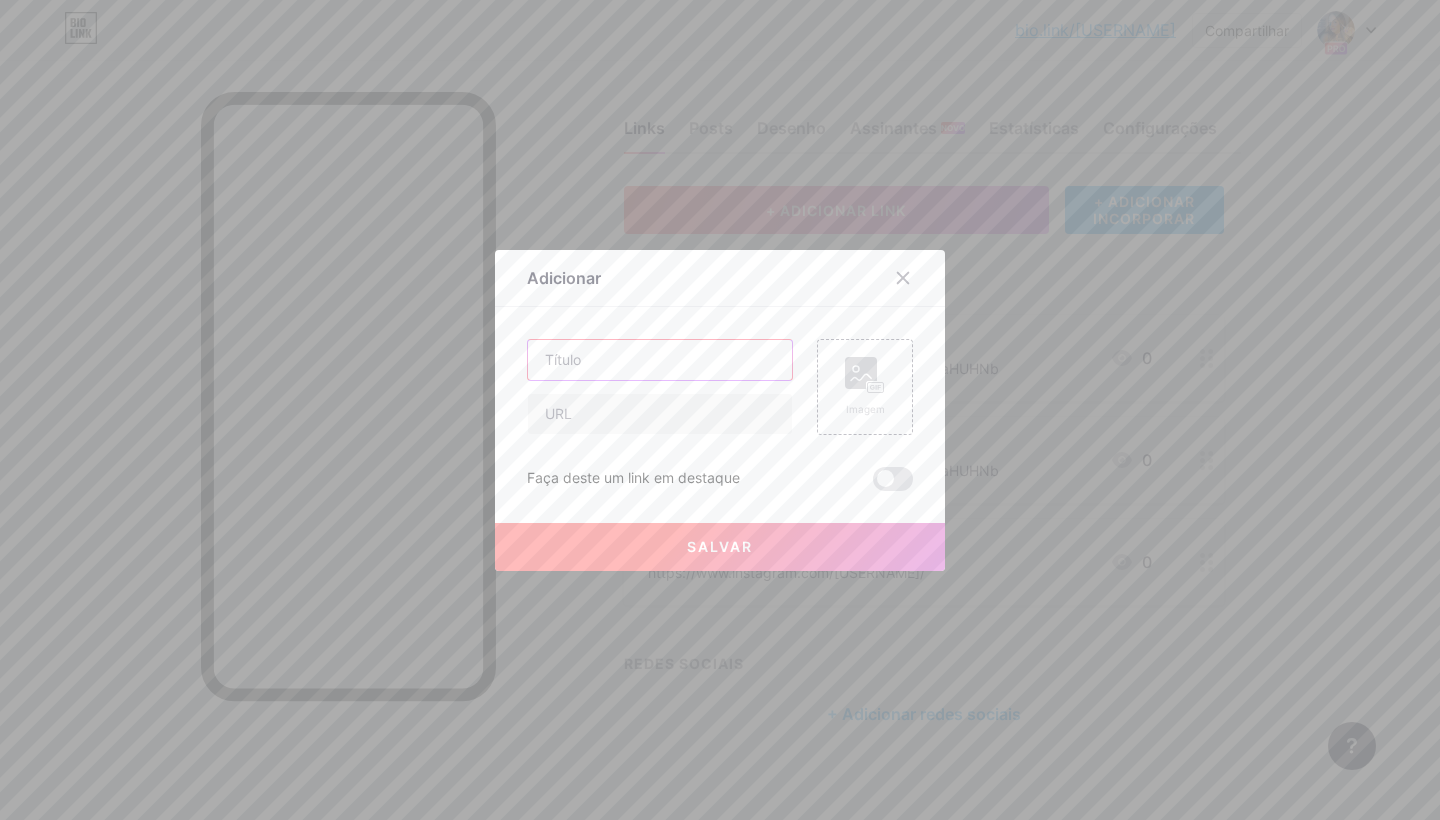 click at bounding box center (660, 360) 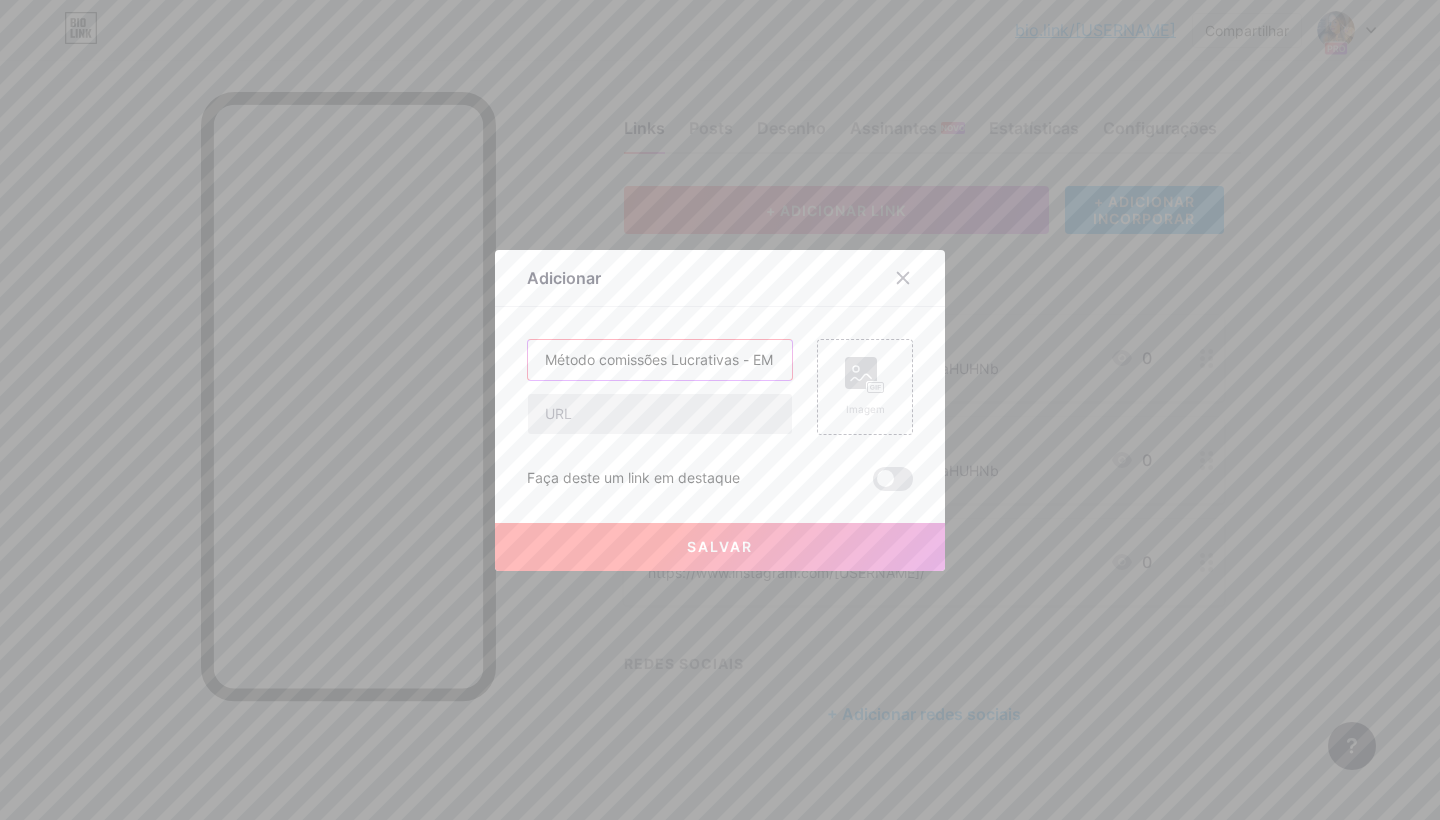 type on "Método comissões Lucrativas - EM BREVE" 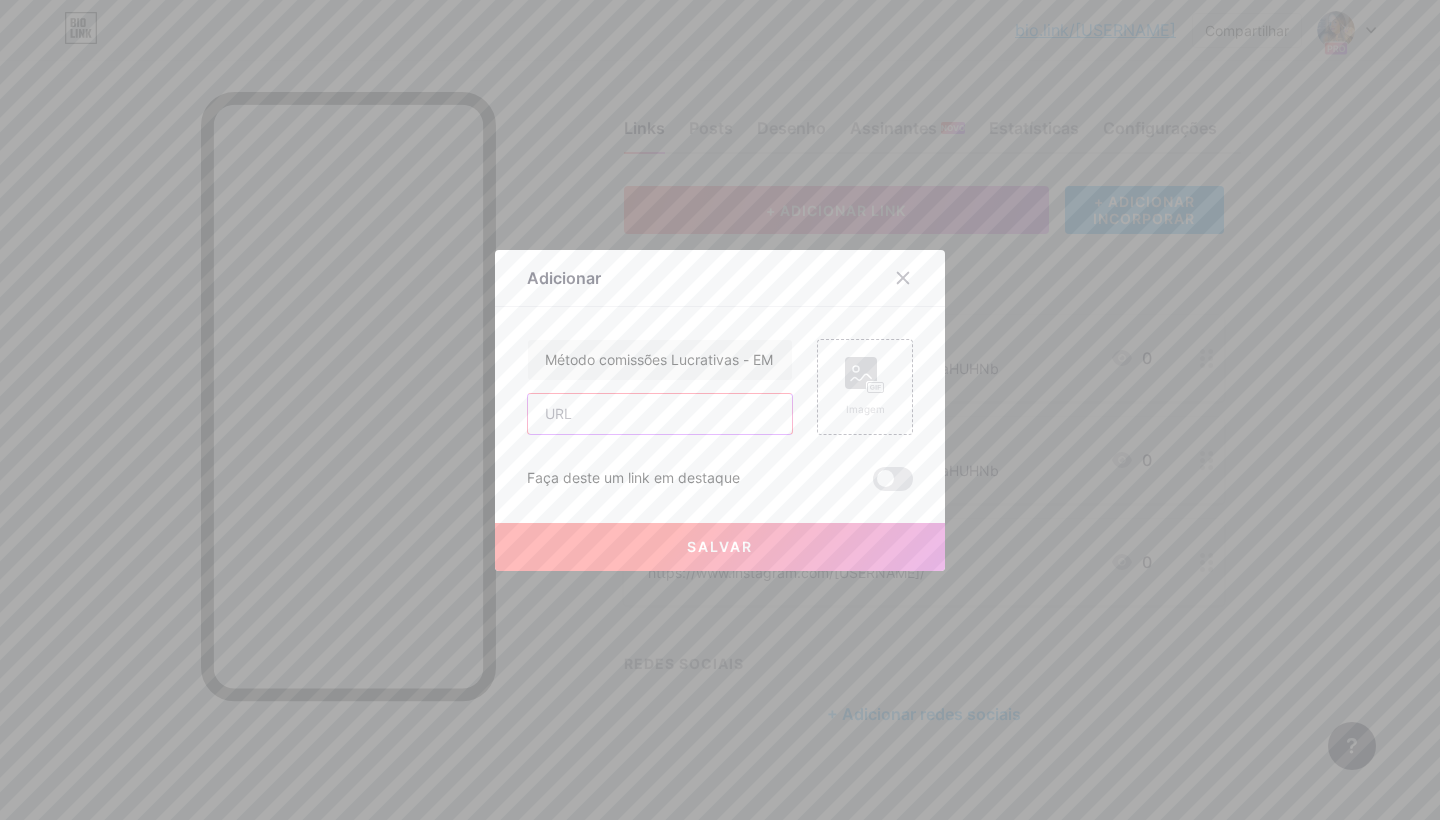 click at bounding box center [660, 414] 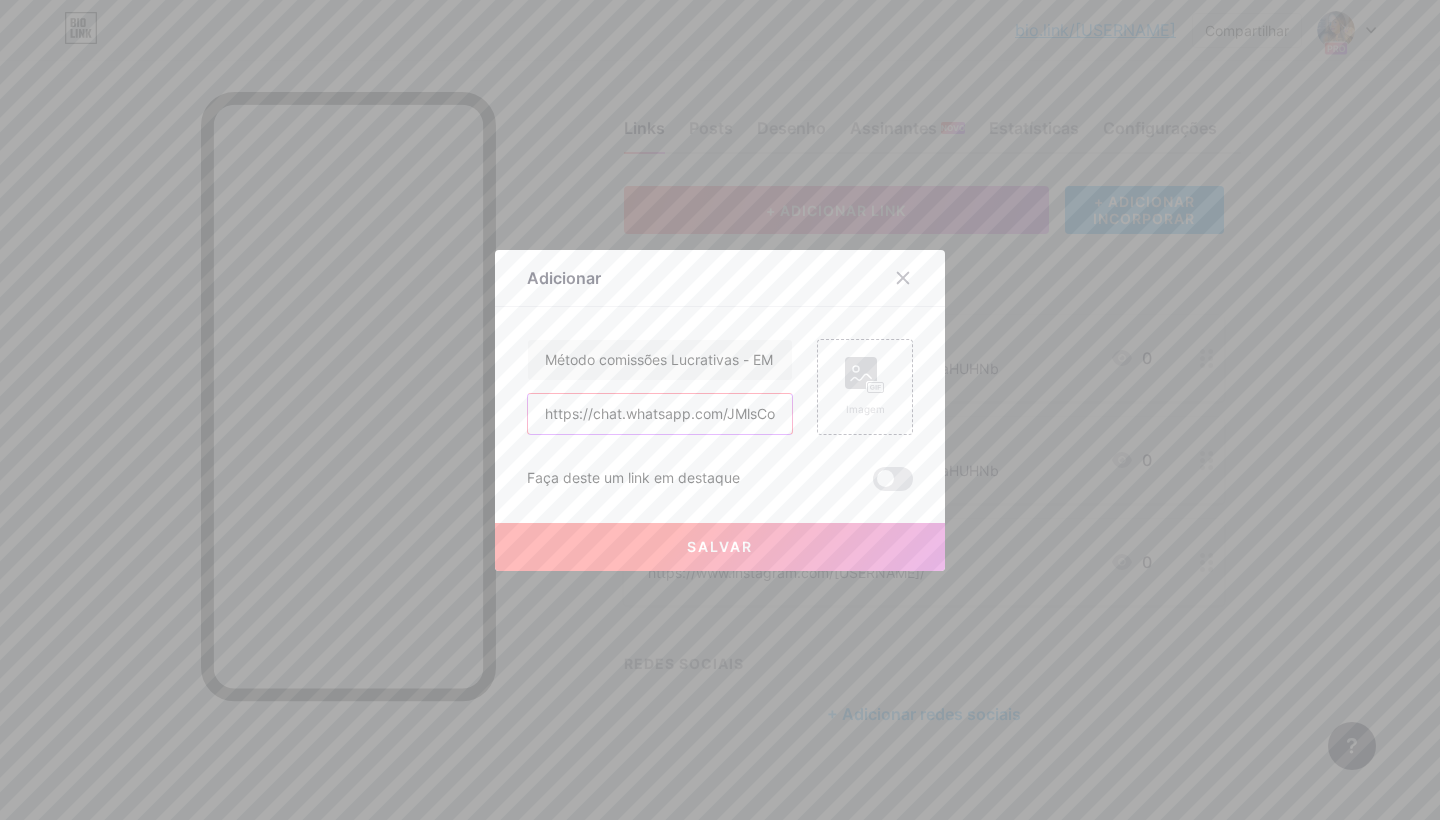 type on "https://chat.whatsapp.com/JMlsCoLYc0rAsQNz9nVWn5?mode=ac_c" 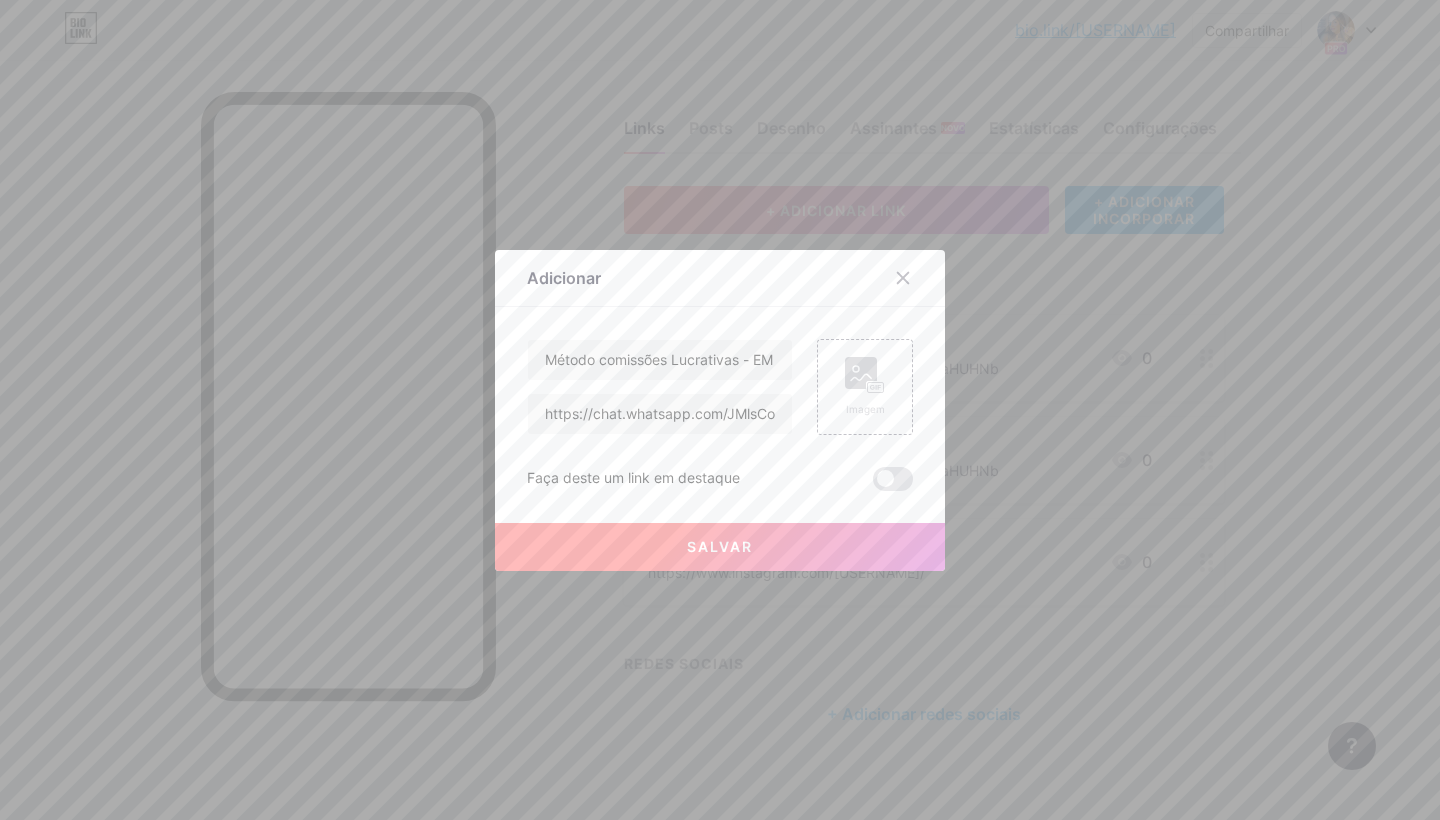 click on "SALVAR" at bounding box center [720, 547] 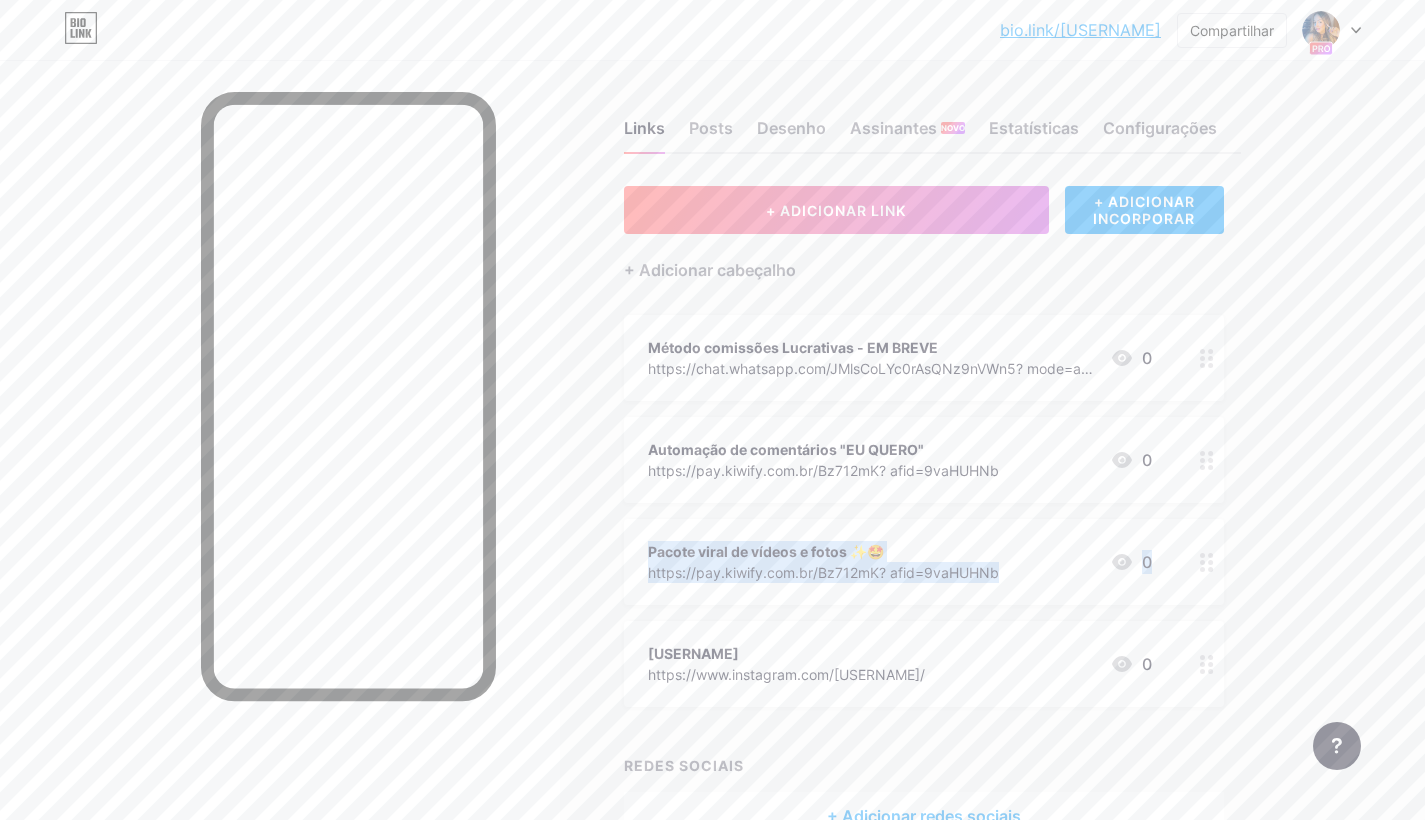 drag, startPoint x: 1198, startPoint y: 583, endPoint x: 1198, endPoint y: 453, distance: 130 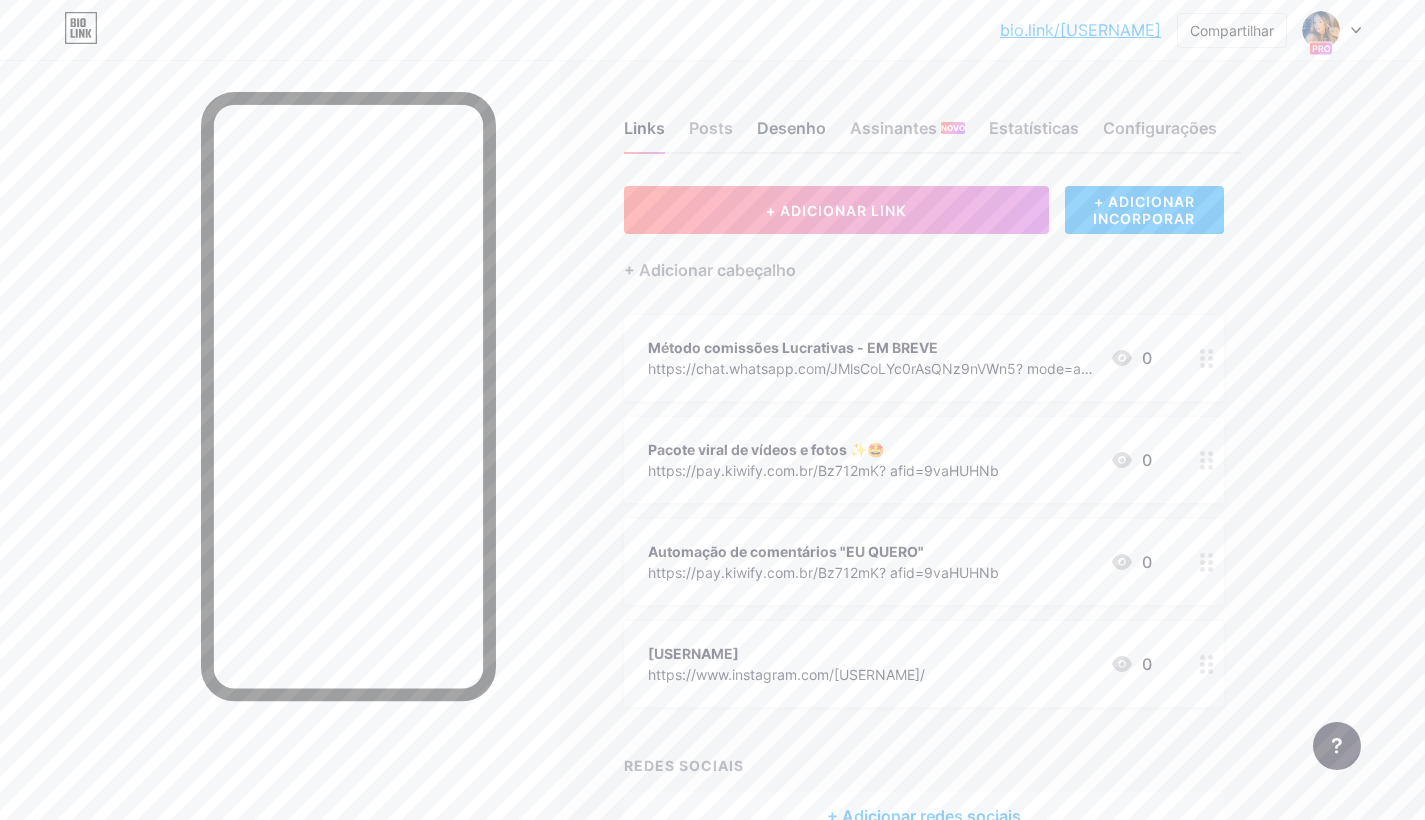 click on "Desenho" at bounding box center (791, 134) 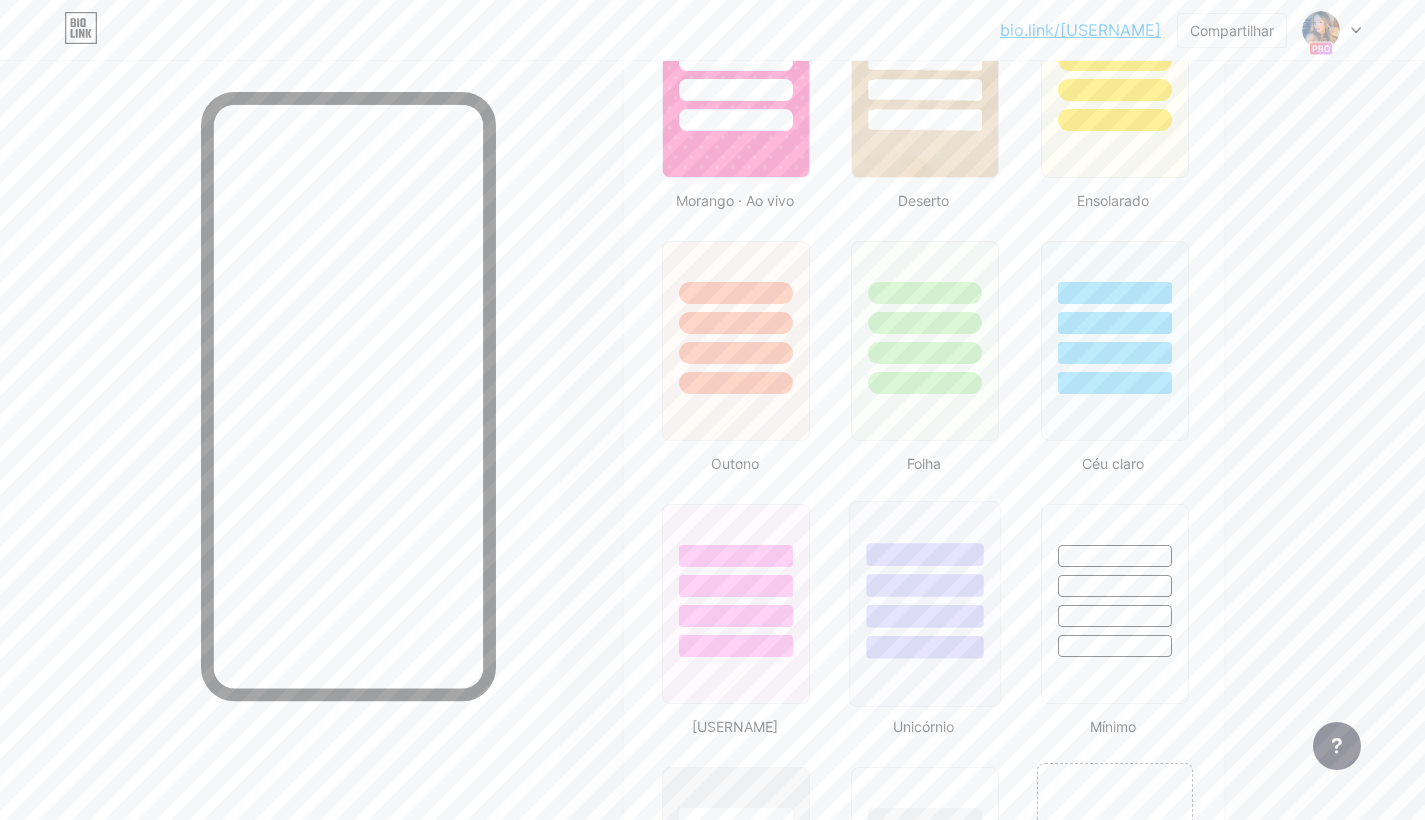 scroll, scrollTop: 0, scrollLeft: 0, axis: both 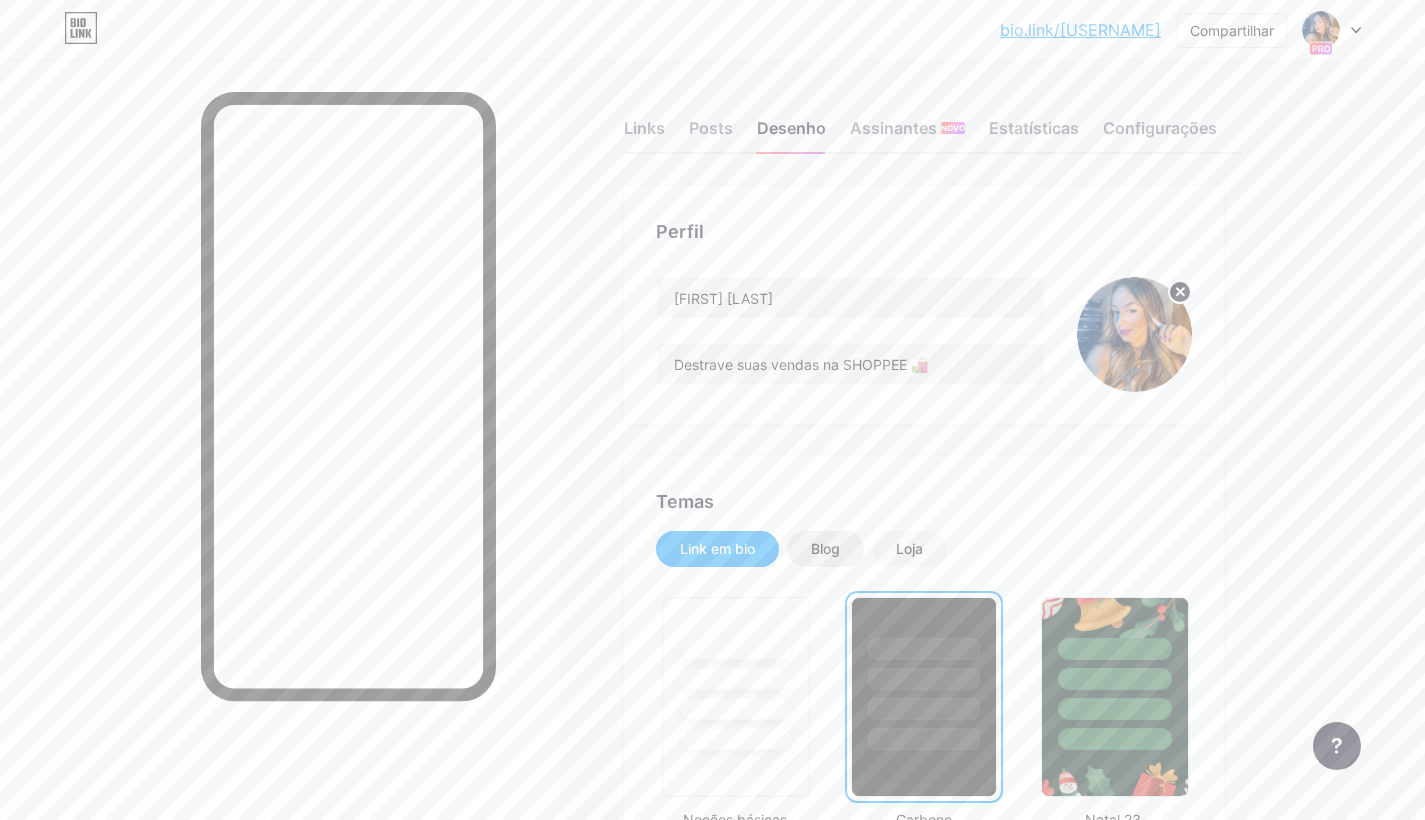 click on "Blog" at bounding box center (825, 549) 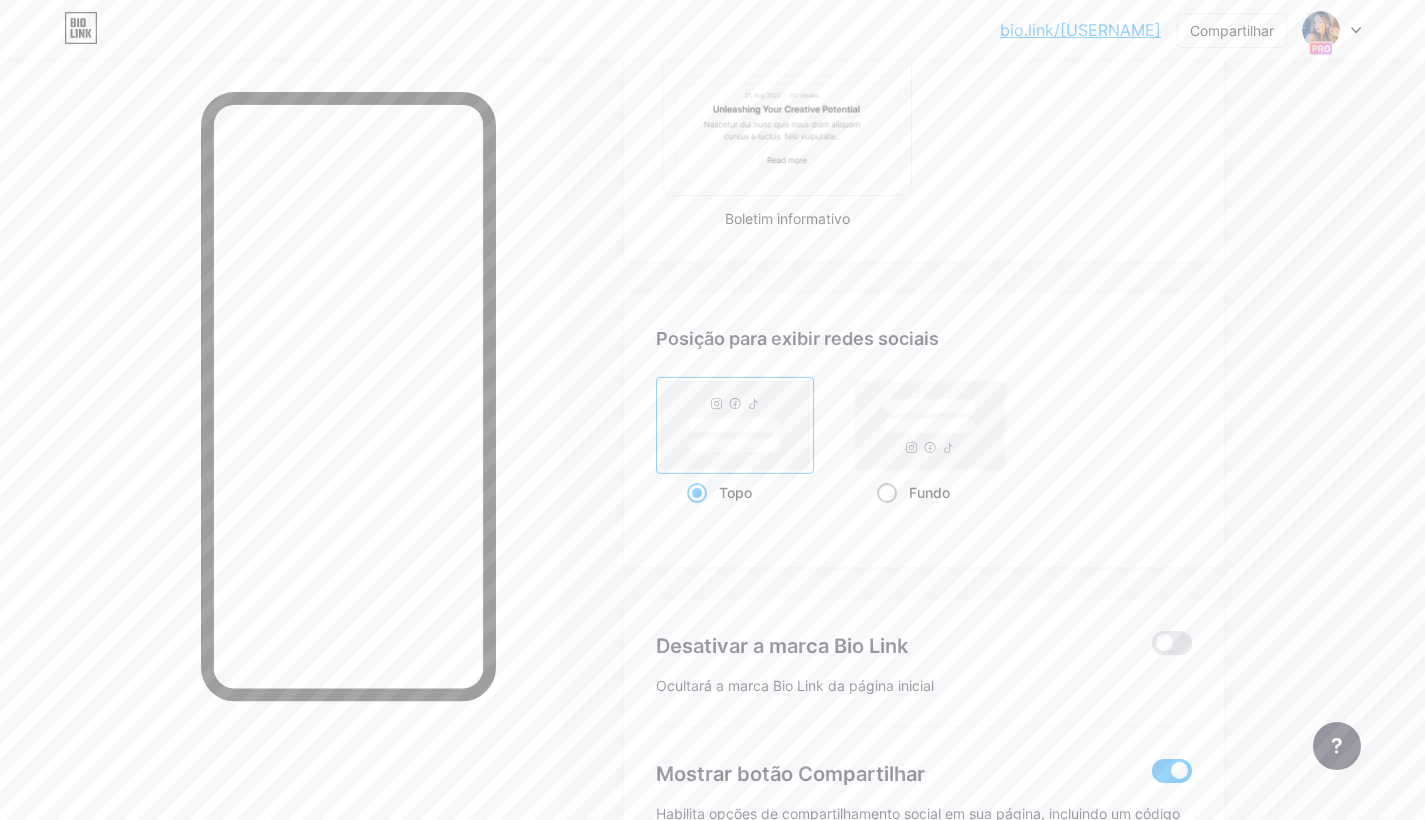 scroll, scrollTop: 1358, scrollLeft: 0, axis: vertical 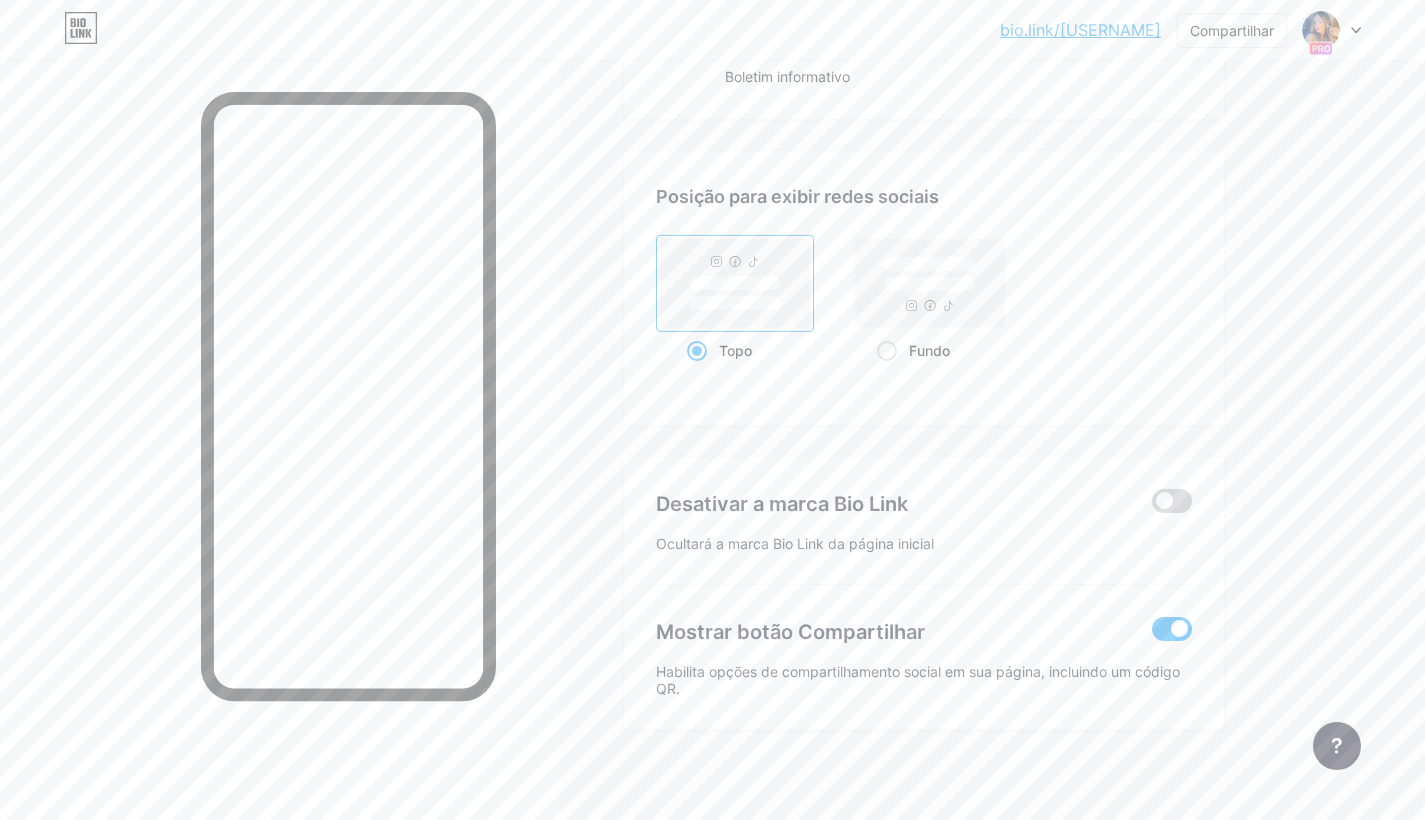 click at bounding box center (1172, 501) 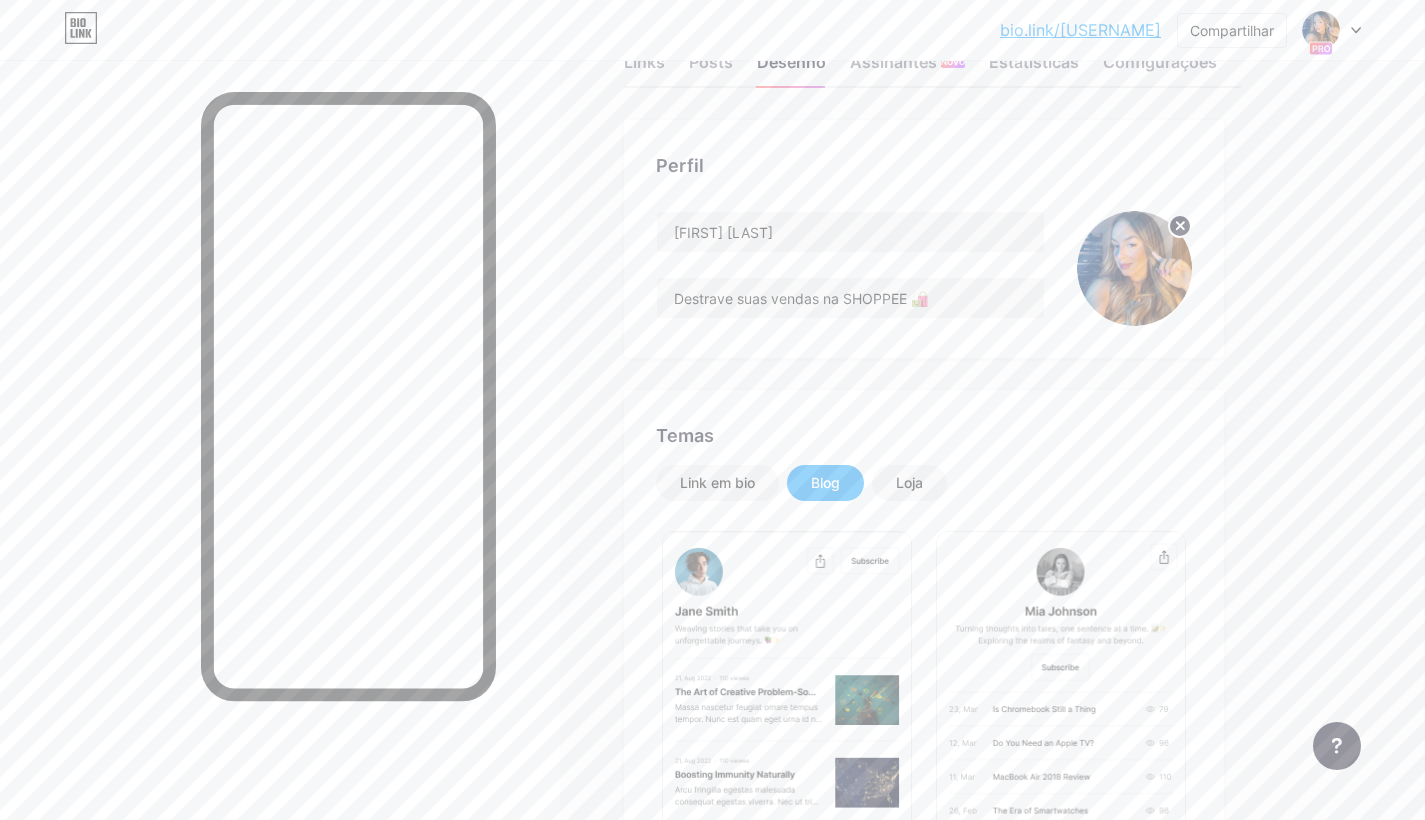 scroll, scrollTop: 0, scrollLeft: 0, axis: both 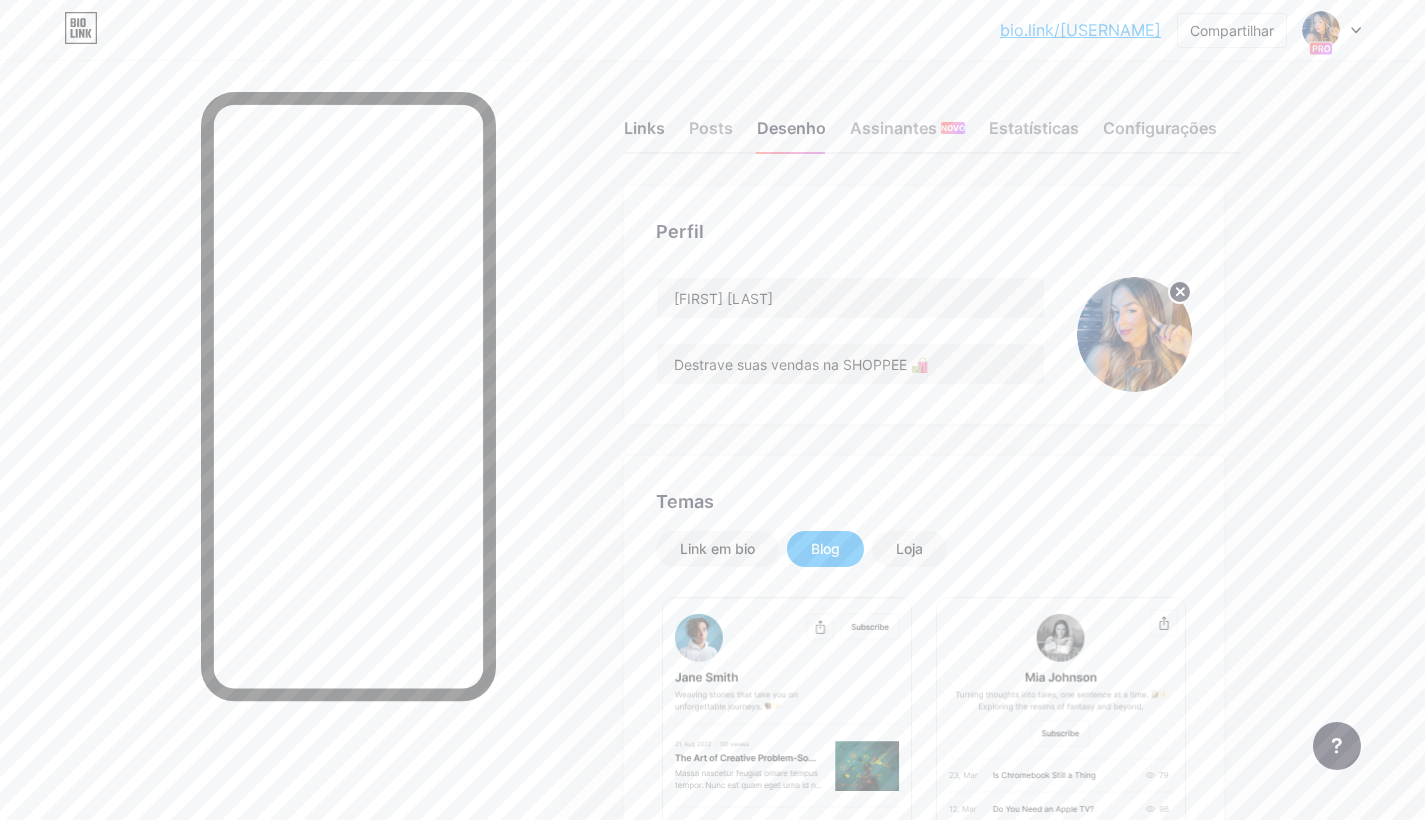 click on "Links" at bounding box center (644, 134) 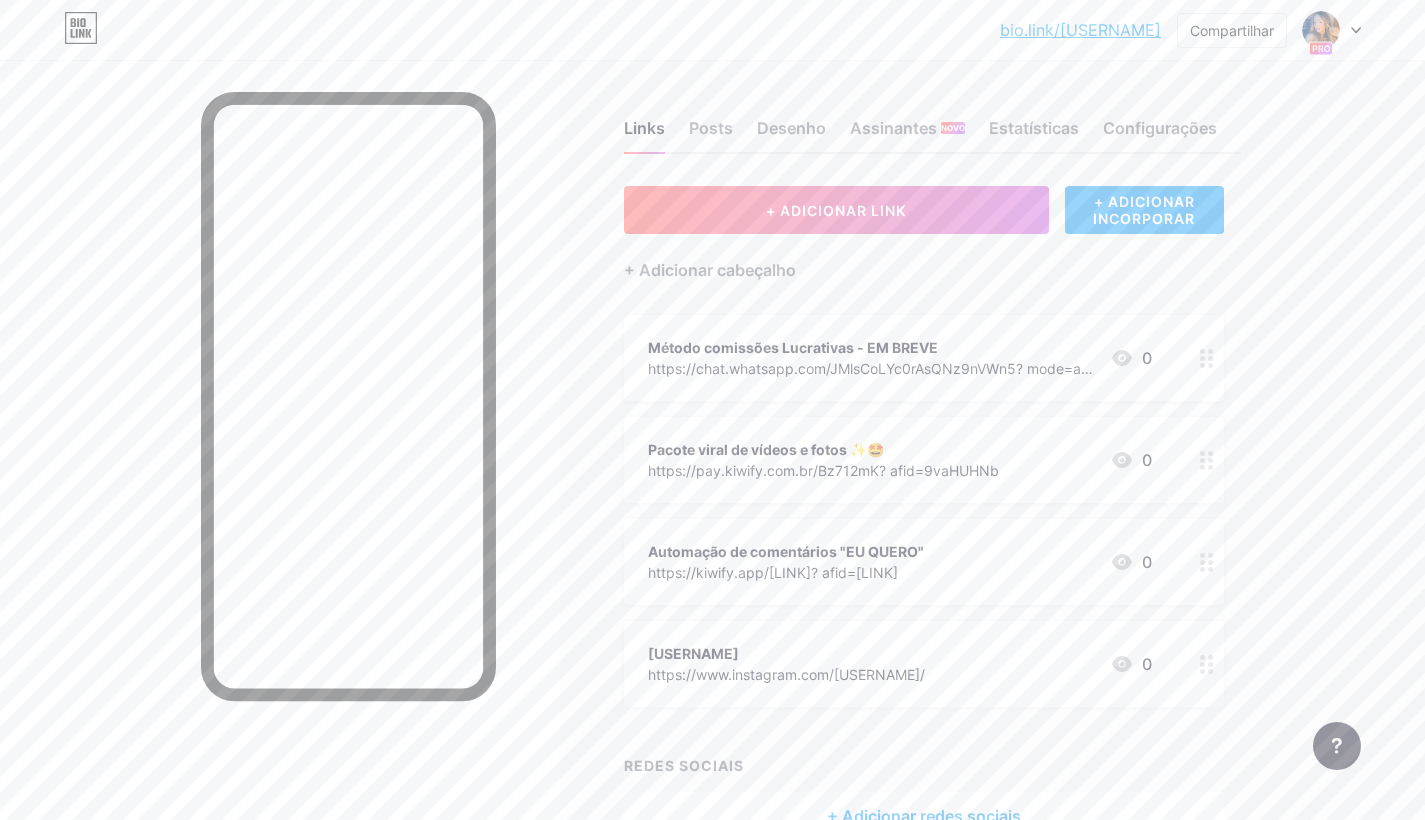 drag, startPoint x: 992, startPoint y: 30, endPoint x: 1159, endPoint y: 33, distance: 167.02695 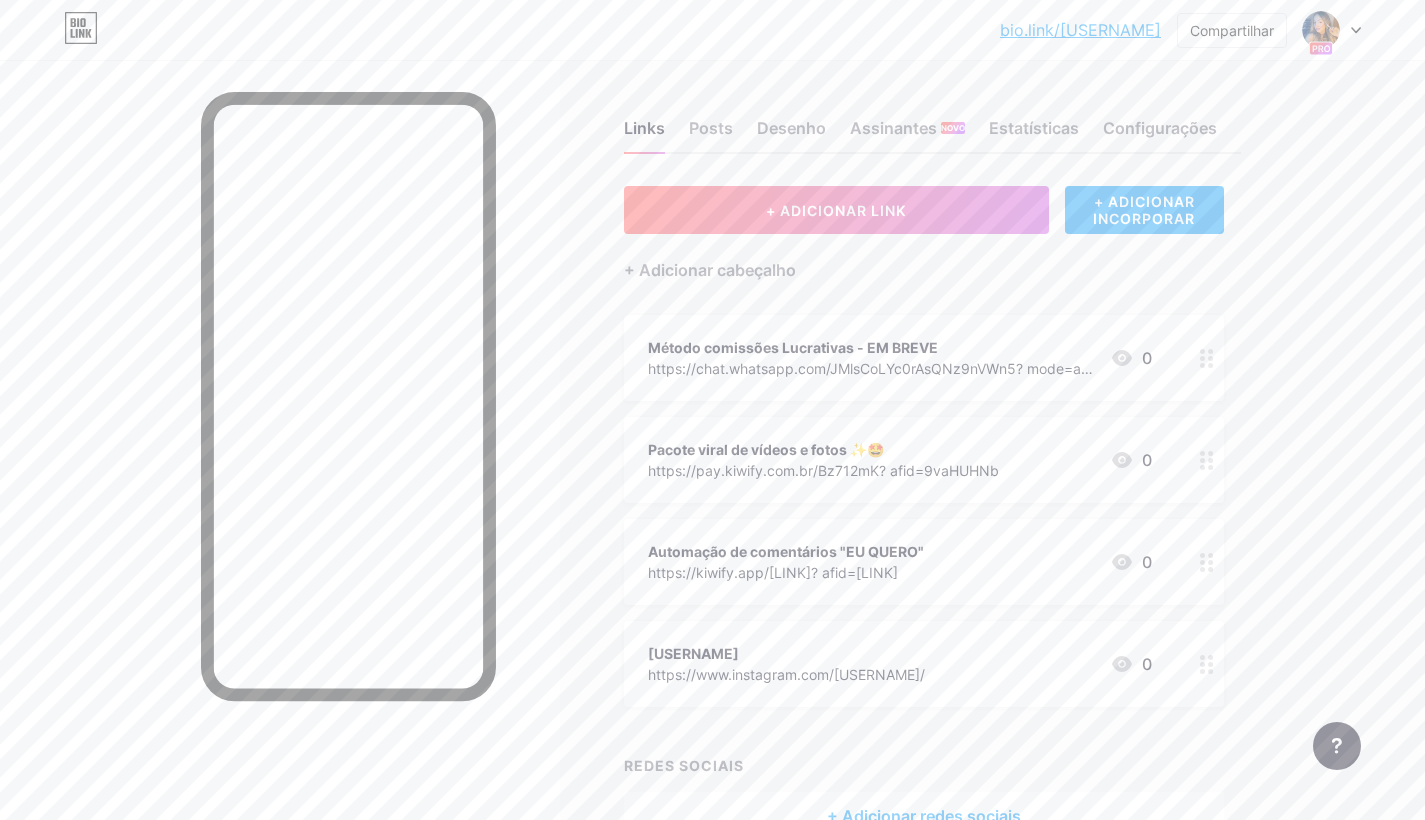 click on "bio.link/[USERNAME] bio.link/[USERNAME] Compartilhar Switch accounts [FIRST] [LAST] bio.link/[USERNAME] Achadinhos de Garotas bio.link/[USERNAME] Achadinhos da [USERNAME] bio.link/[USERNAME] 071 GARIMPO bio.link/[USERNAME] [FIRST] [LAST] bio.link/[USERNAME] + Add a new page Account settings Logout" at bounding box center [712, 30] 